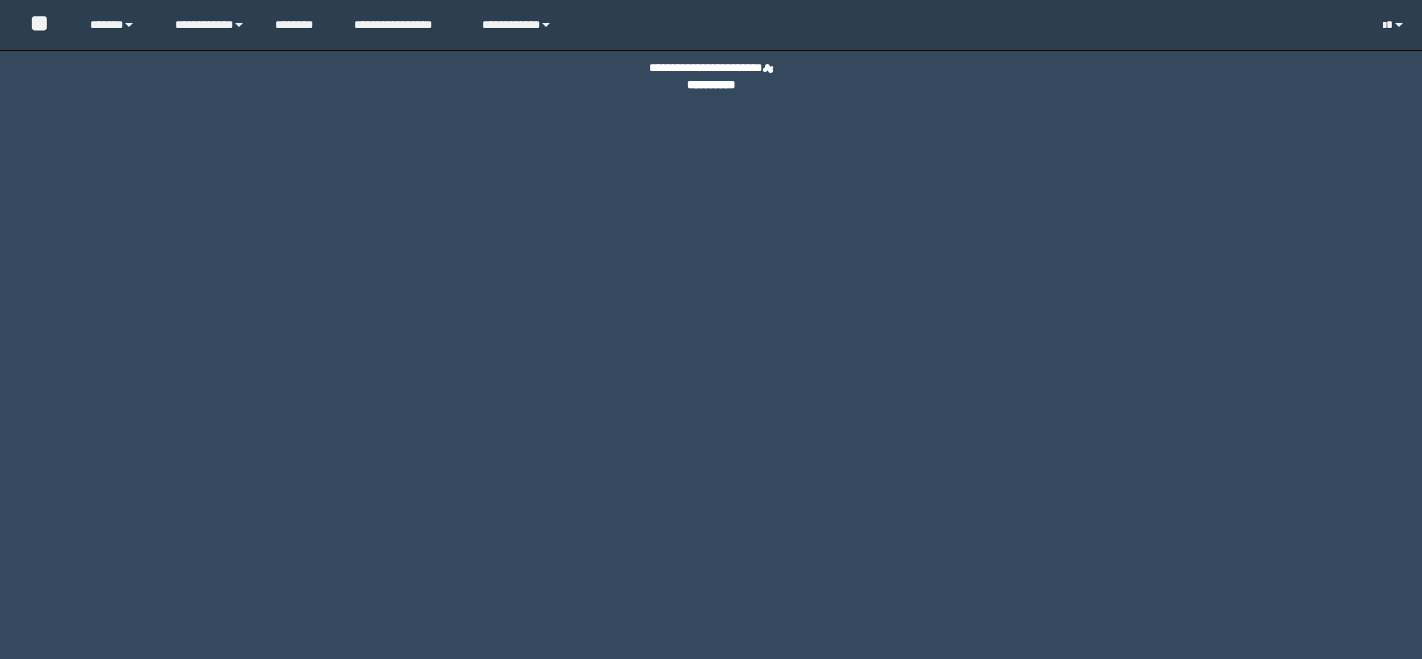 scroll, scrollTop: 0, scrollLeft: 0, axis: both 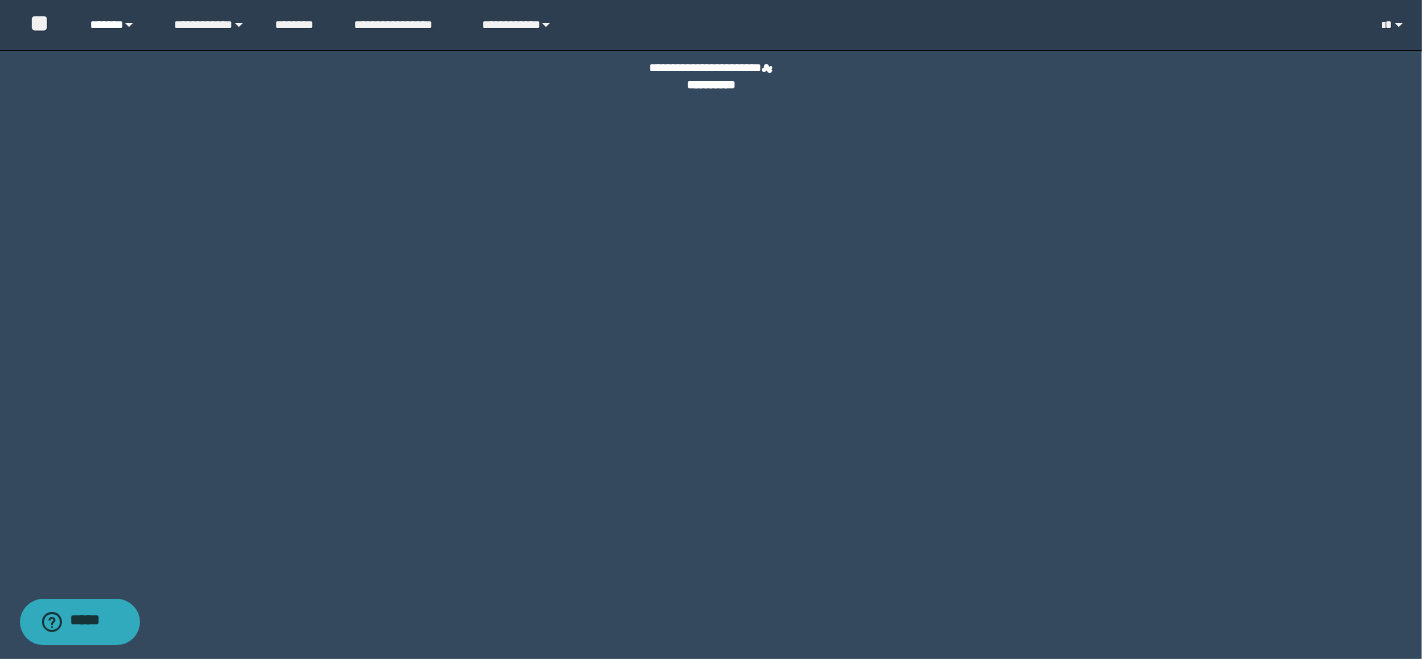 click on "******" at bounding box center [117, 25] 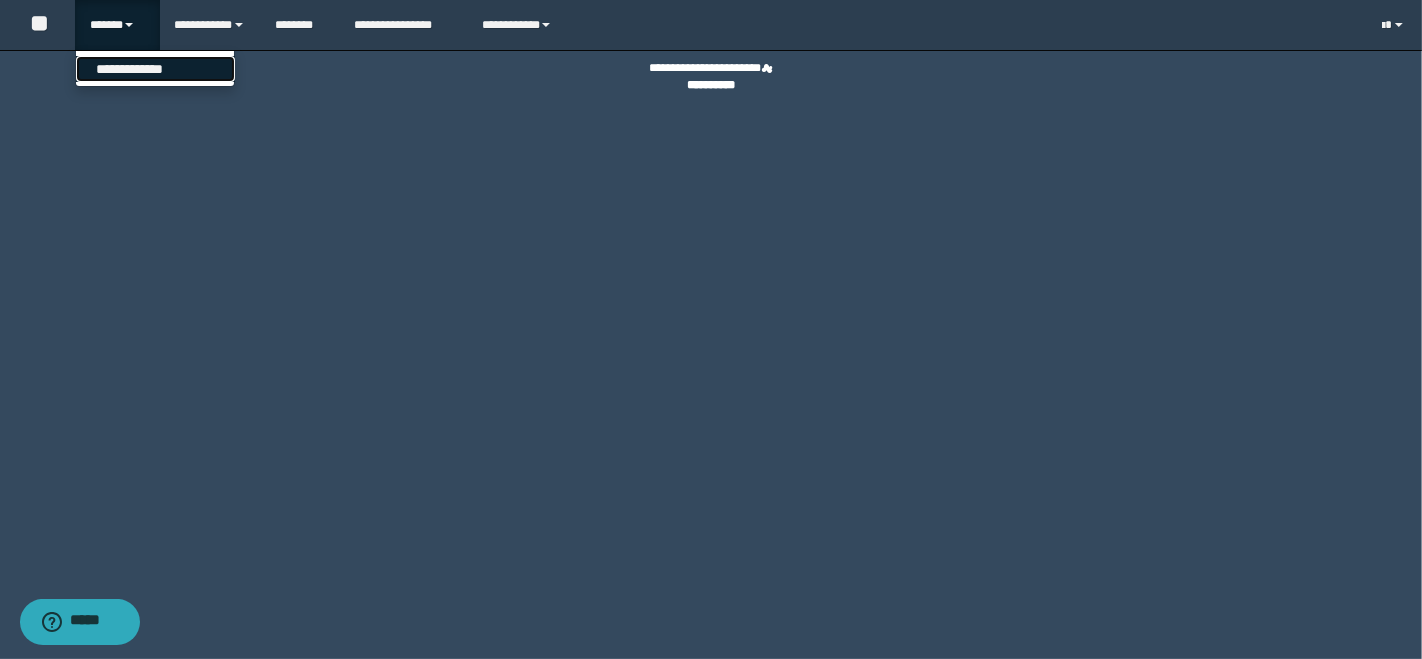 click on "**********" at bounding box center (155, 69) 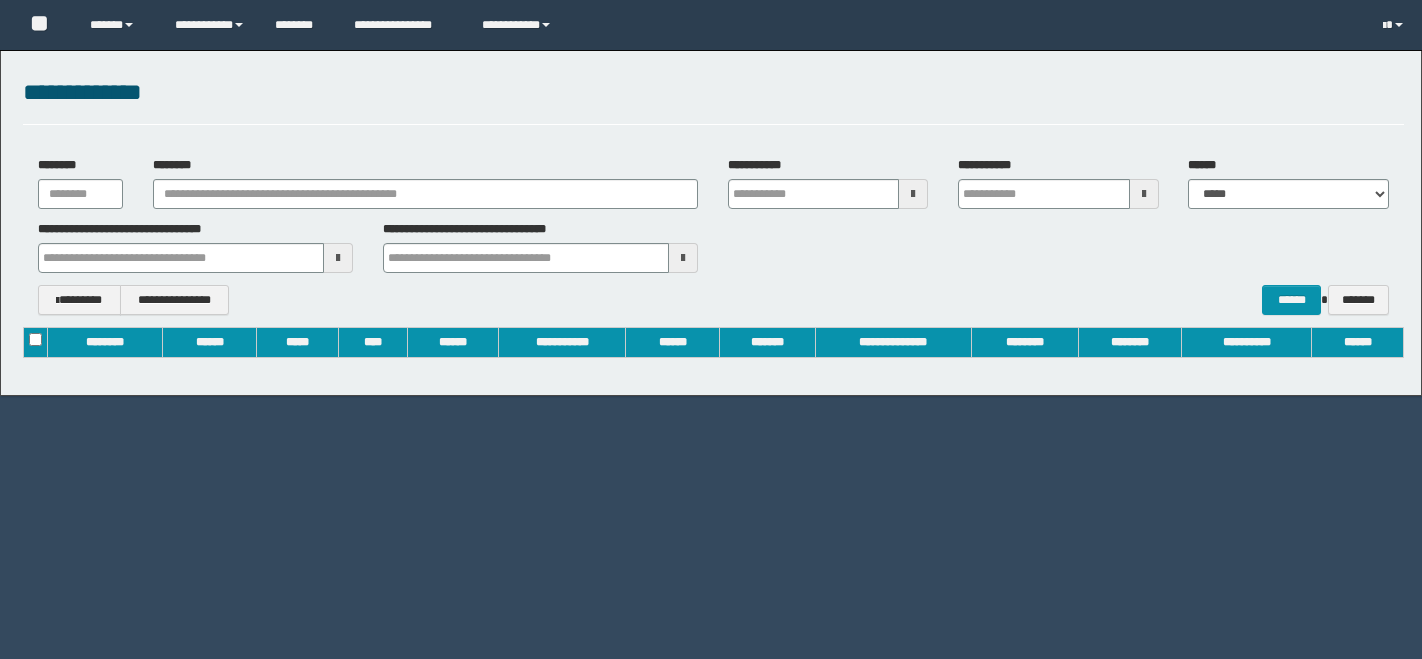 scroll, scrollTop: 0, scrollLeft: 0, axis: both 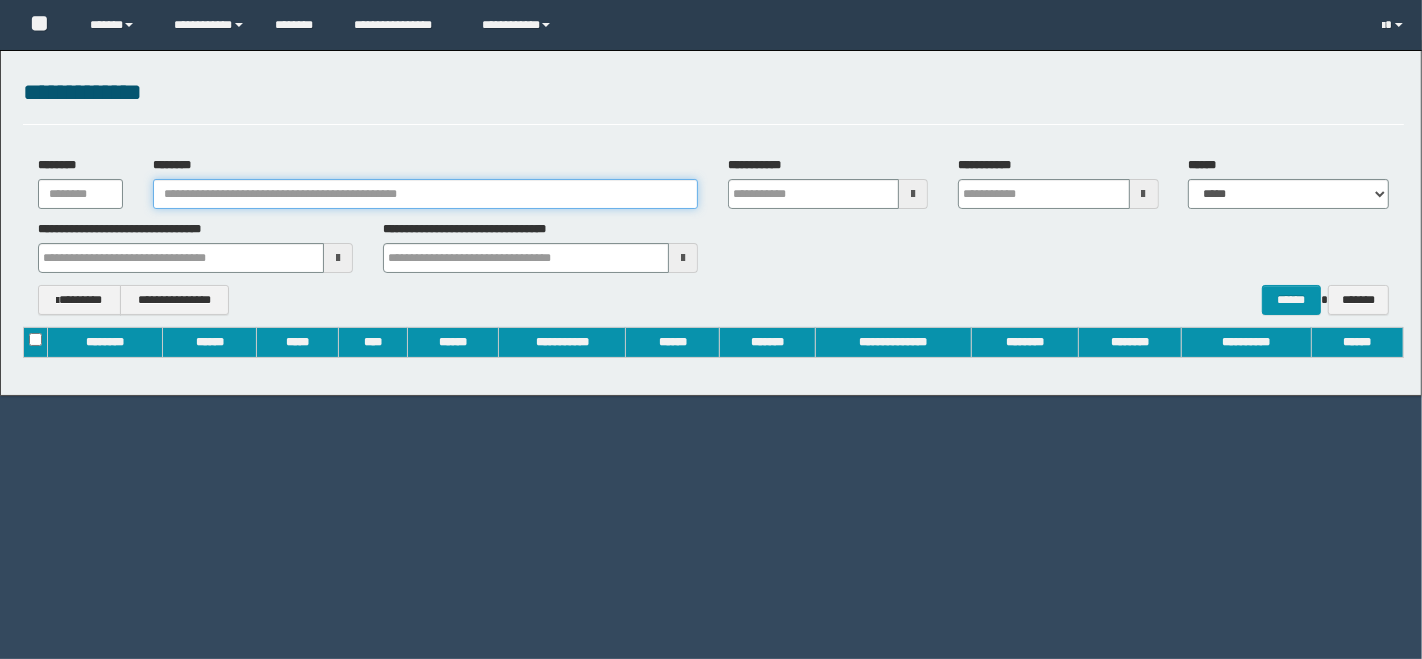 click on "********" at bounding box center [425, 194] 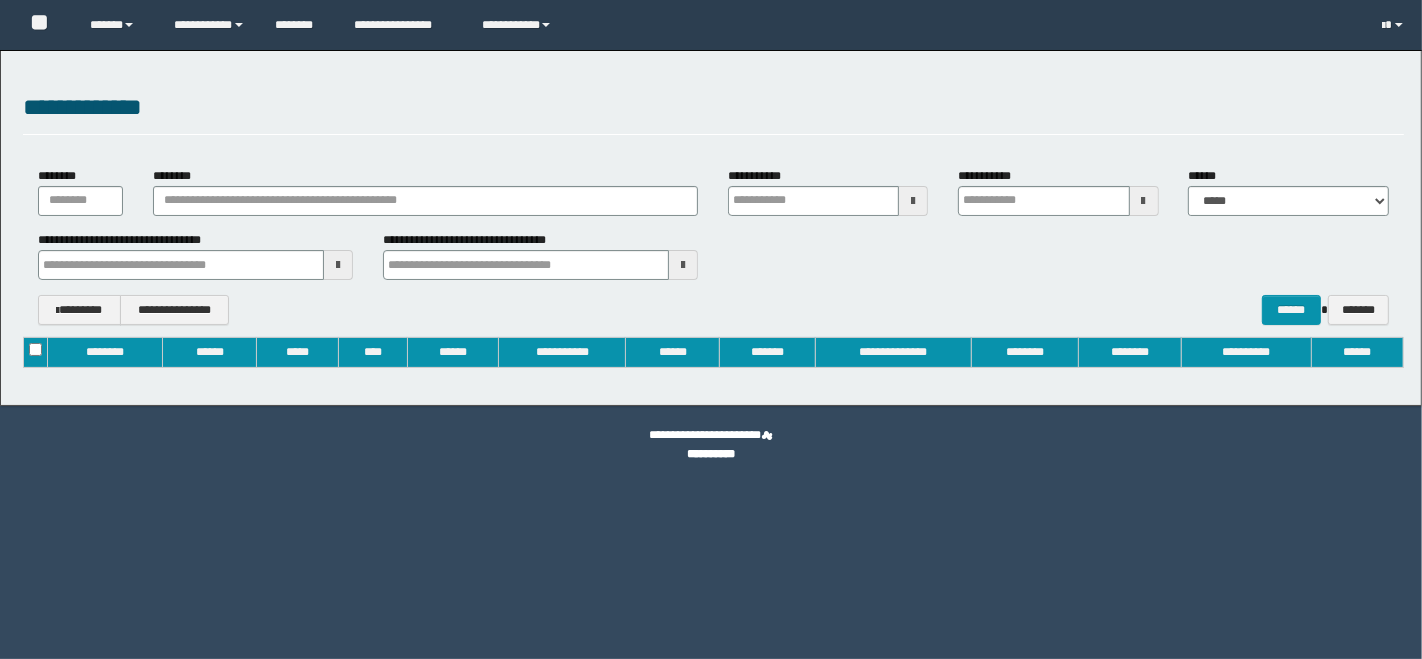 type on "**********" 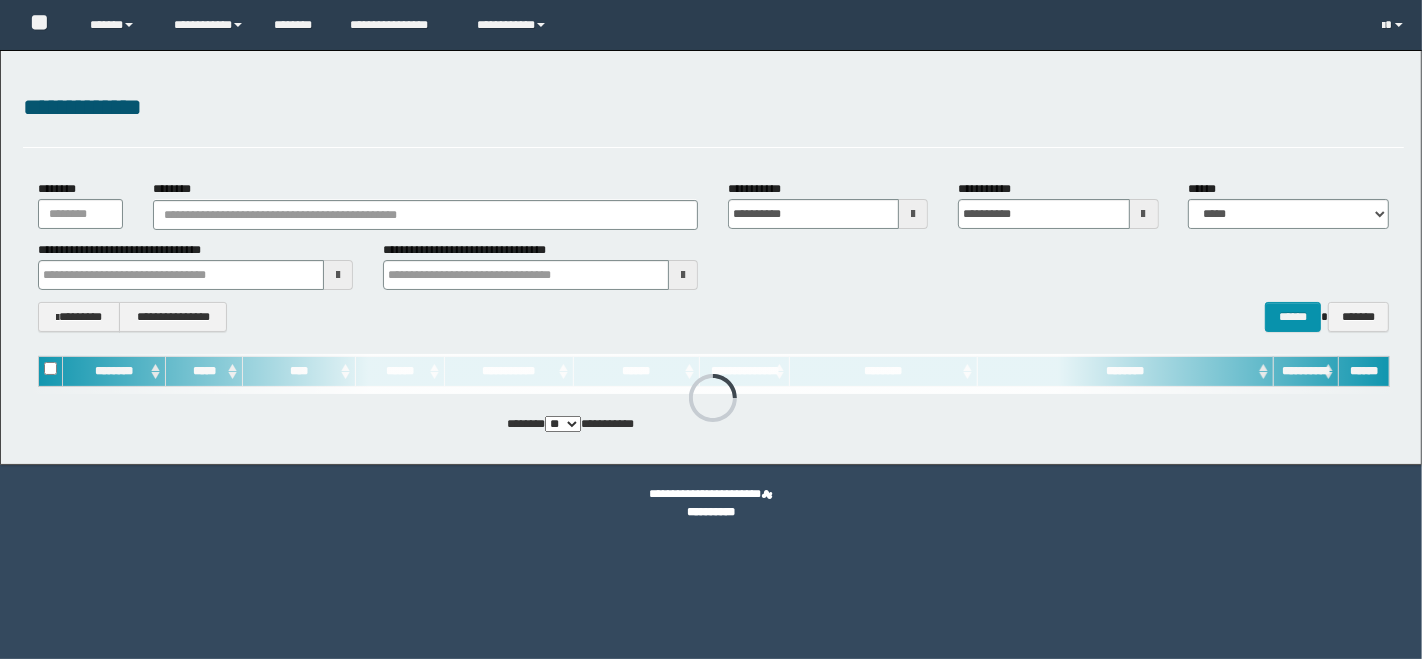 scroll, scrollTop: 0, scrollLeft: 0, axis: both 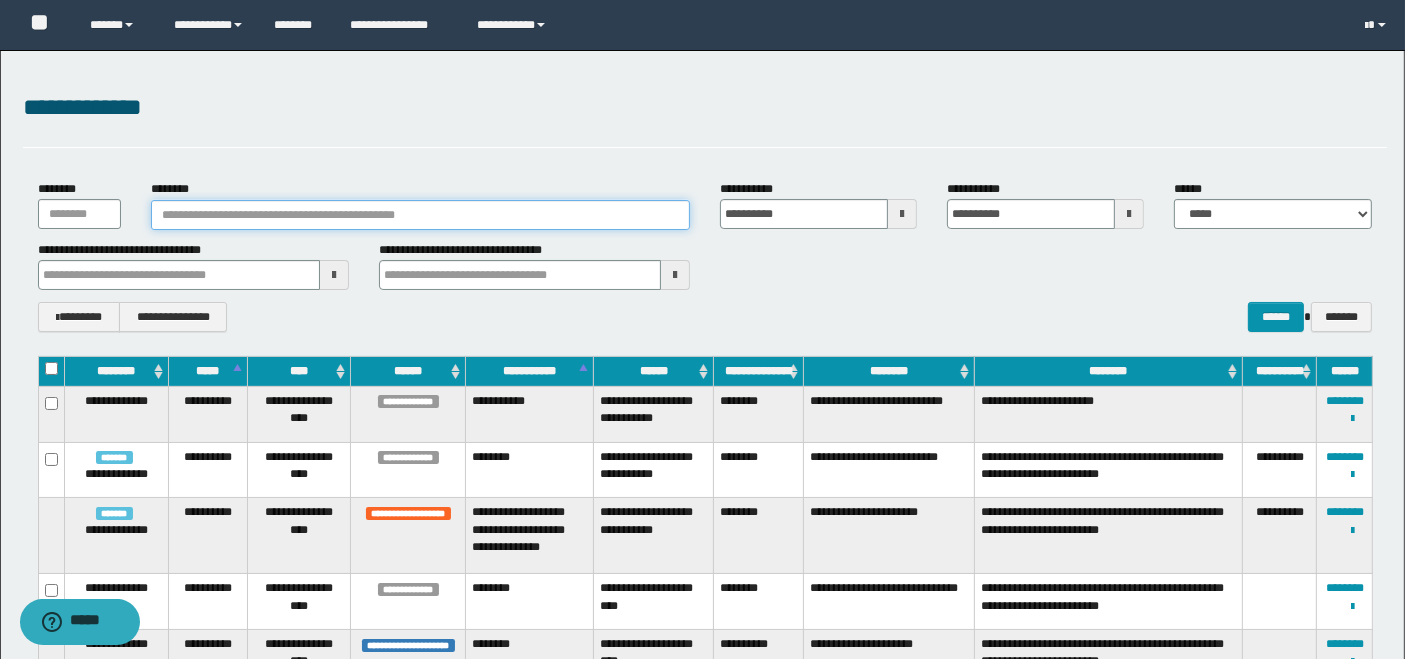 click on "********" at bounding box center (420, 215) 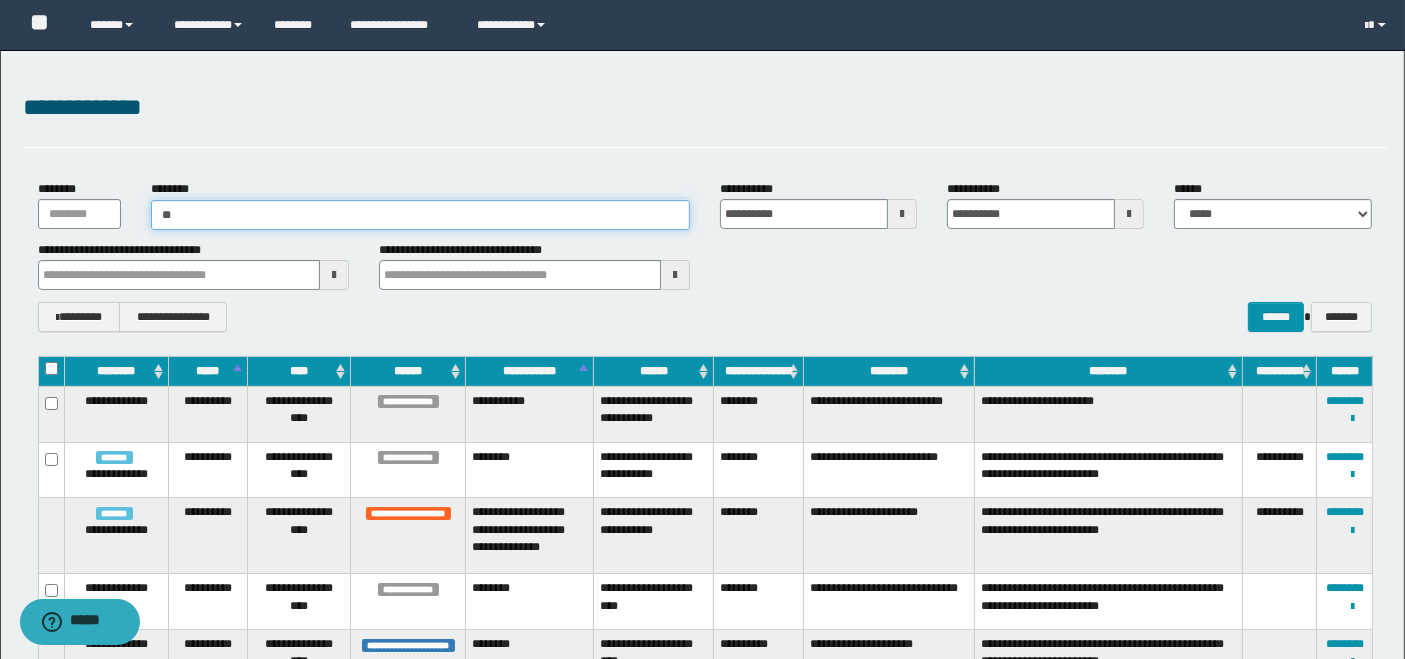 type on "*" 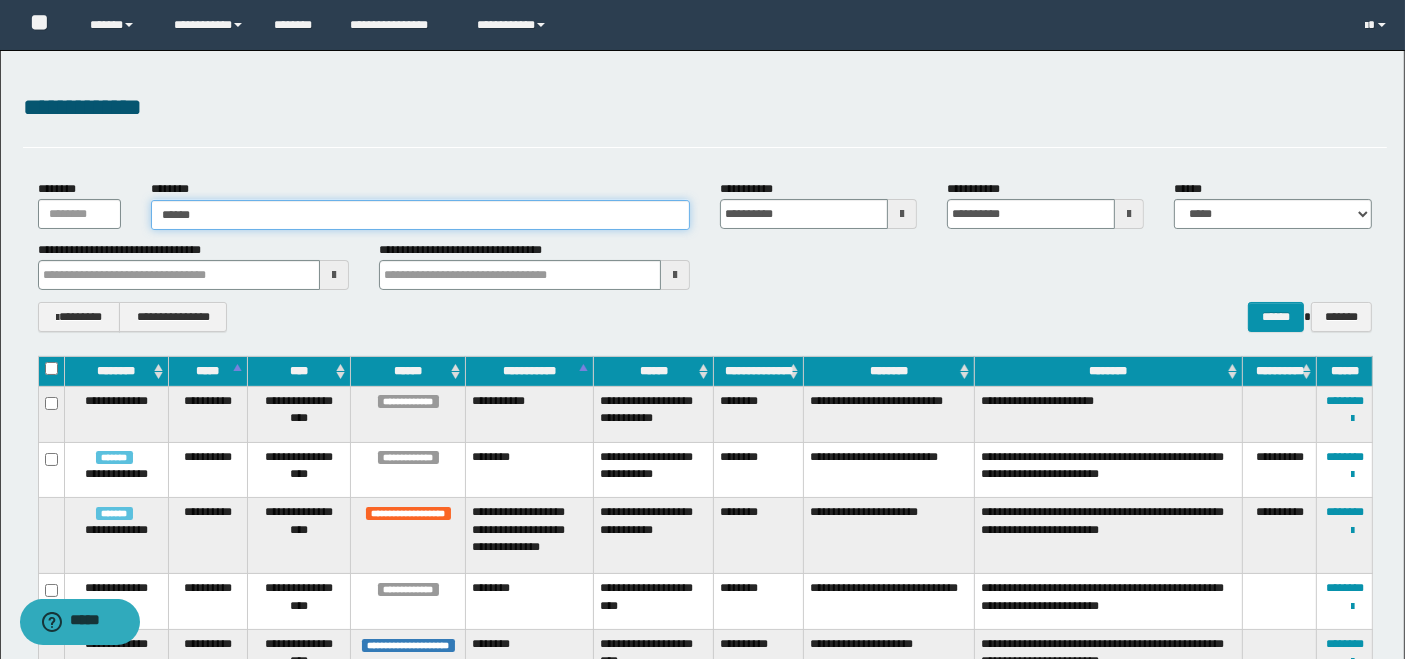 type on "*******" 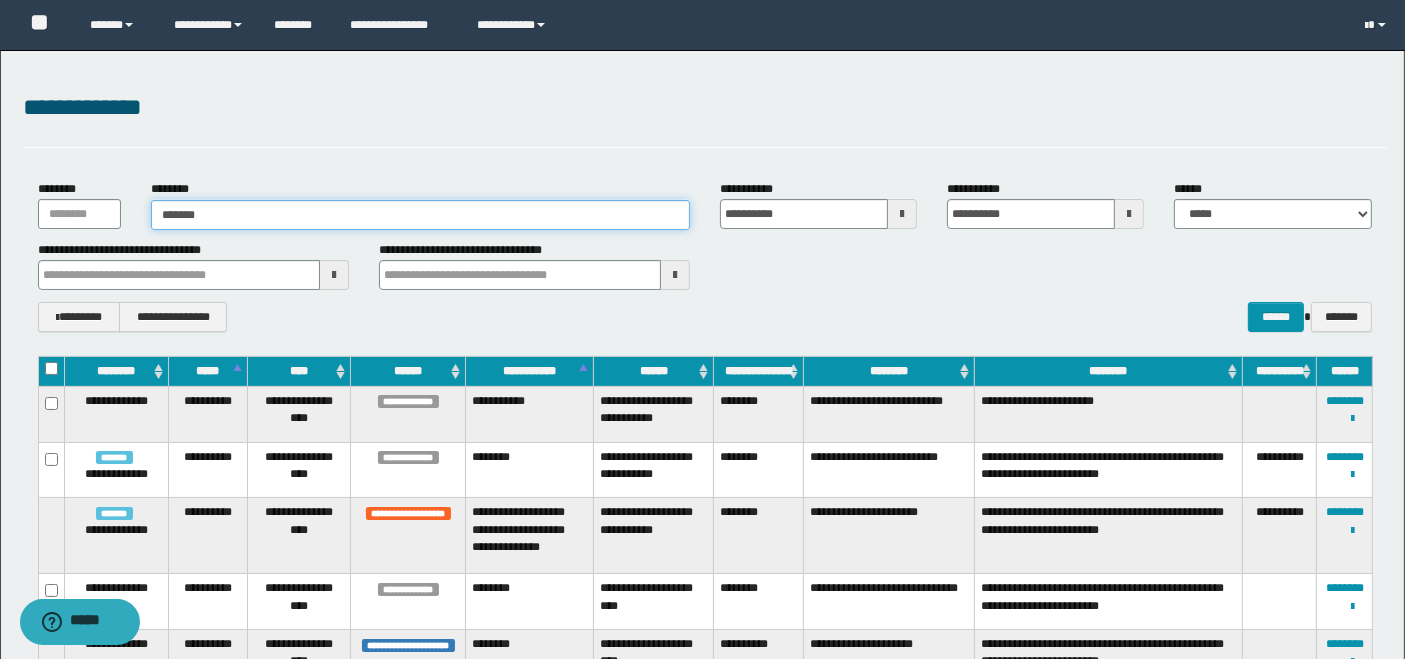 type on "*******" 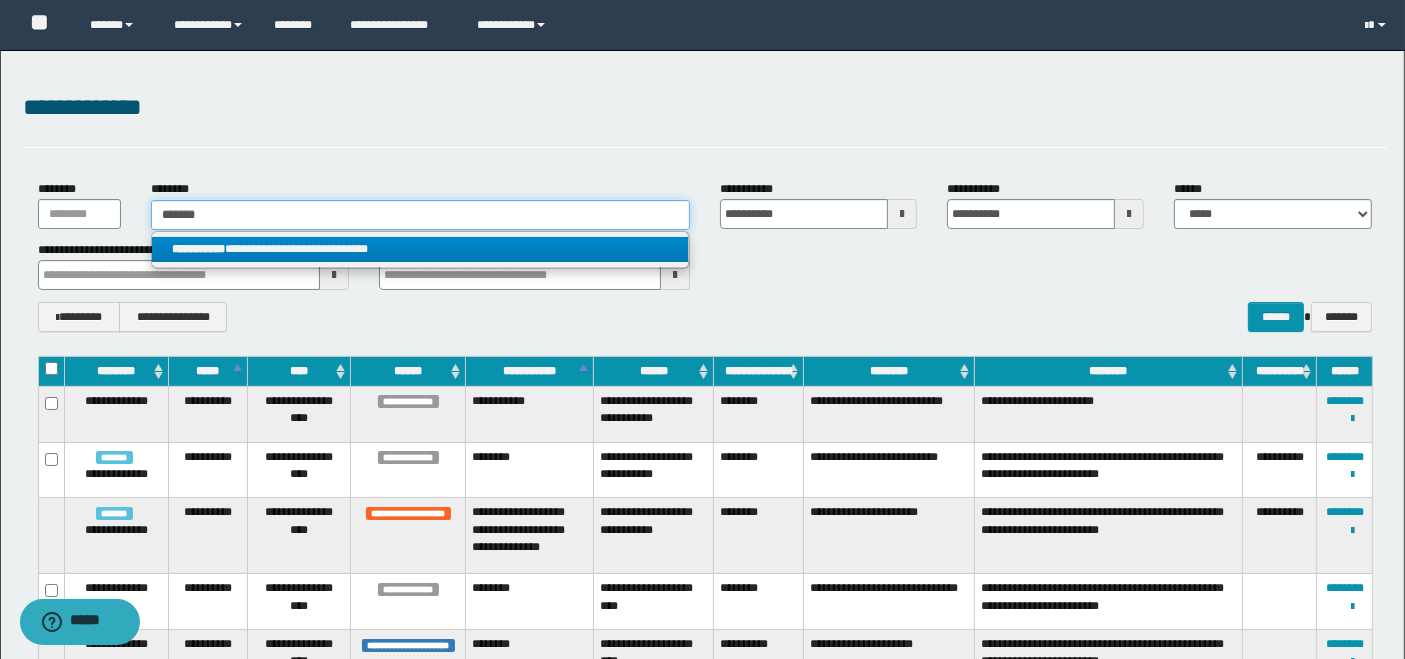 type on "*******" 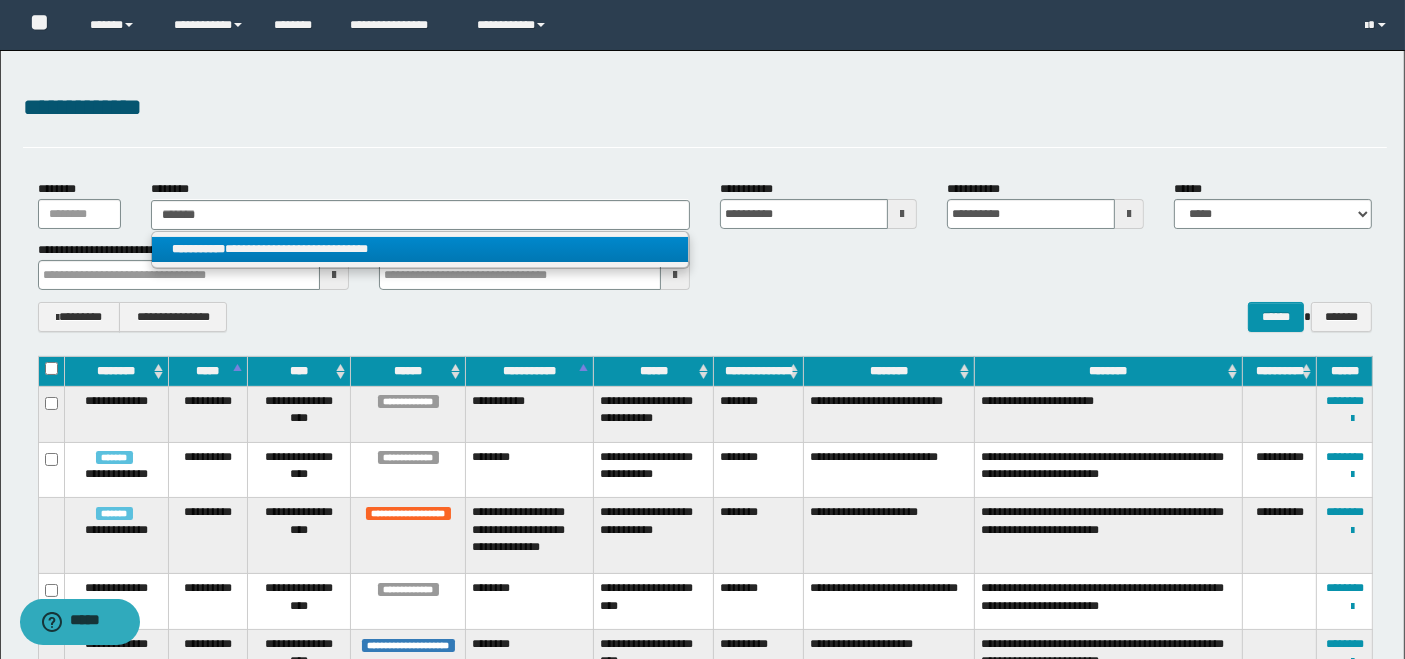 click on "**********" at bounding box center (420, 249) 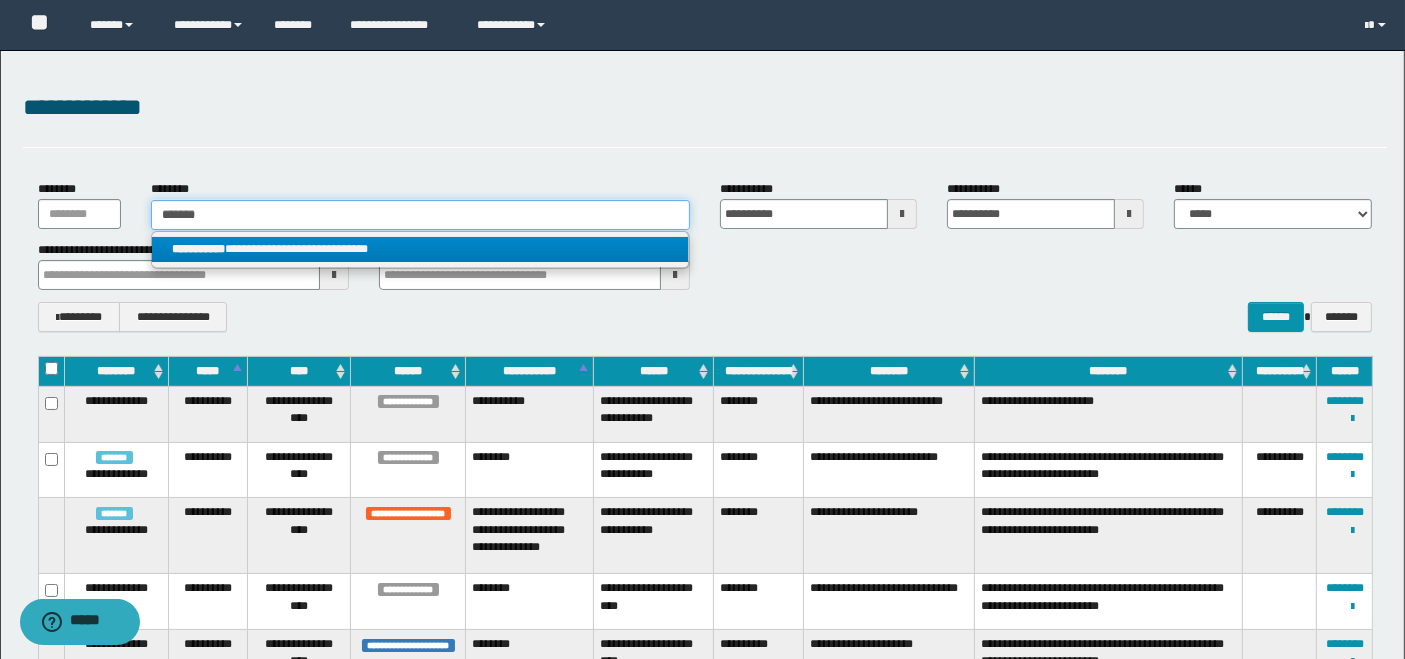 type 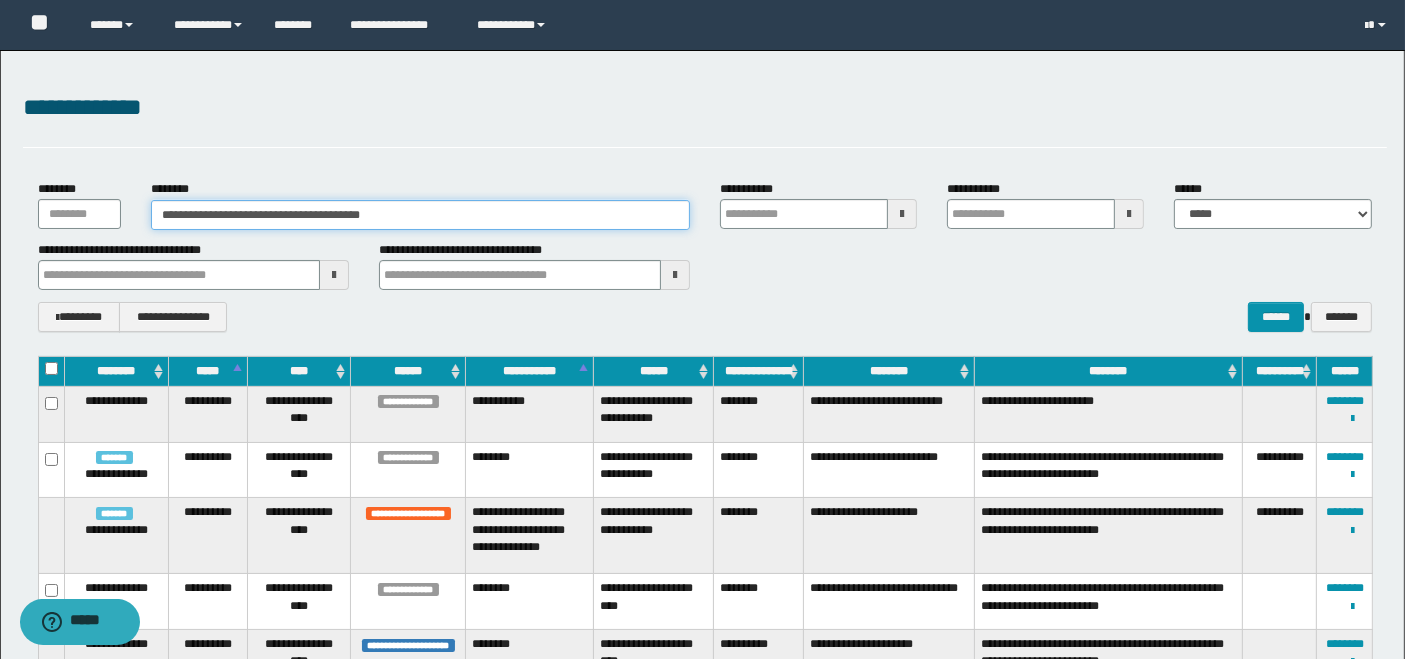 type 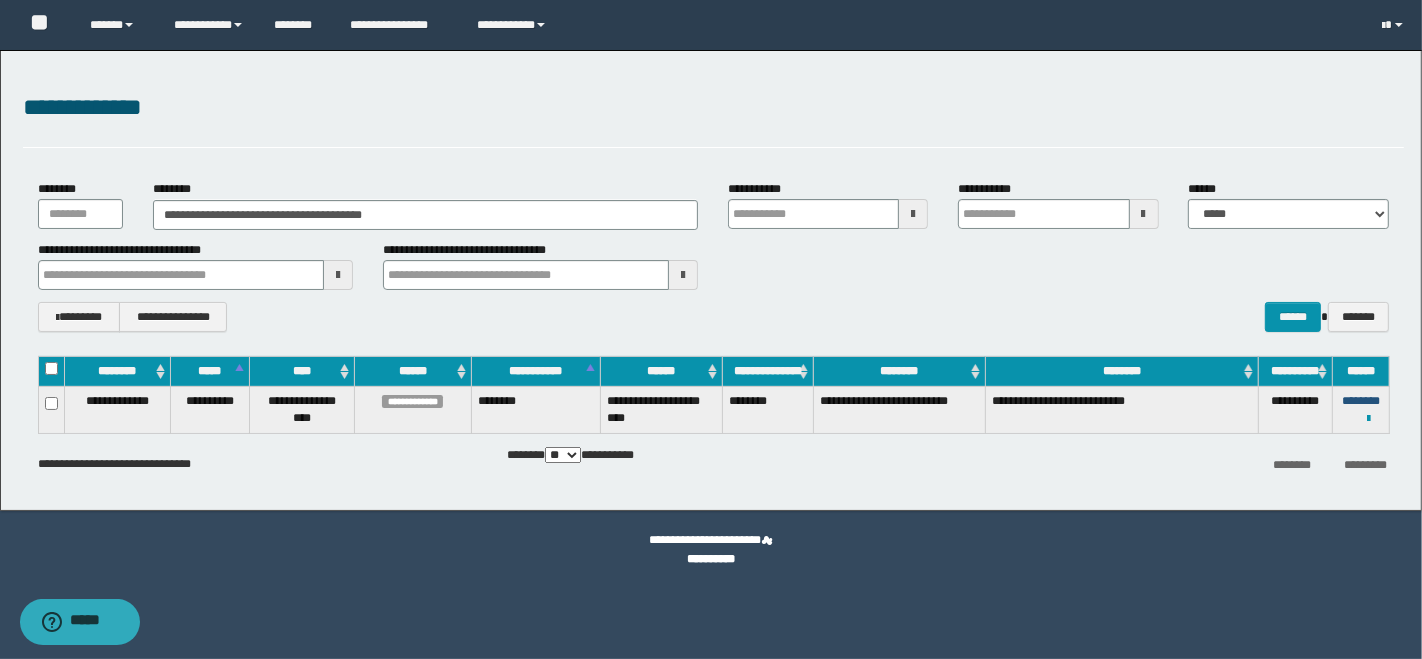 click on "********" at bounding box center (1361, 401) 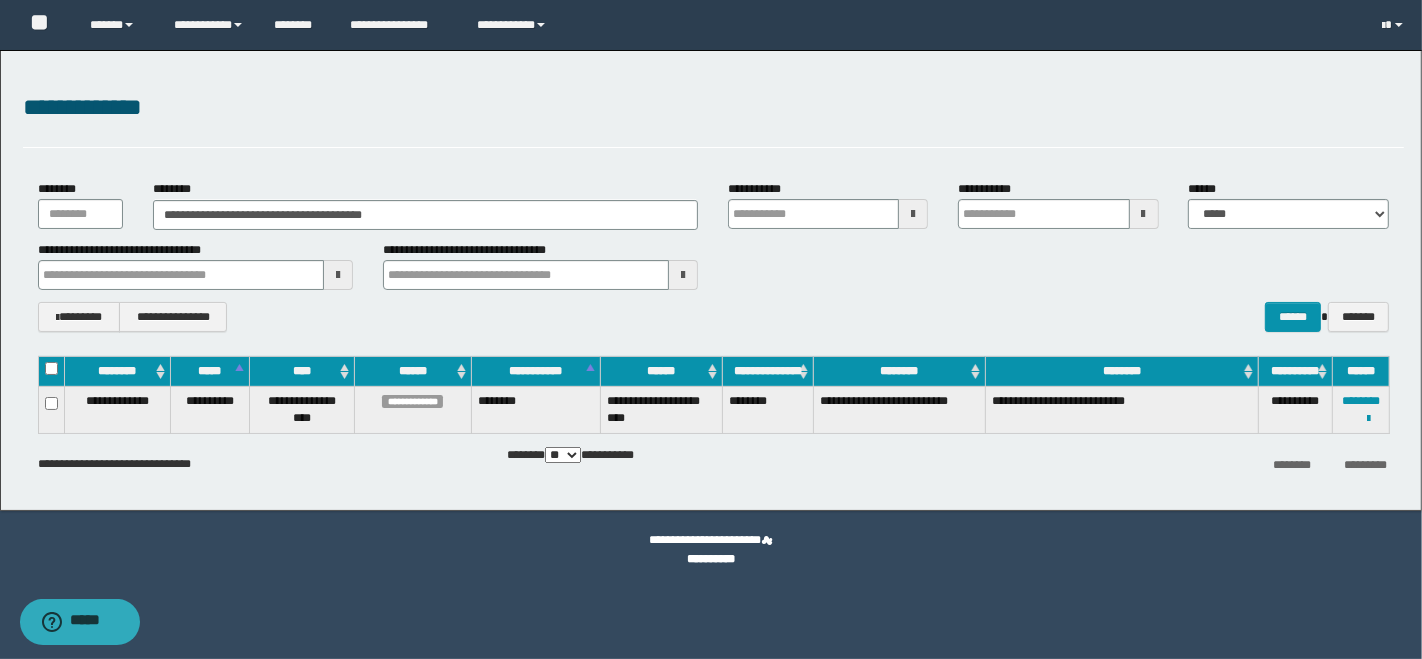 type 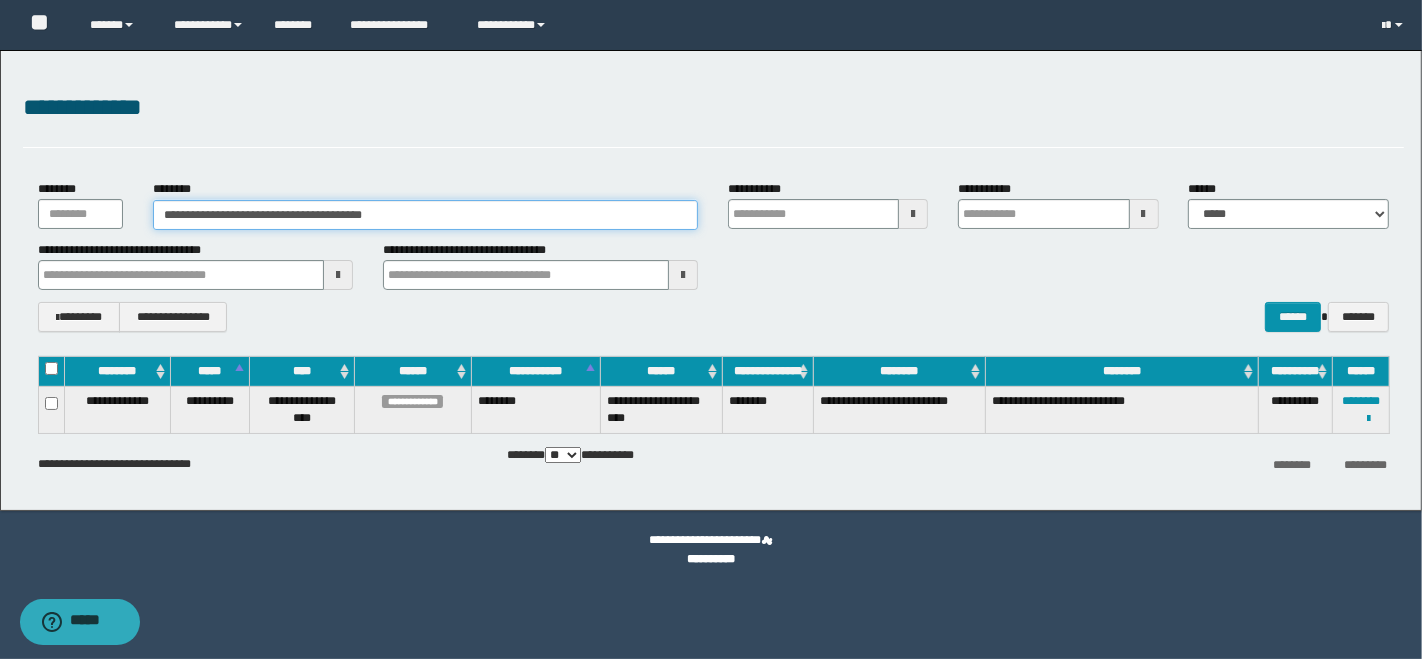 drag, startPoint x: 425, startPoint y: 215, endPoint x: 156, endPoint y: 215, distance: 269 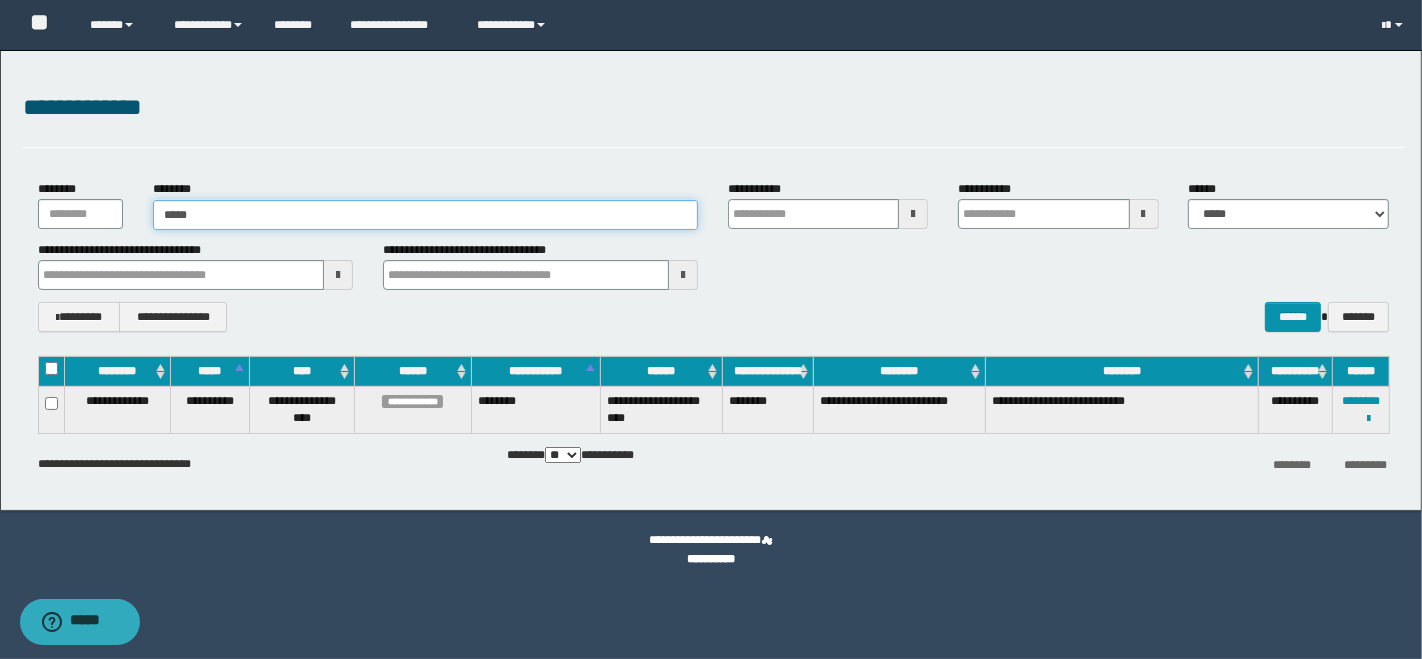 type on "******" 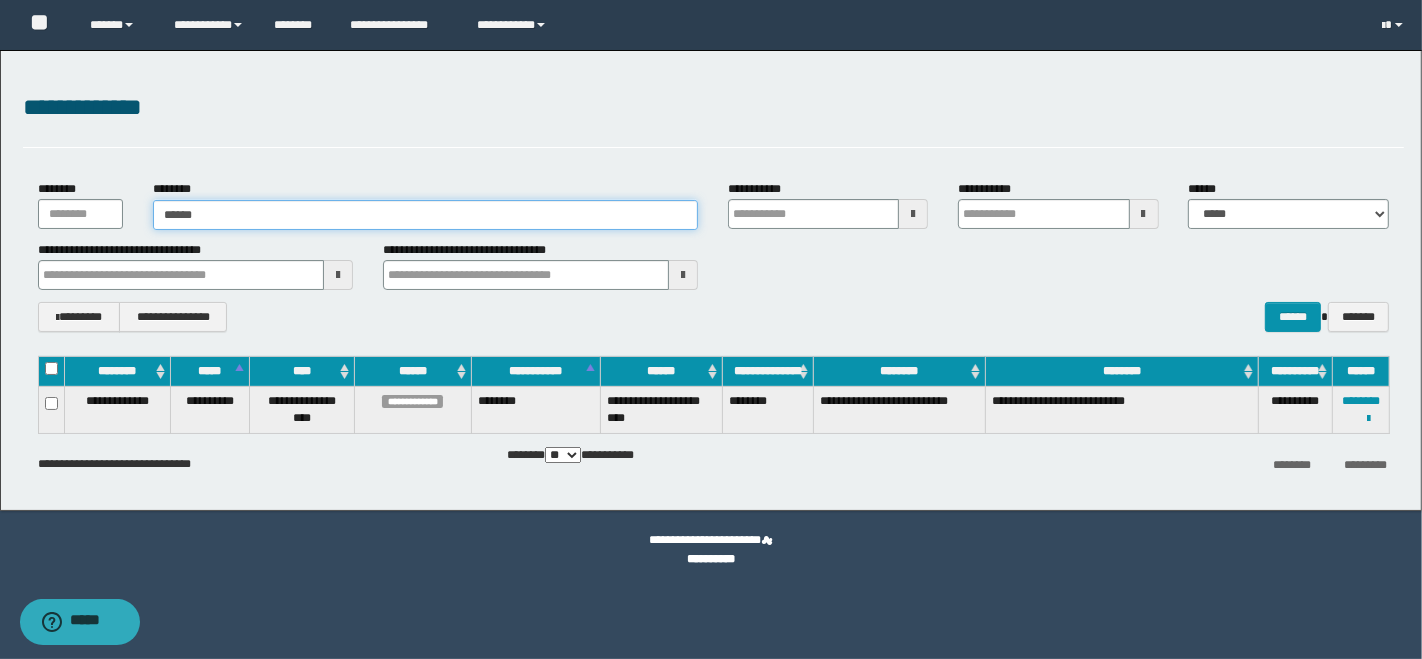 type on "******" 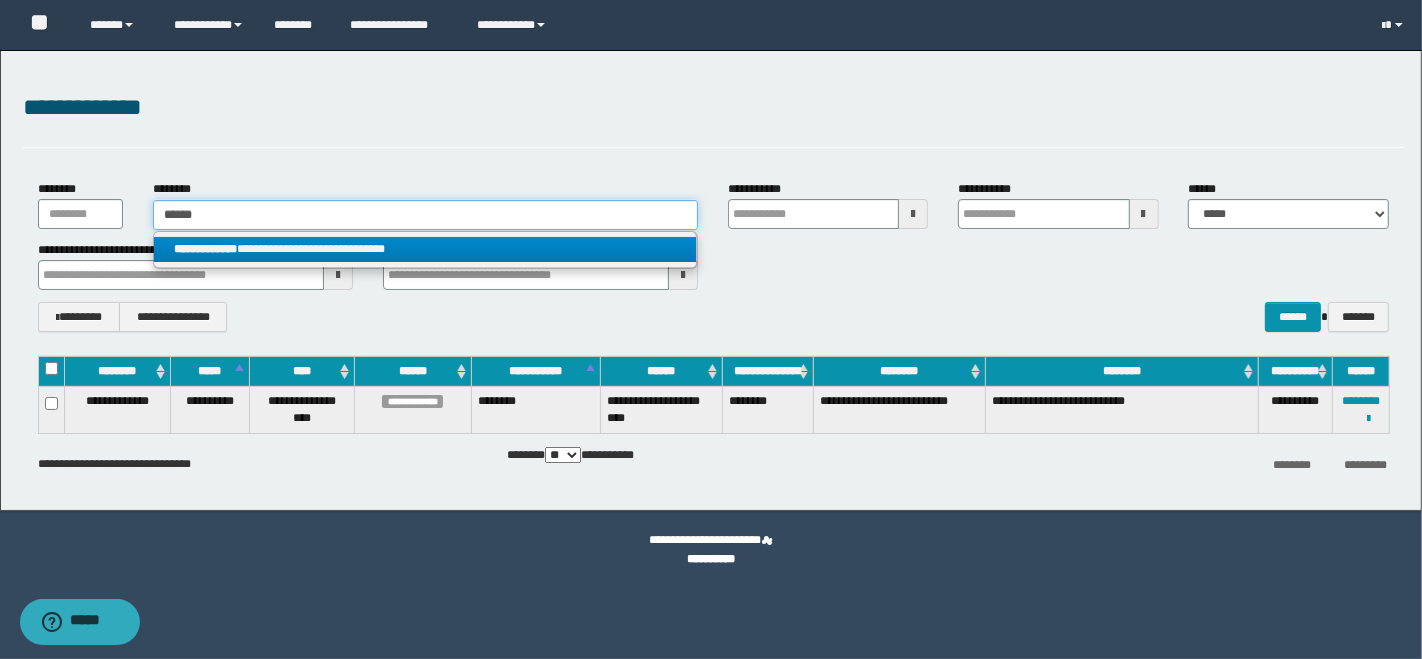 type on "******" 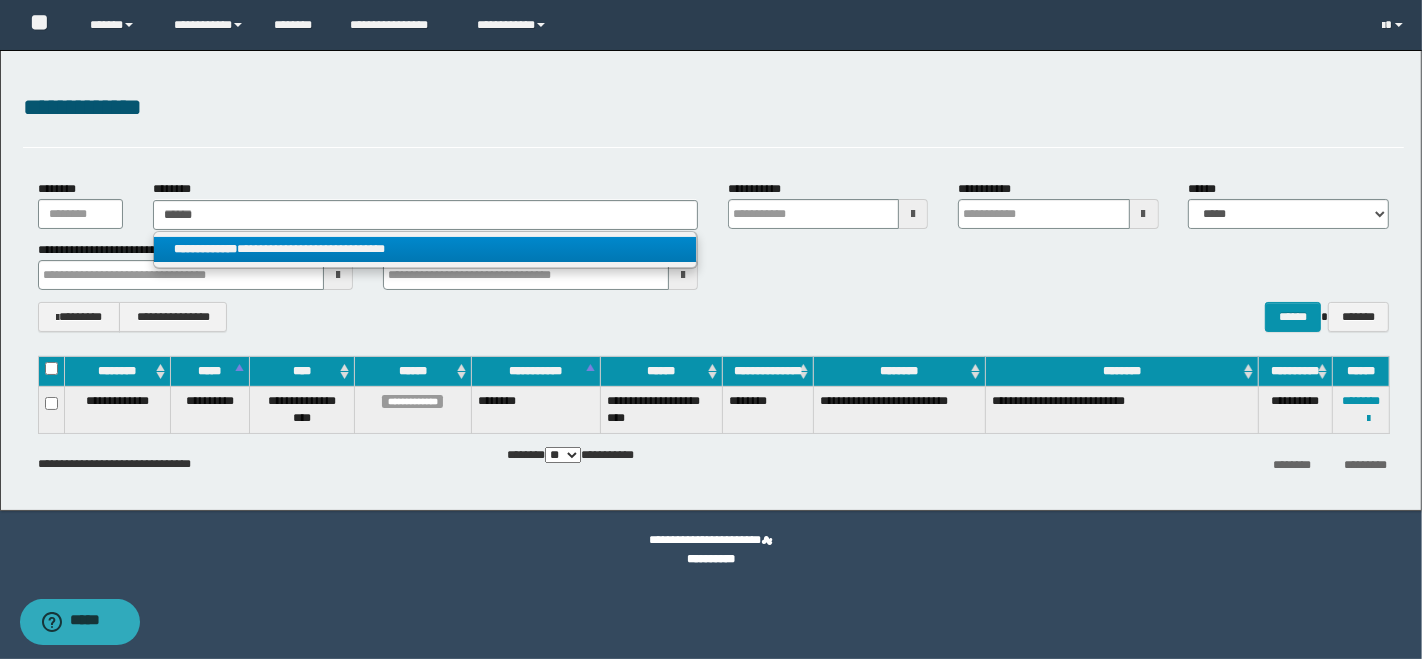 click on "**********" at bounding box center [425, 249] 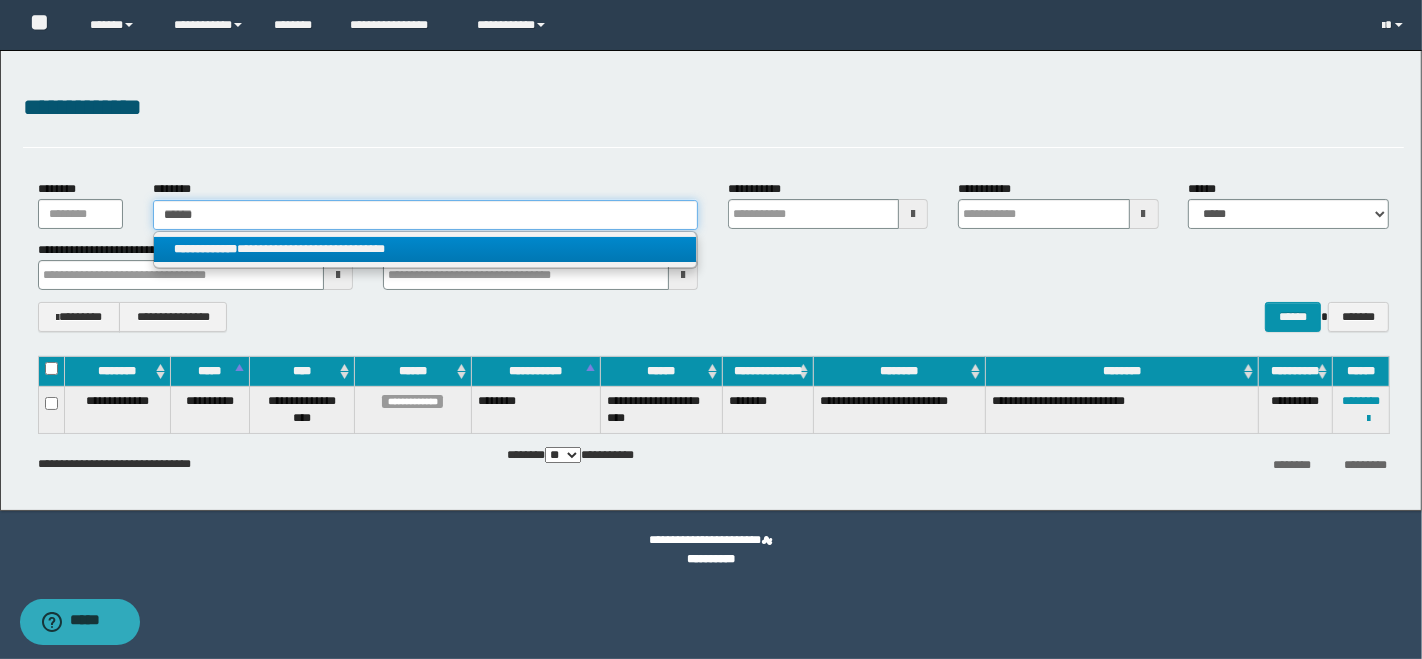 type 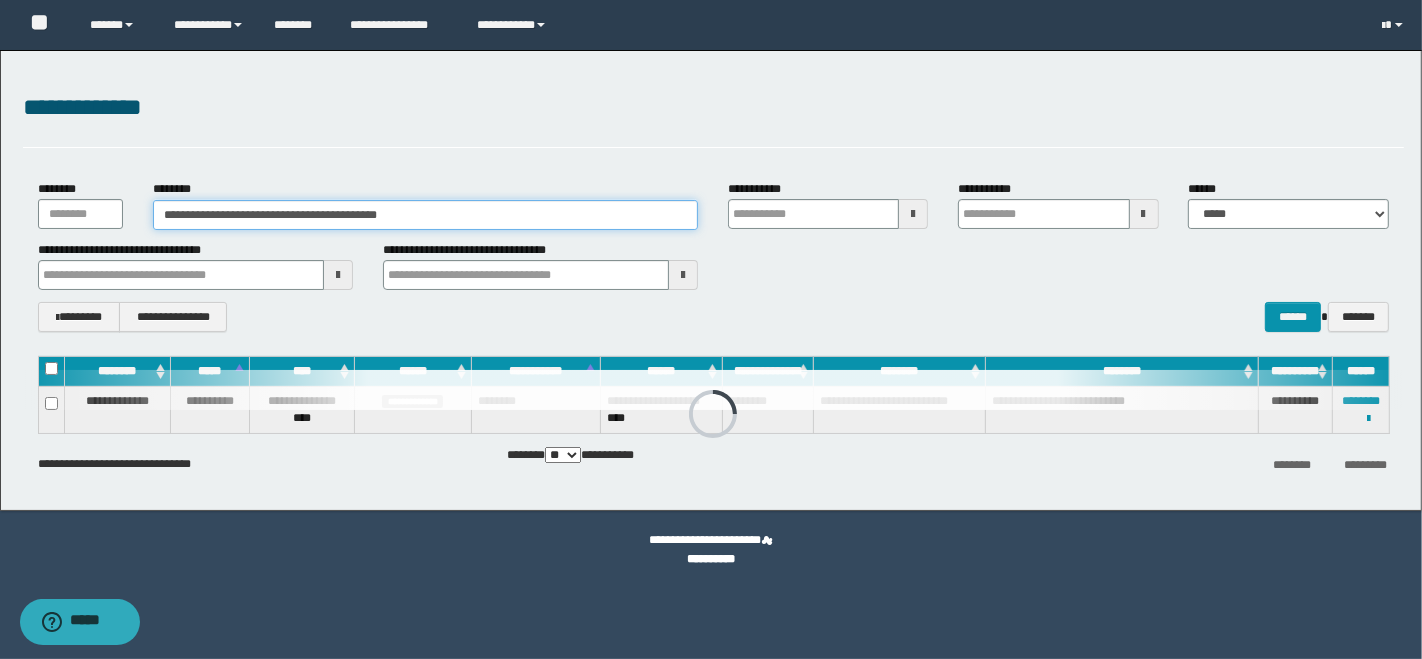 type 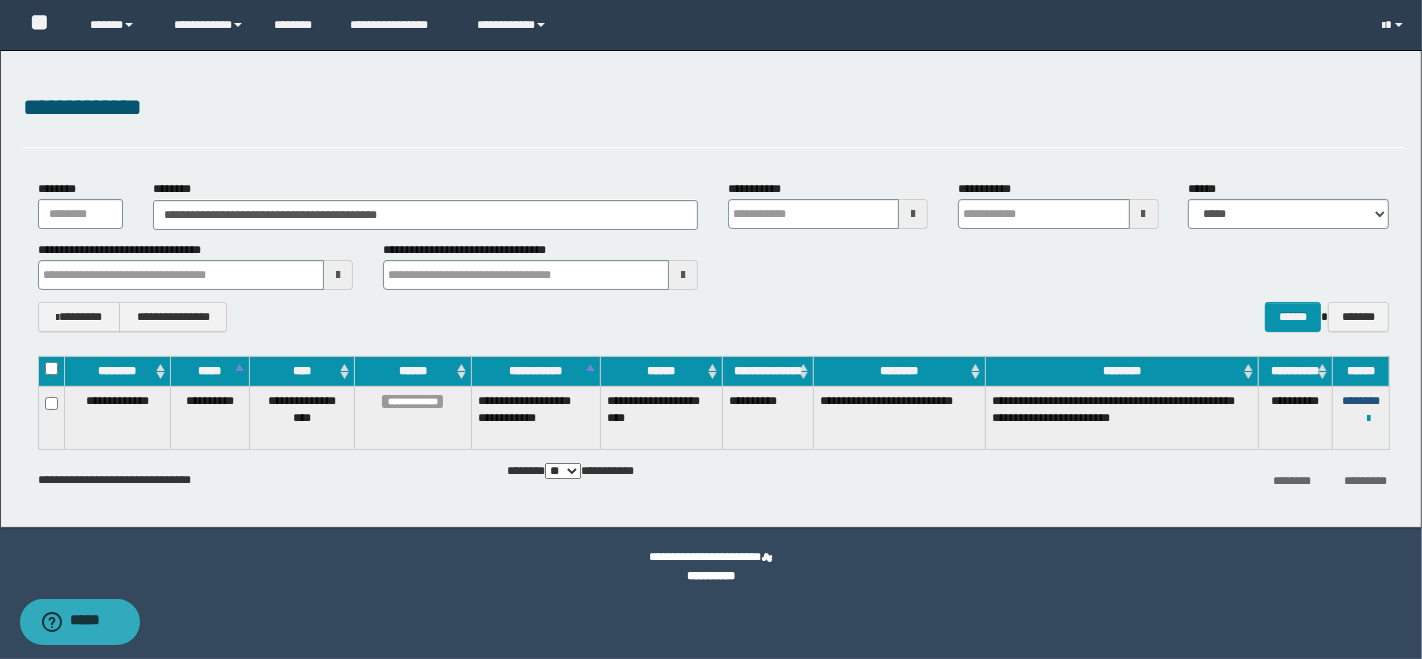 click on "********" at bounding box center [1361, 401] 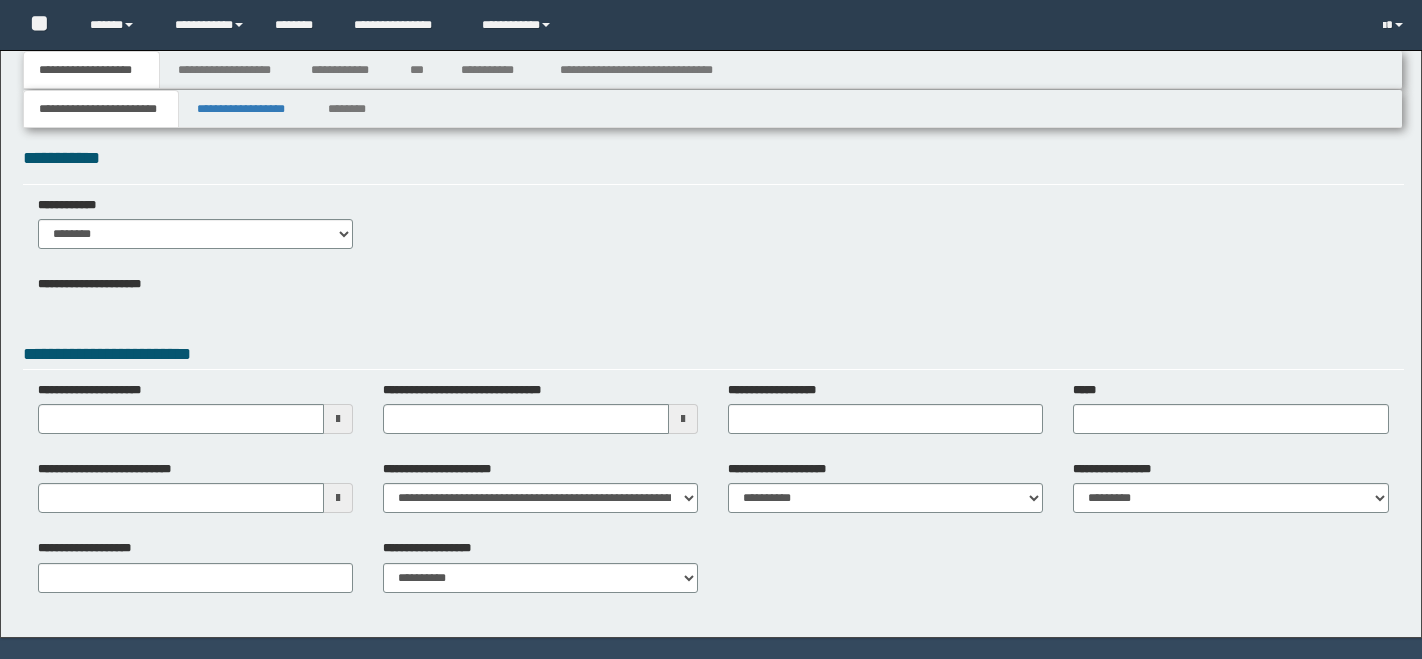 scroll, scrollTop: 0, scrollLeft: 0, axis: both 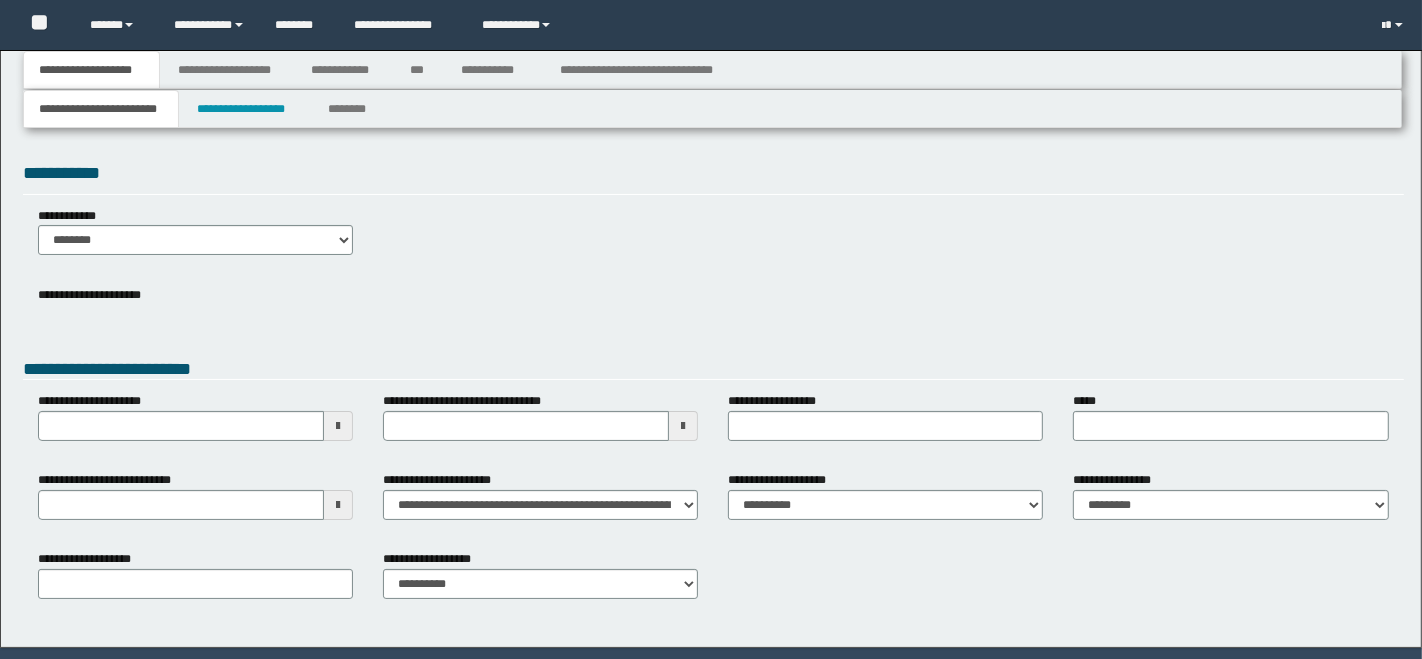 type 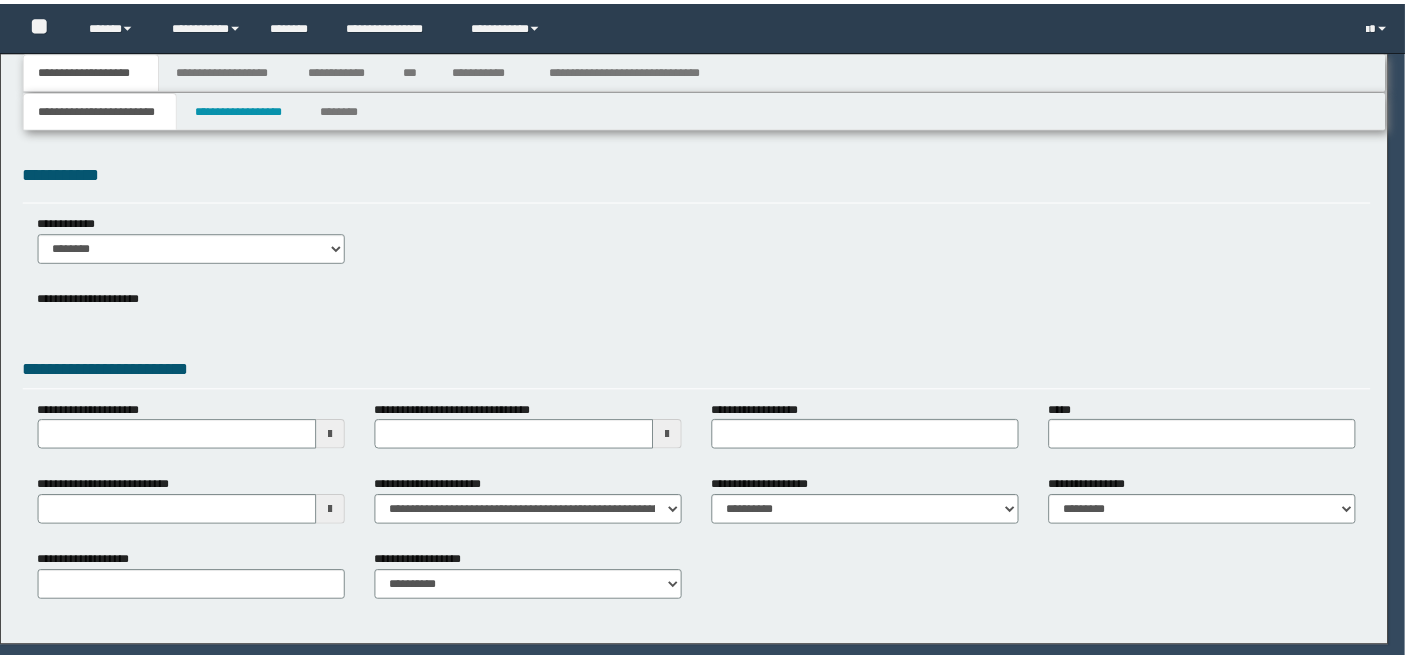 scroll, scrollTop: 0, scrollLeft: 0, axis: both 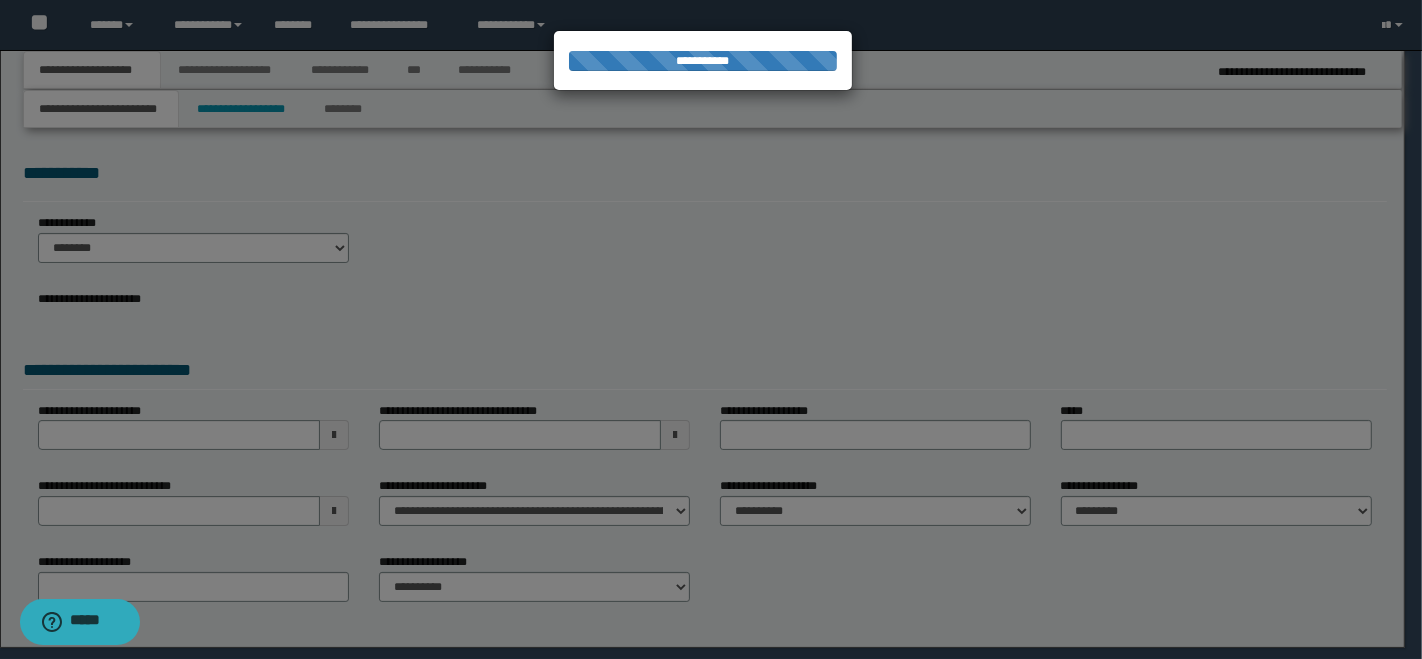 type on "**********" 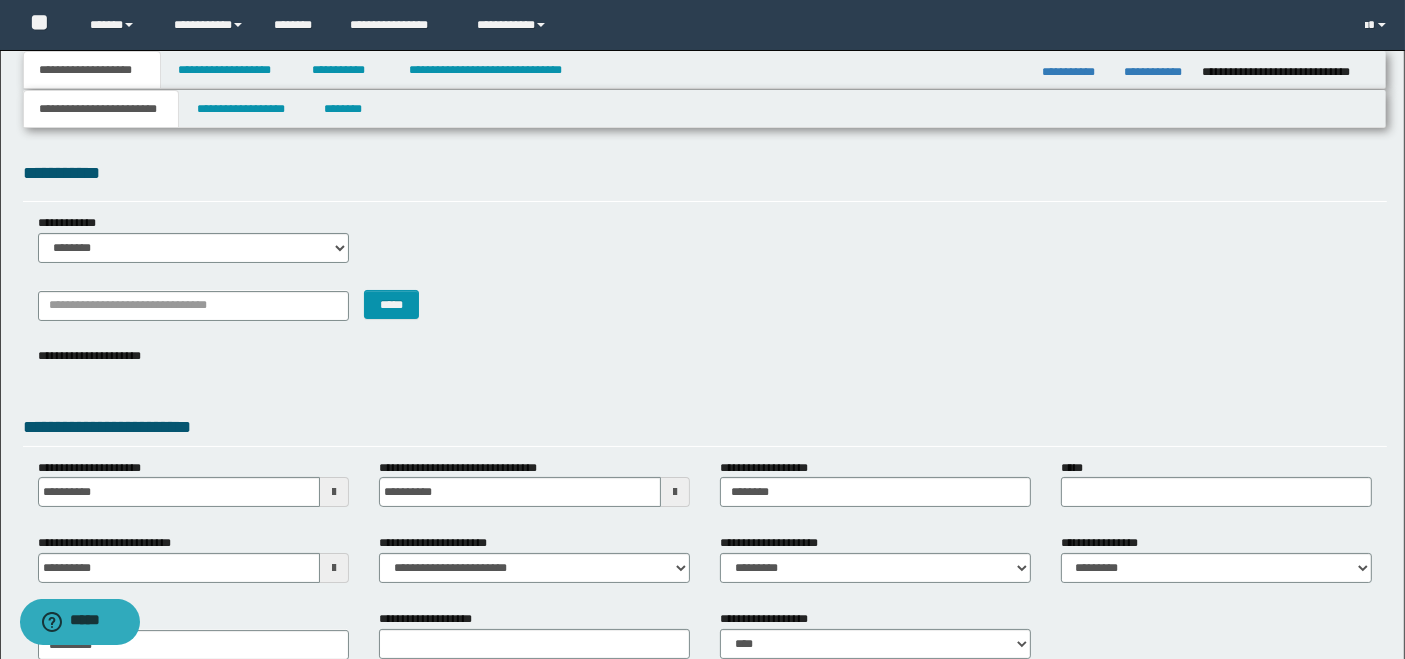 scroll, scrollTop: 111, scrollLeft: 0, axis: vertical 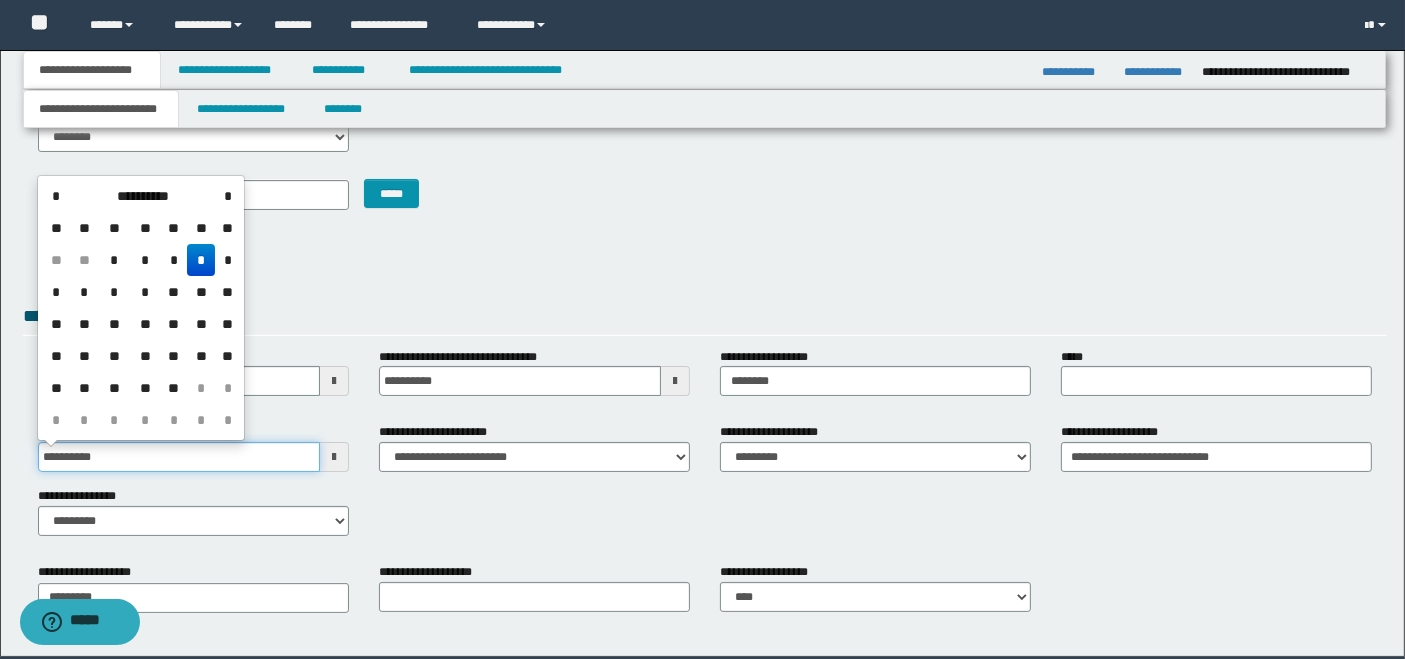 click on "**********" at bounding box center (179, 457) 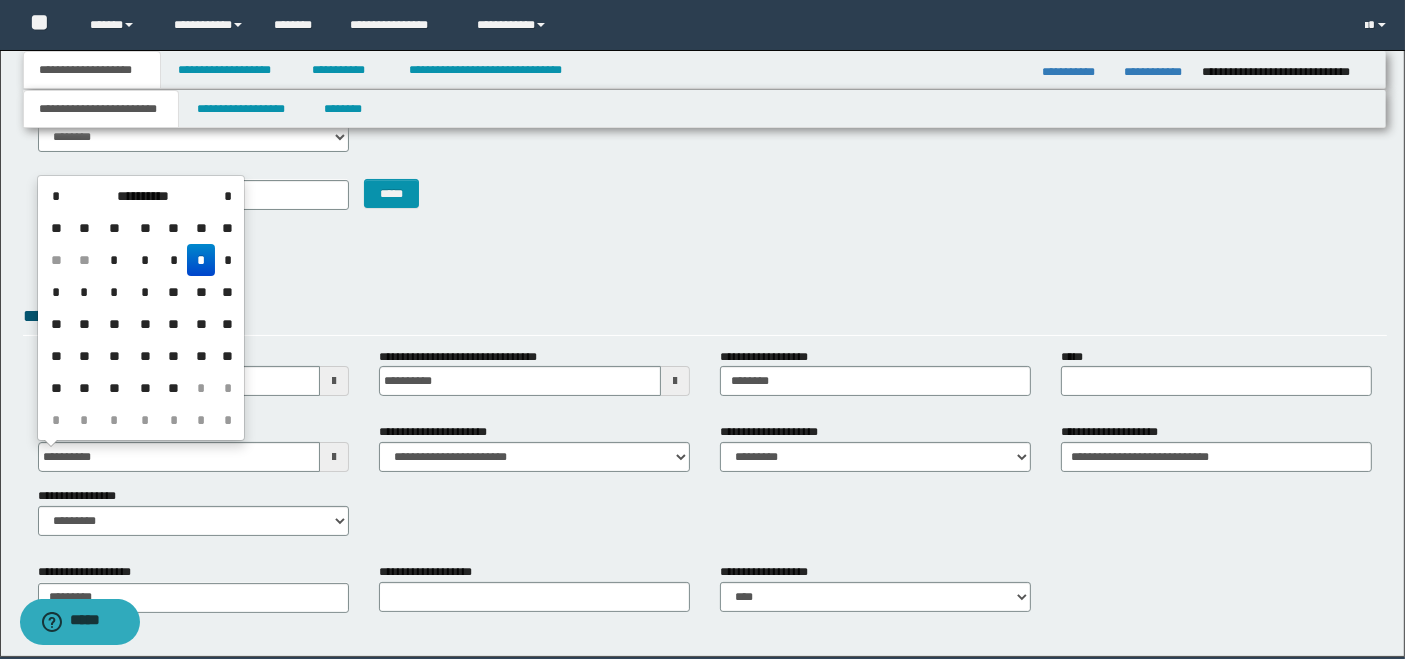 type on "**********" 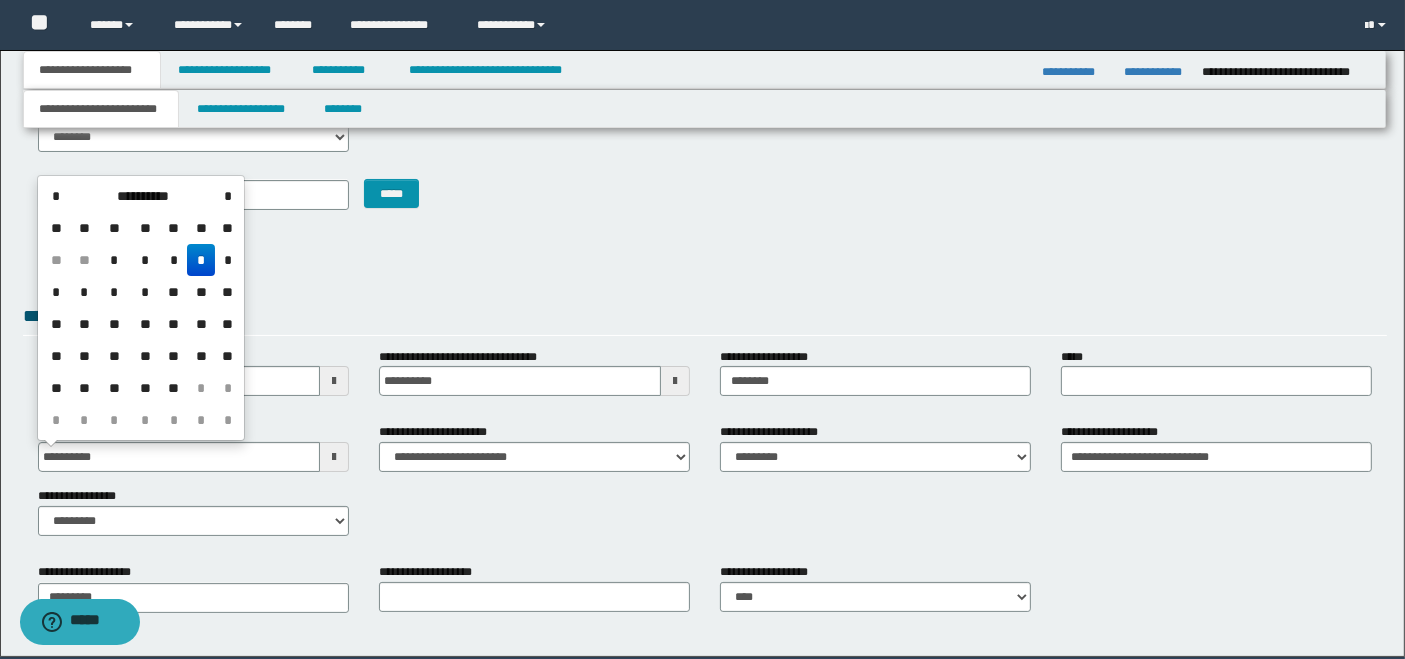 click on "*****" at bounding box center (705, 193) 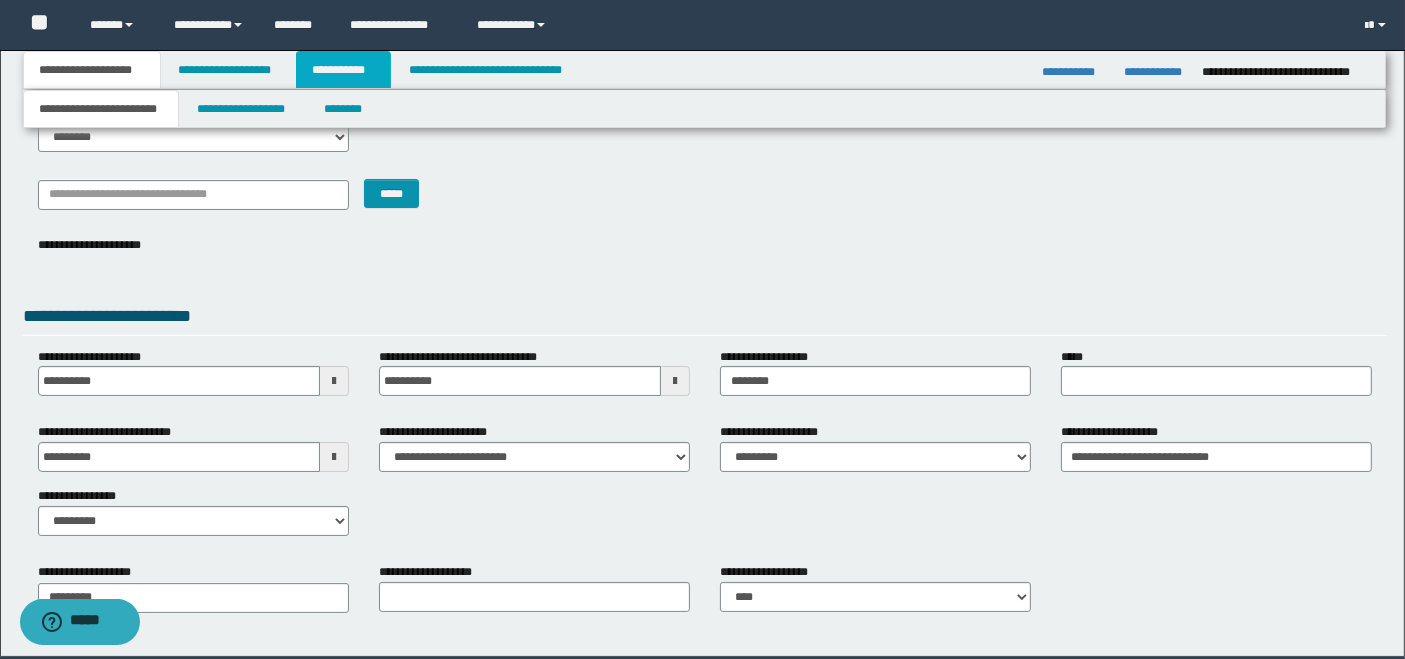 click on "**********" at bounding box center (344, 70) 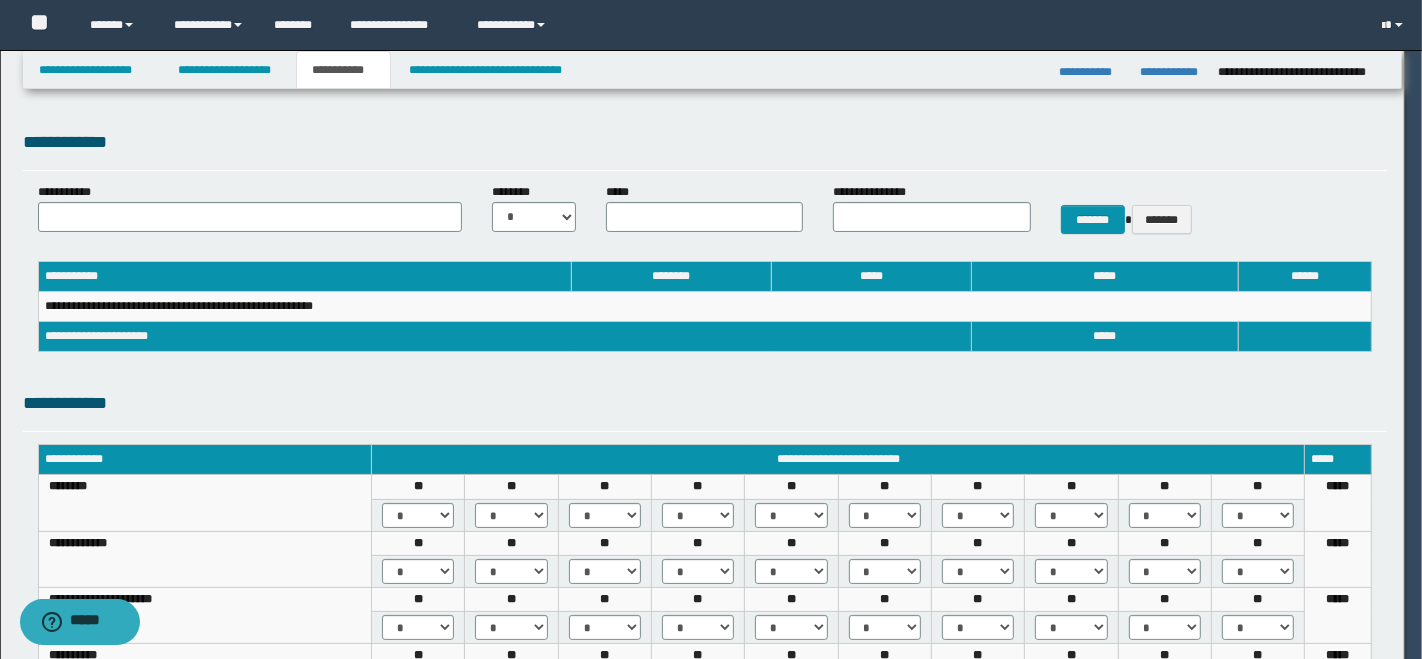 select on "***" 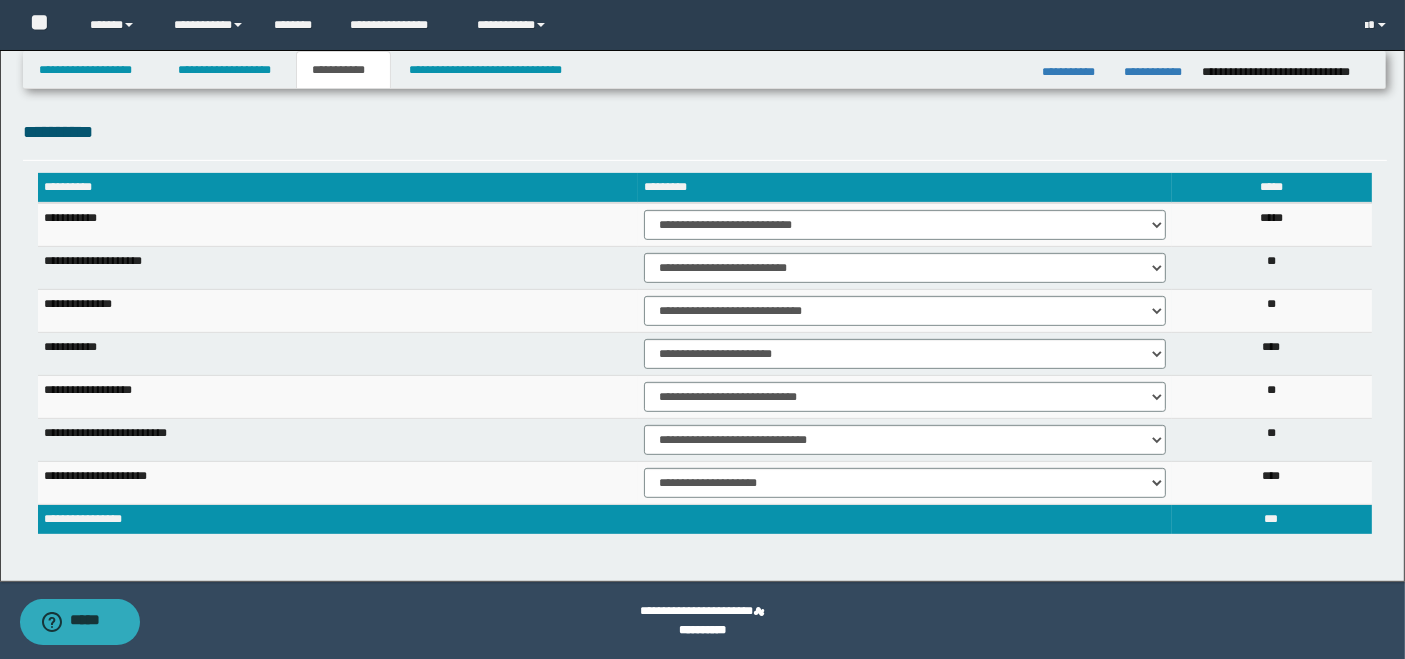 scroll, scrollTop: 370, scrollLeft: 0, axis: vertical 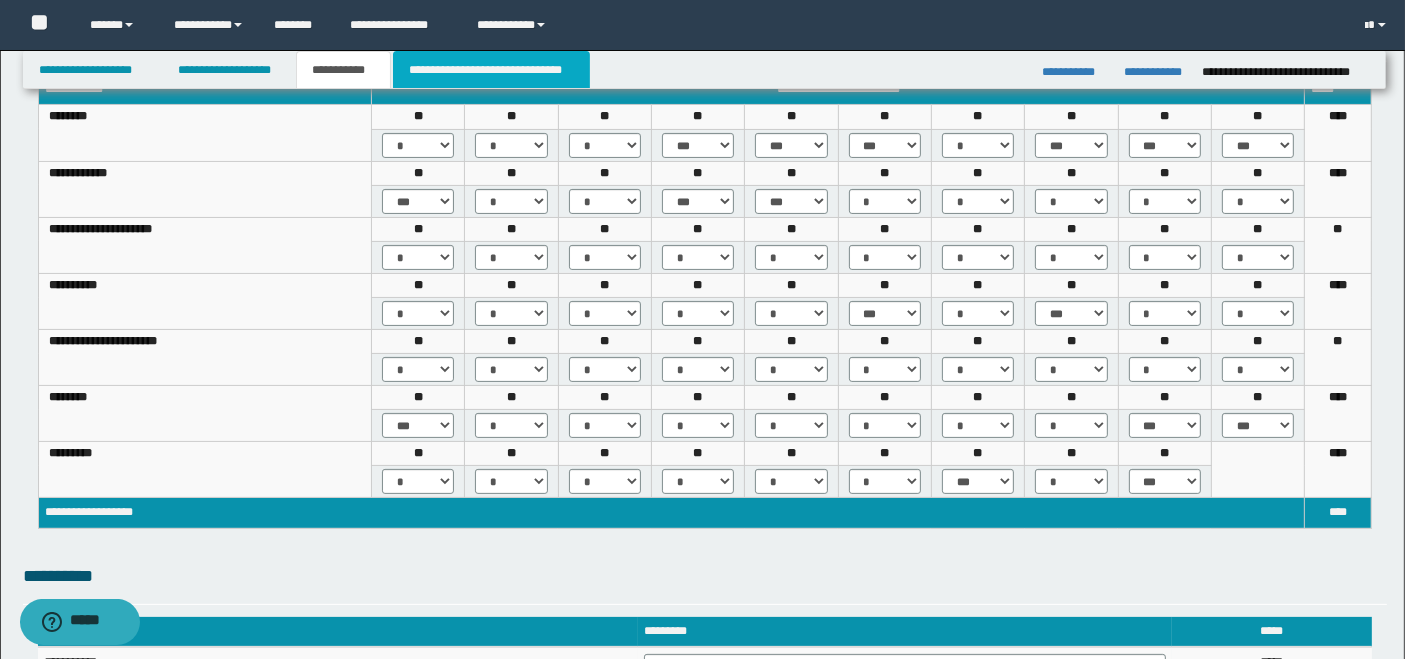 click on "**********" at bounding box center (491, 70) 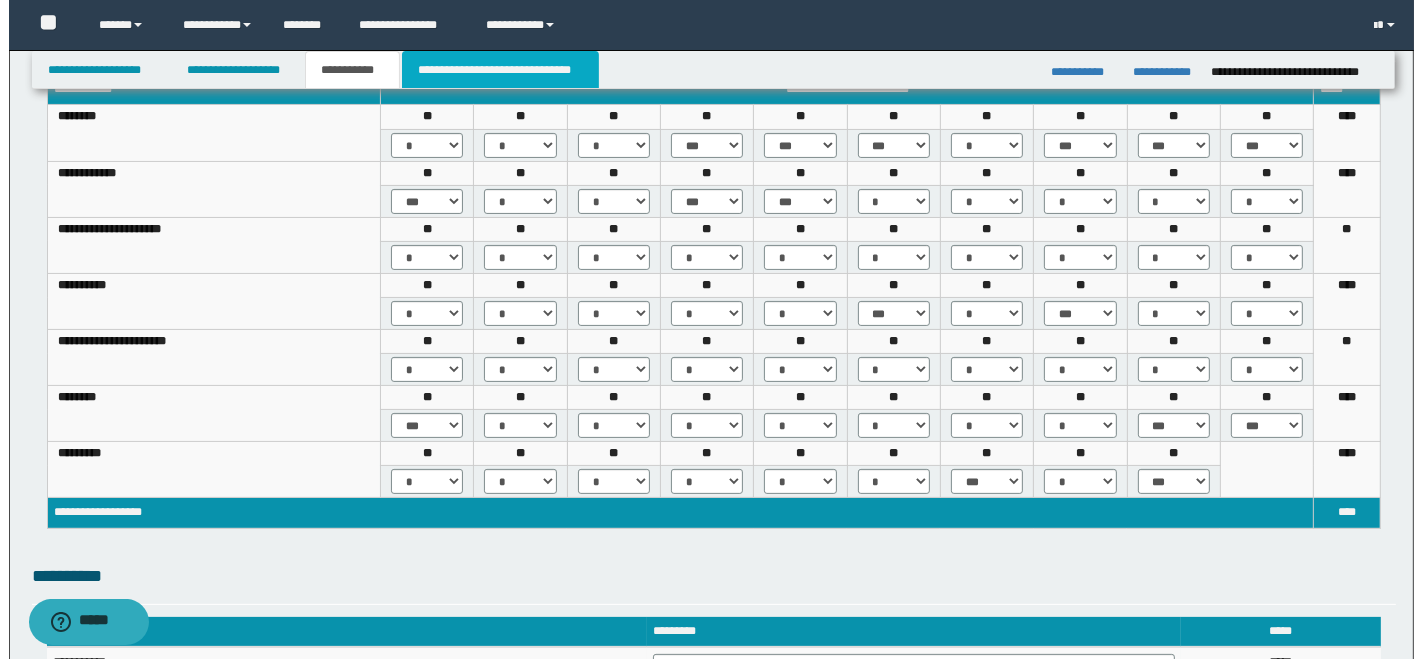 scroll, scrollTop: 0, scrollLeft: 0, axis: both 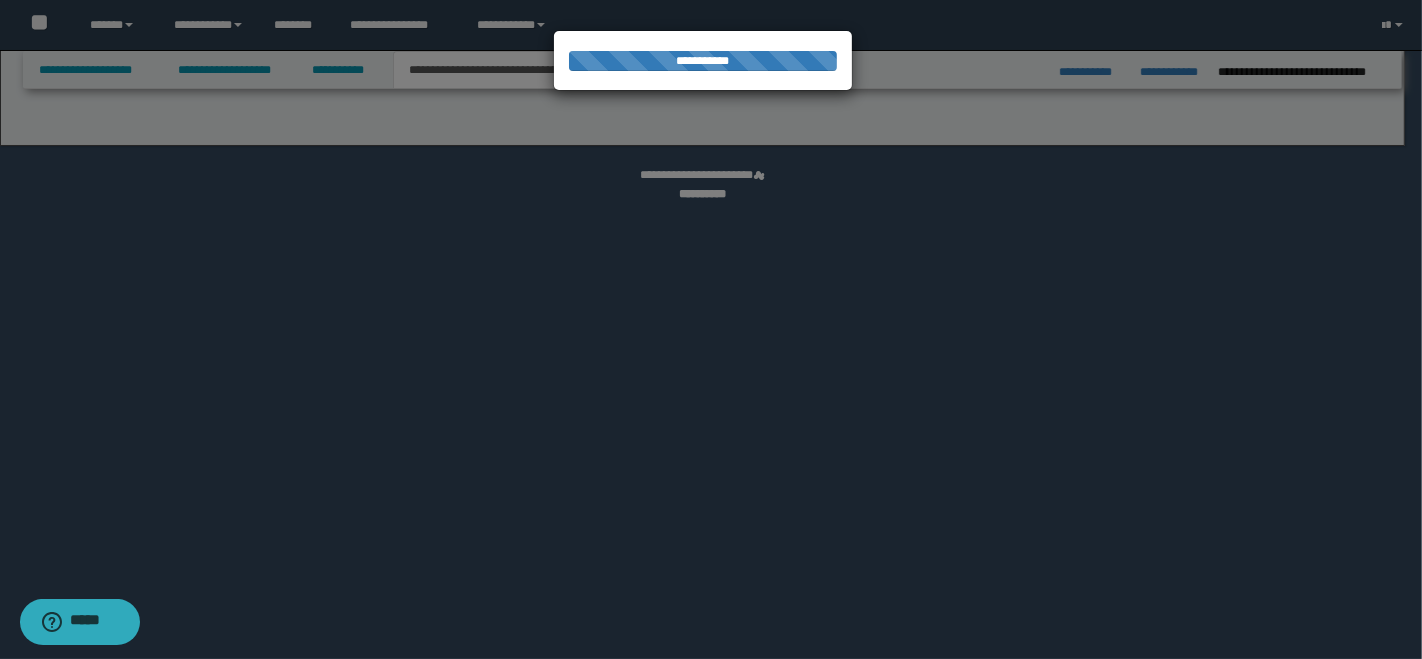 select on "*" 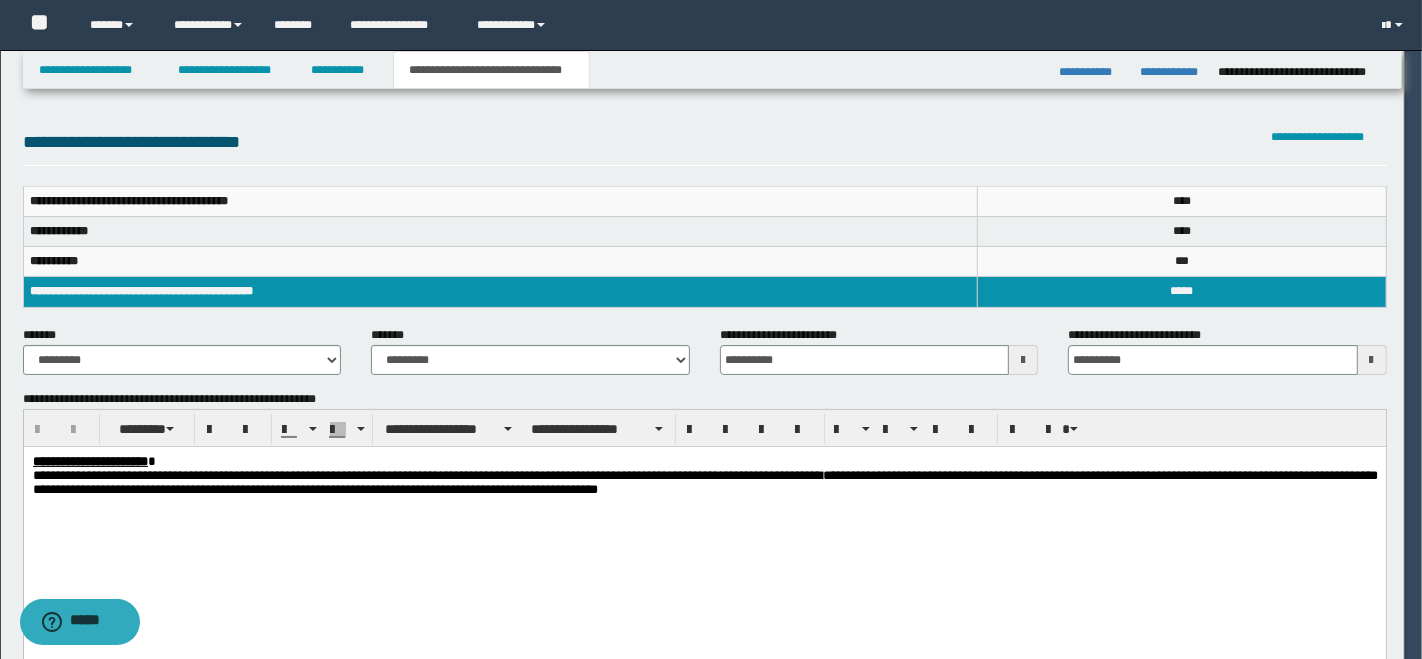 scroll, scrollTop: 0, scrollLeft: 0, axis: both 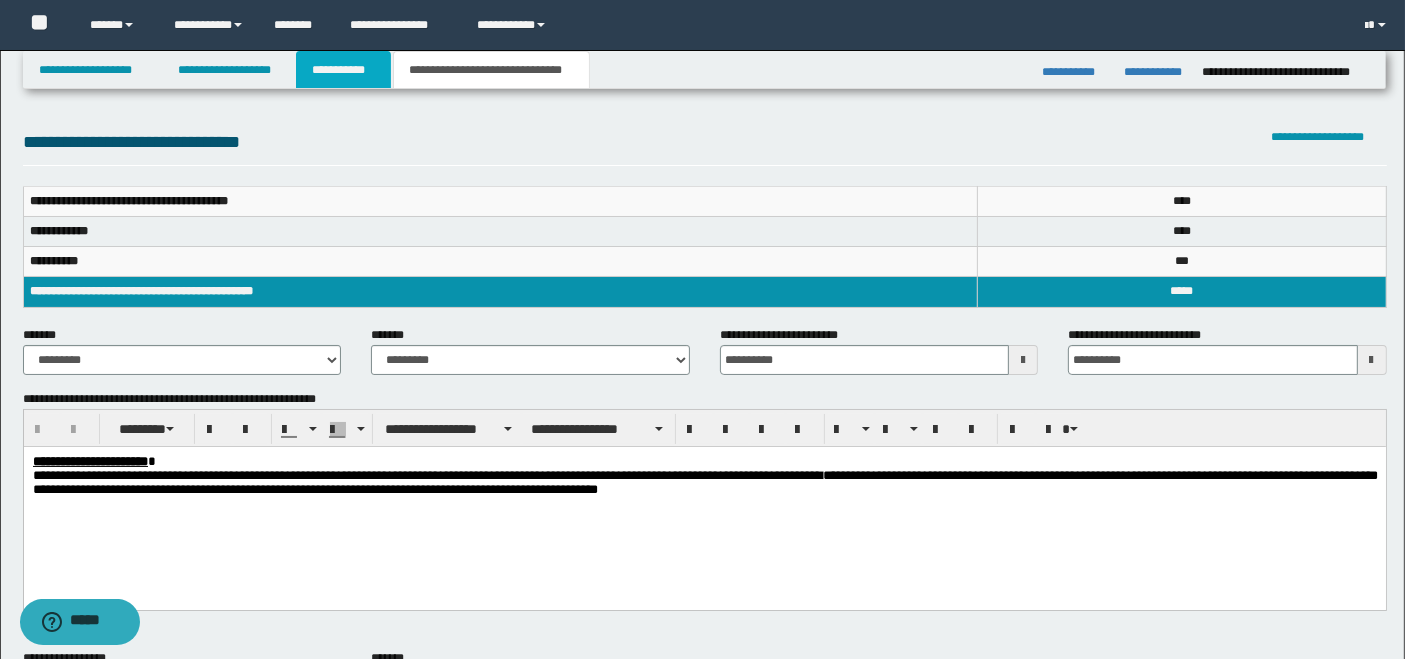 click on "**********" at bounding box center [344, 70] 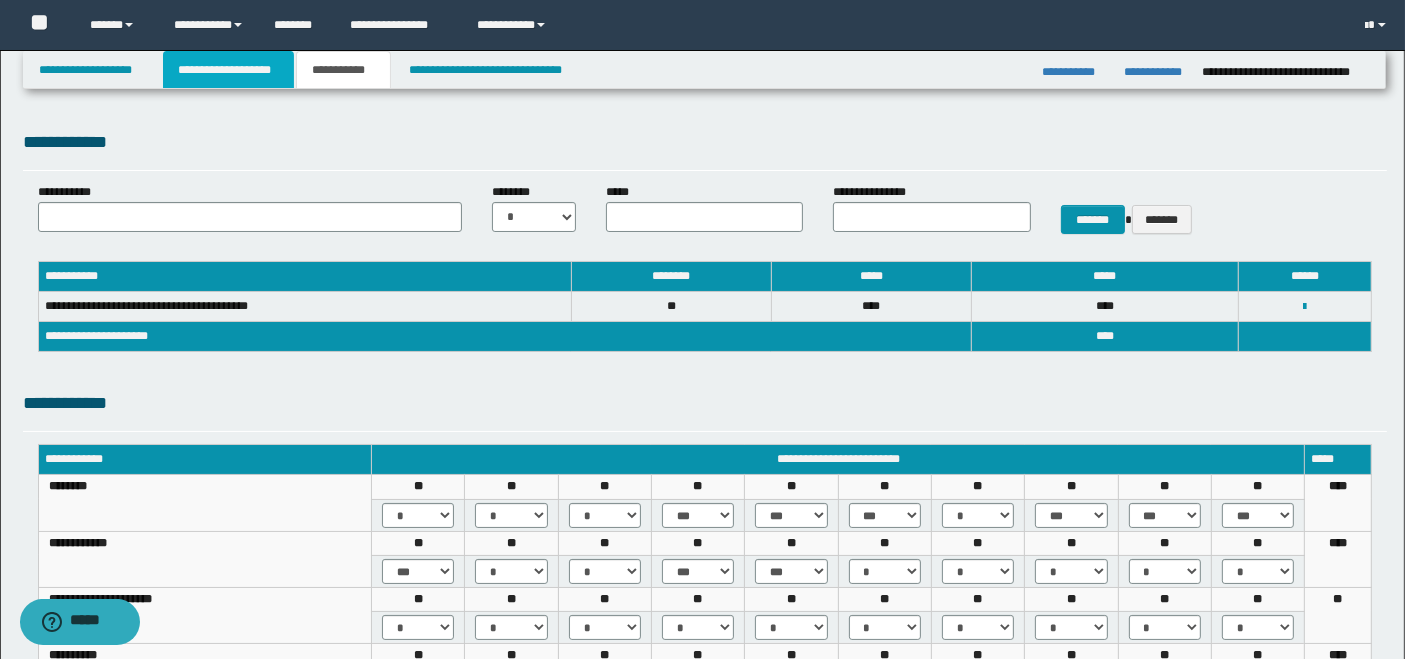 click on "**********" at bounding box center [228, 70] 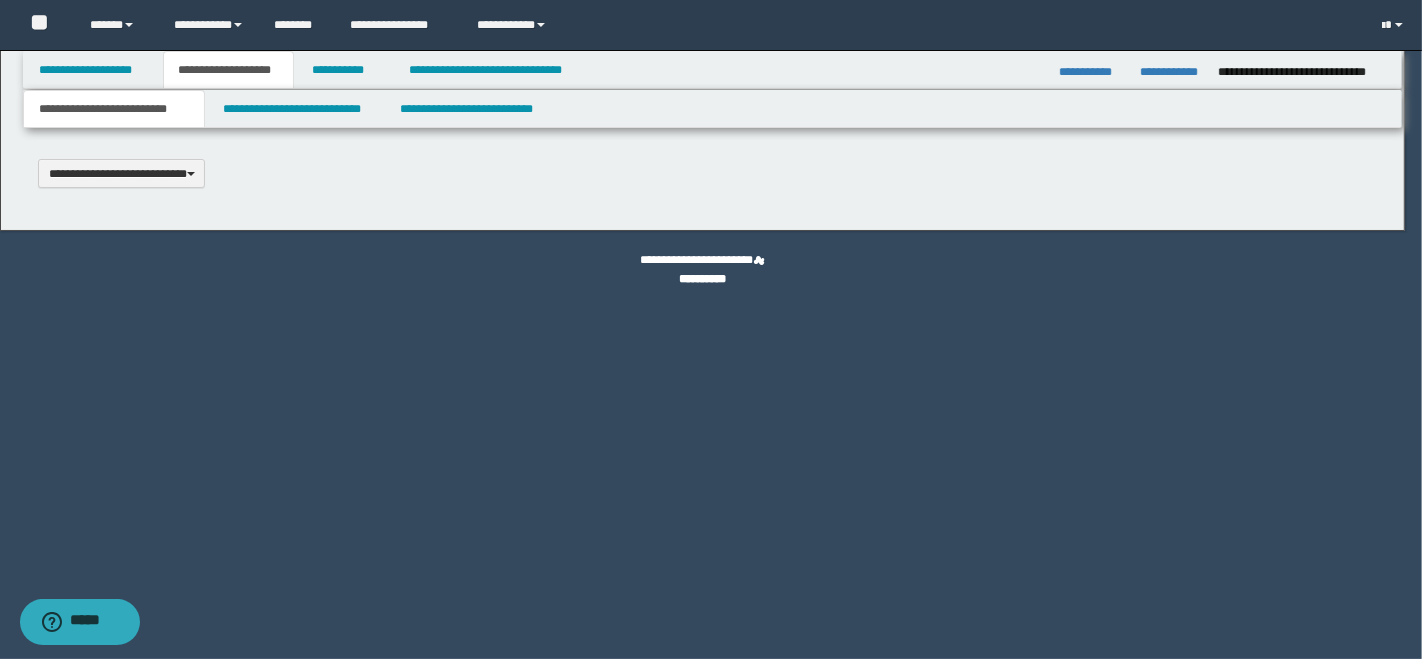 type 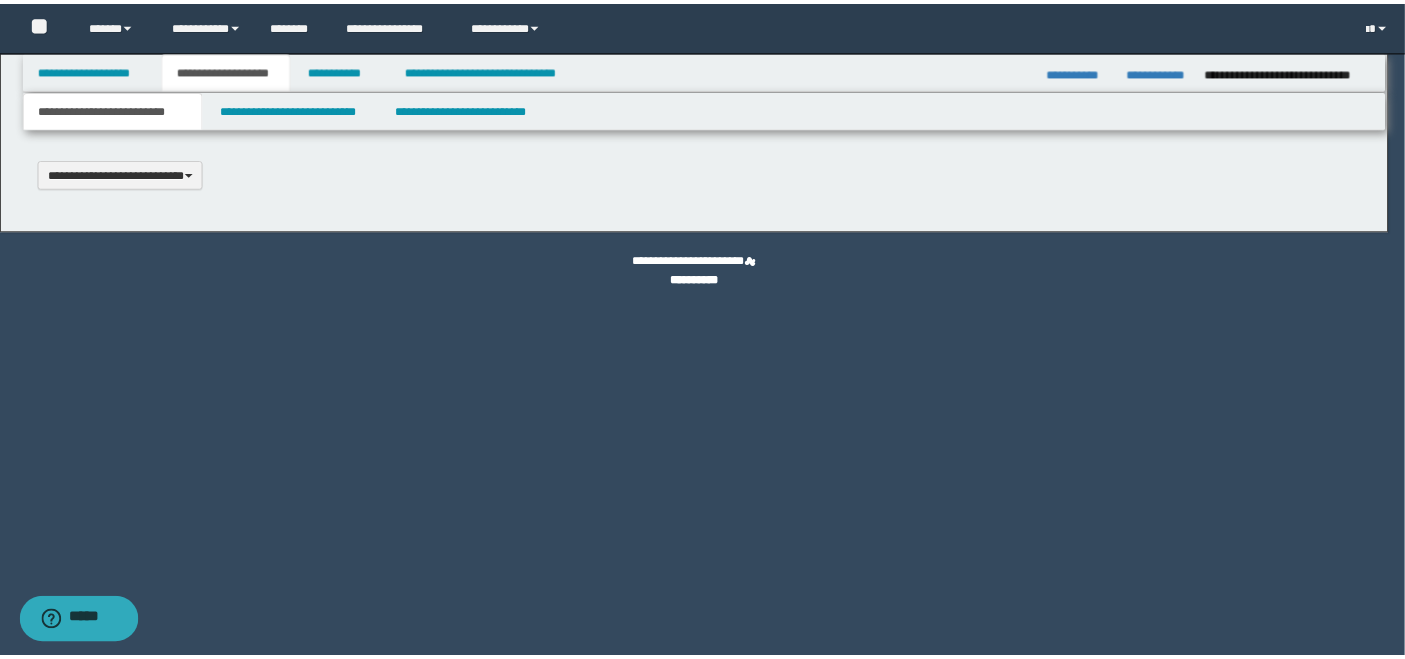 scroll, scrollTop: 0, scrollLeft: 0, axis: both 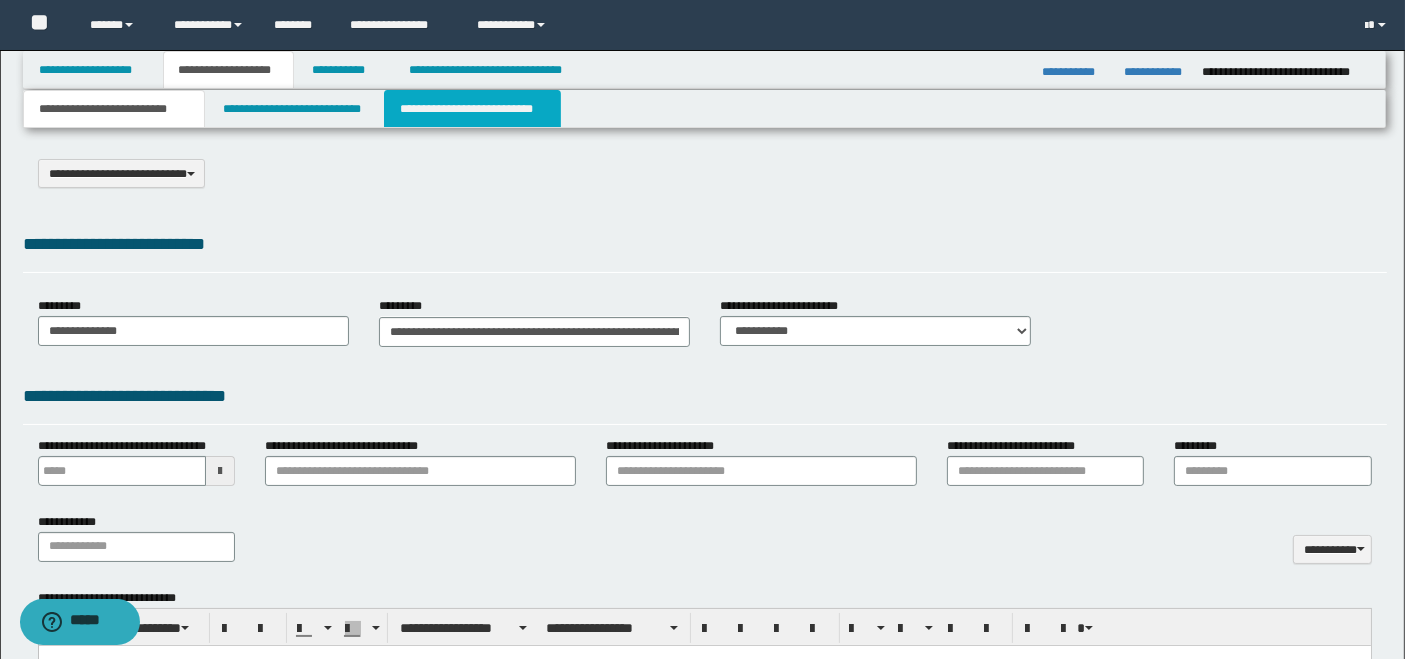 click on "**********" at bounding box center (472, 109) 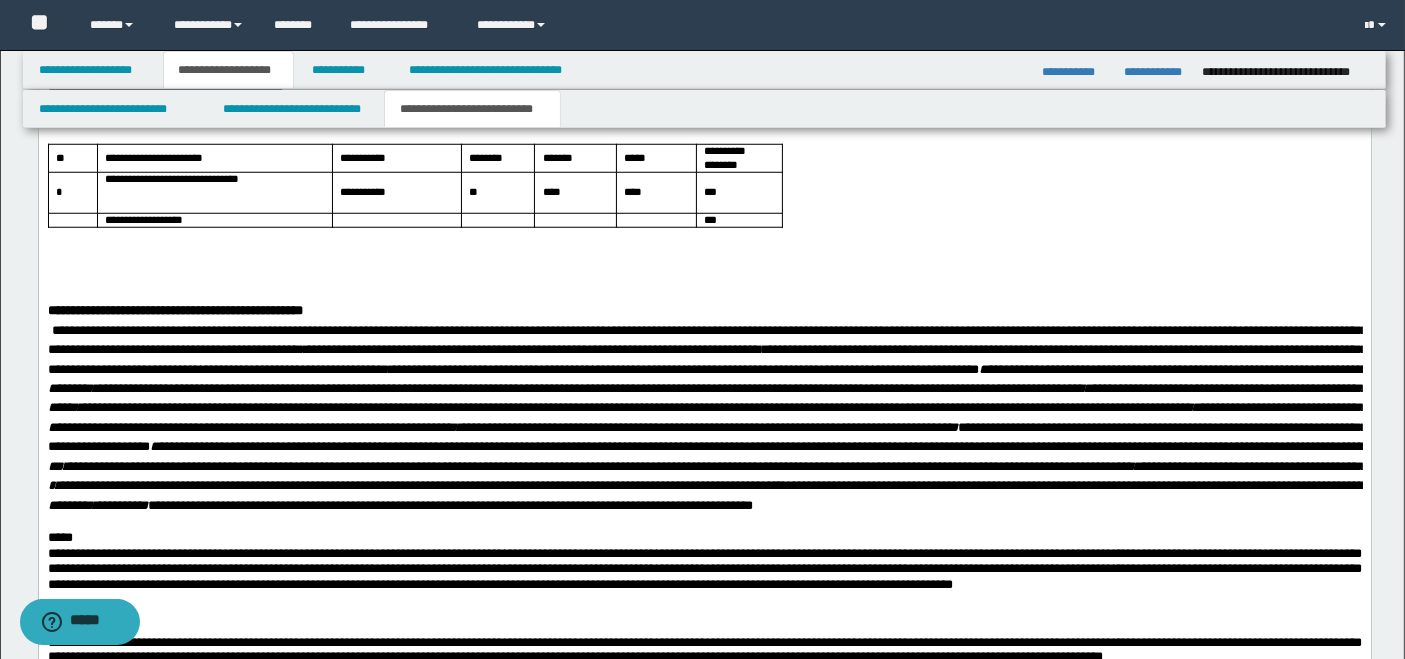 scroll, scrollTop: 1777, scrollLeft: 0, axis: vertical 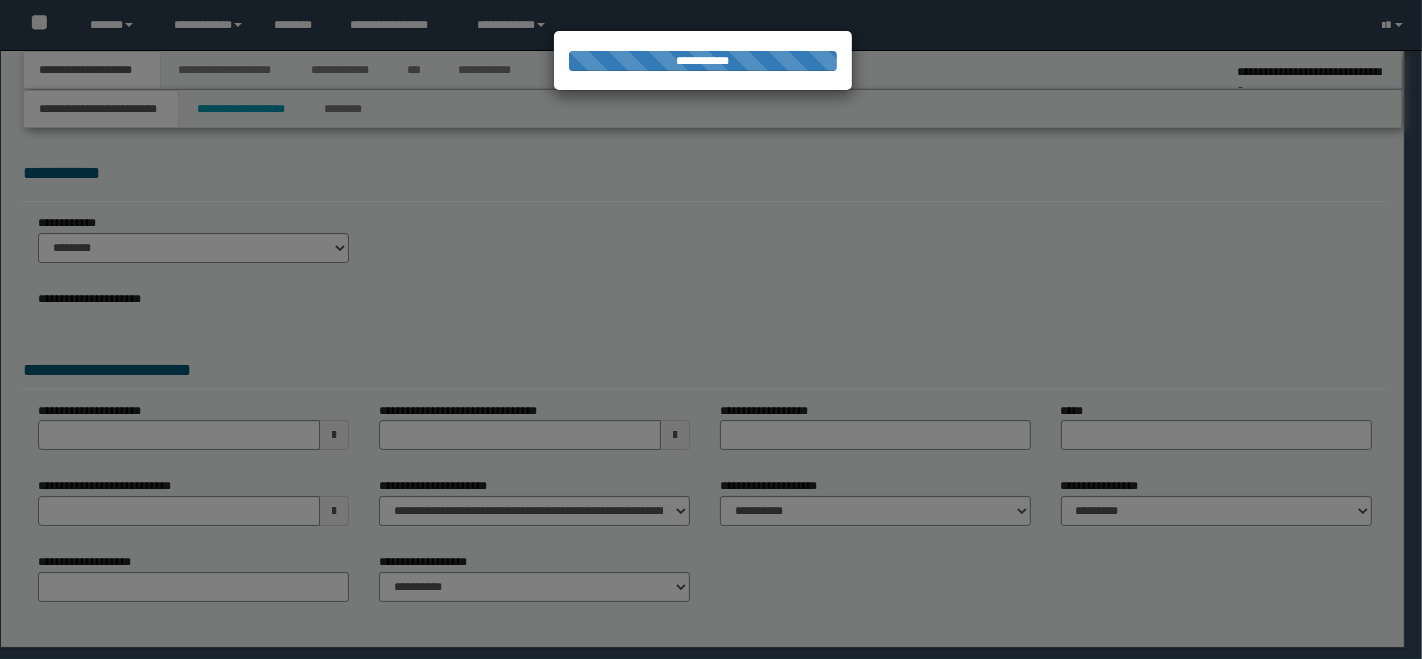 type on "**********" 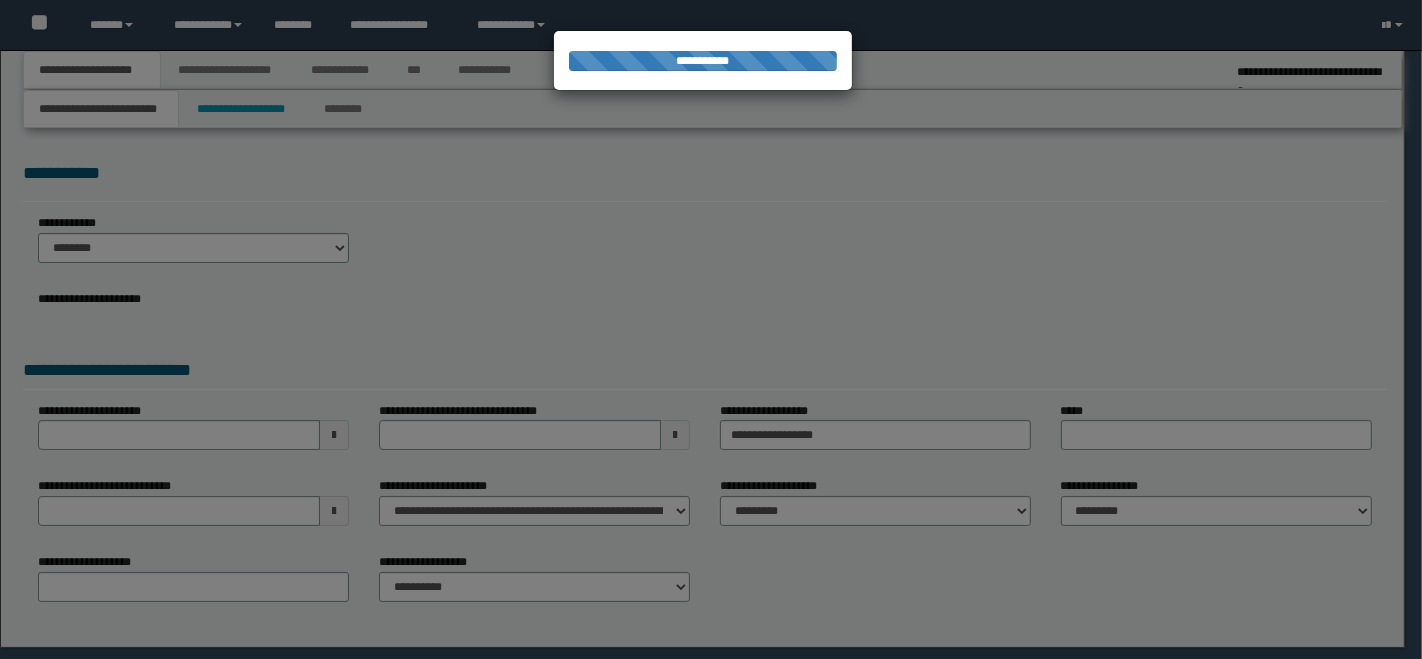 scroll, scrollTop: 0, scrollLeft: 0, axis: both 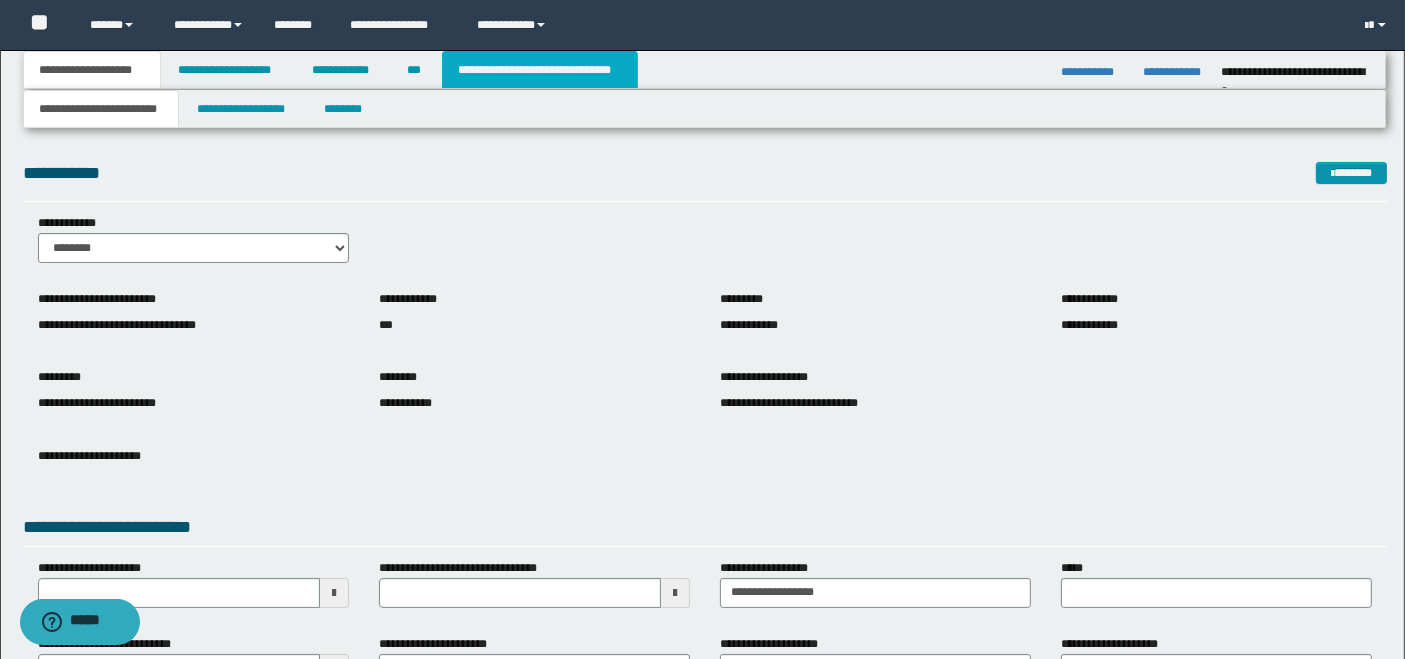 click on "**********" at bounding box center [540, 70] 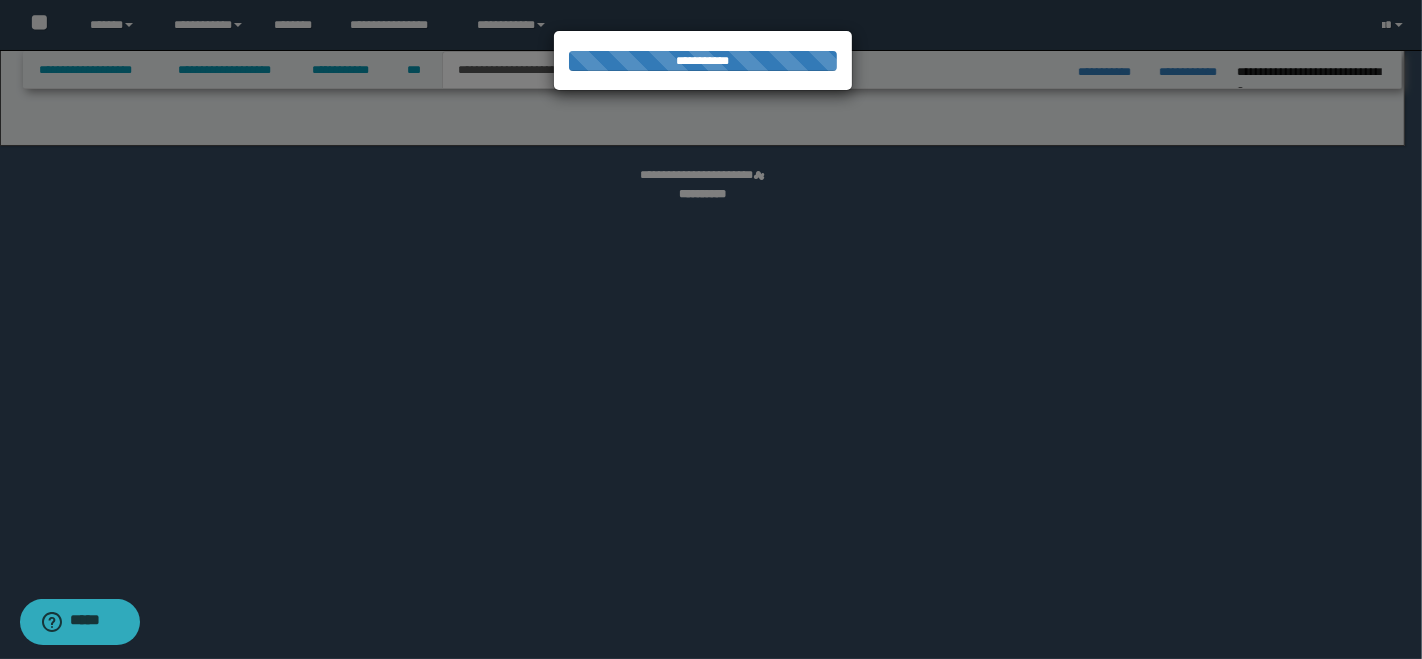 select on "*" 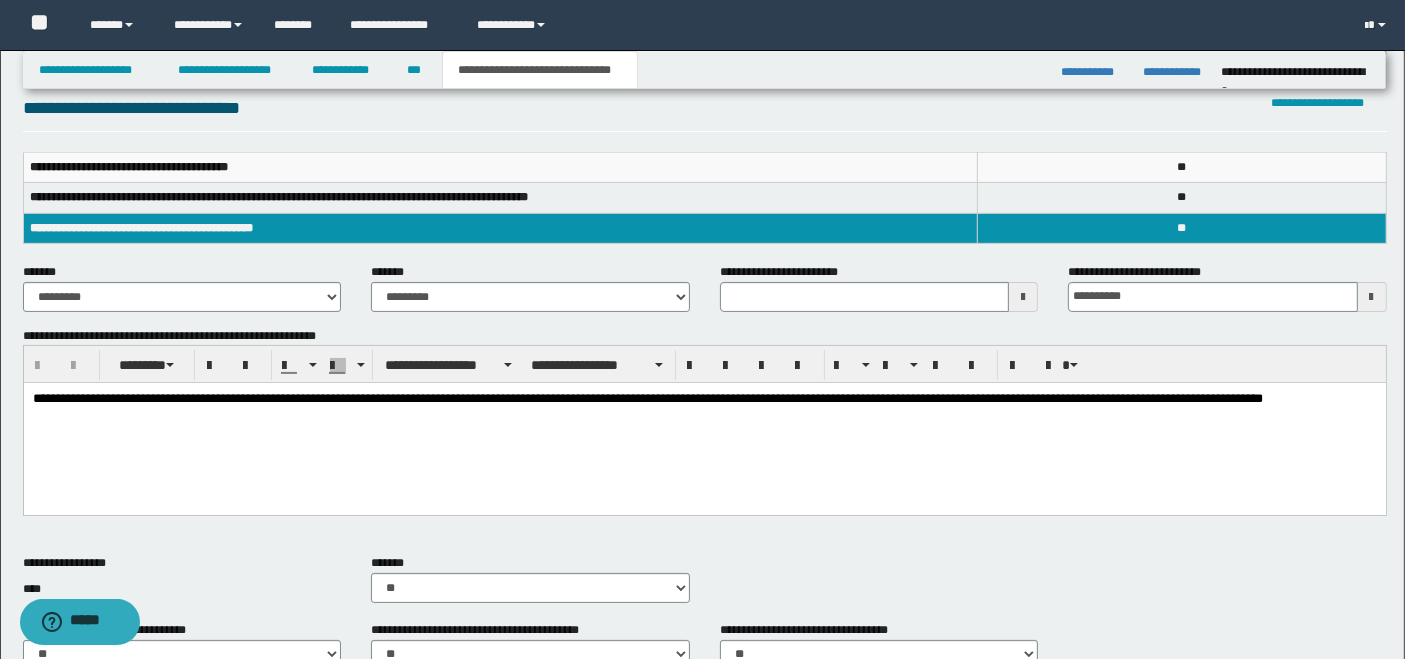 scroll, scrollTop: 111, scrollLeft: 0, axis: vertical 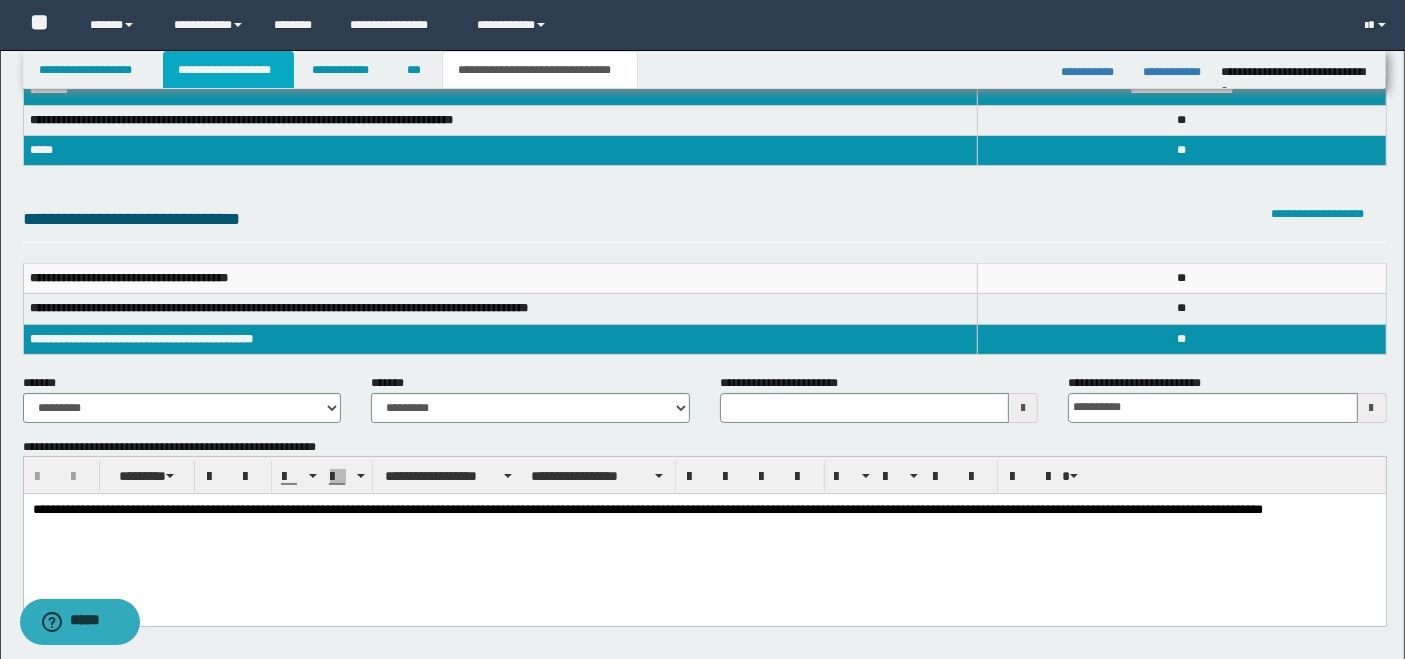 click on "**********" at bounding box center [228, 70] 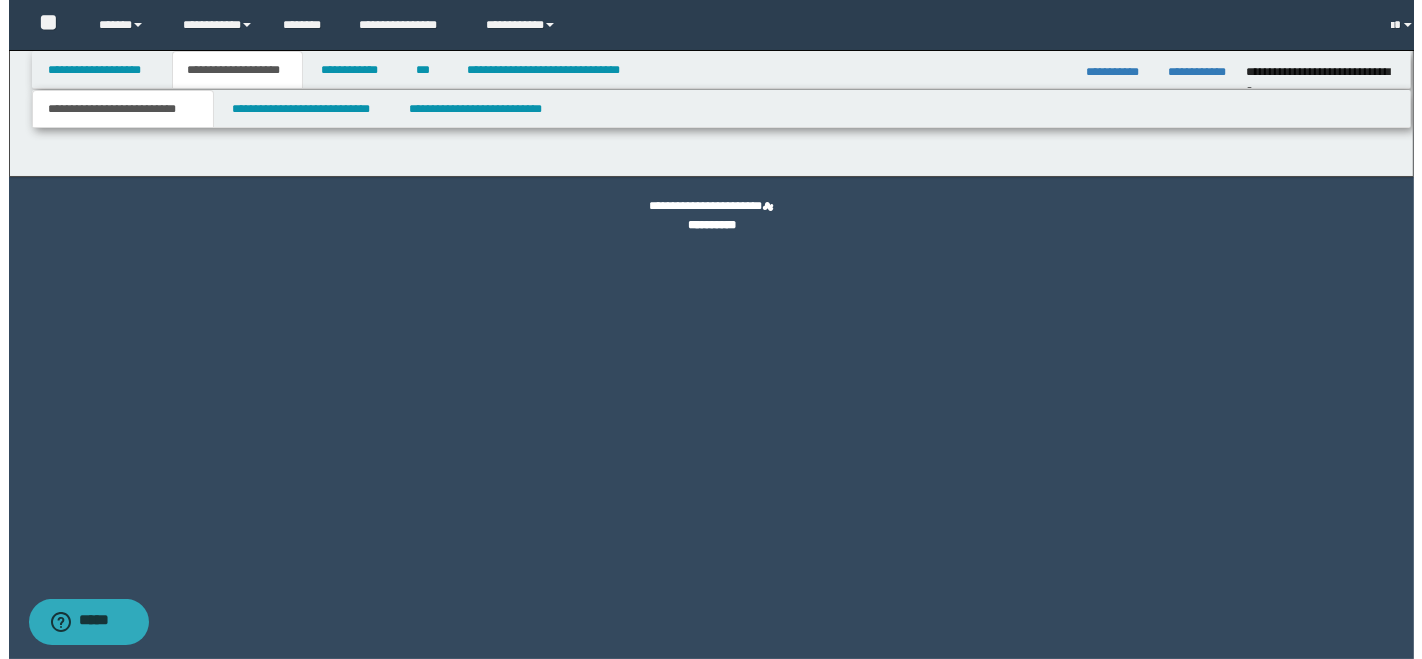 scroll, scrollTop: 0, scrollLeft: 0, axis: both 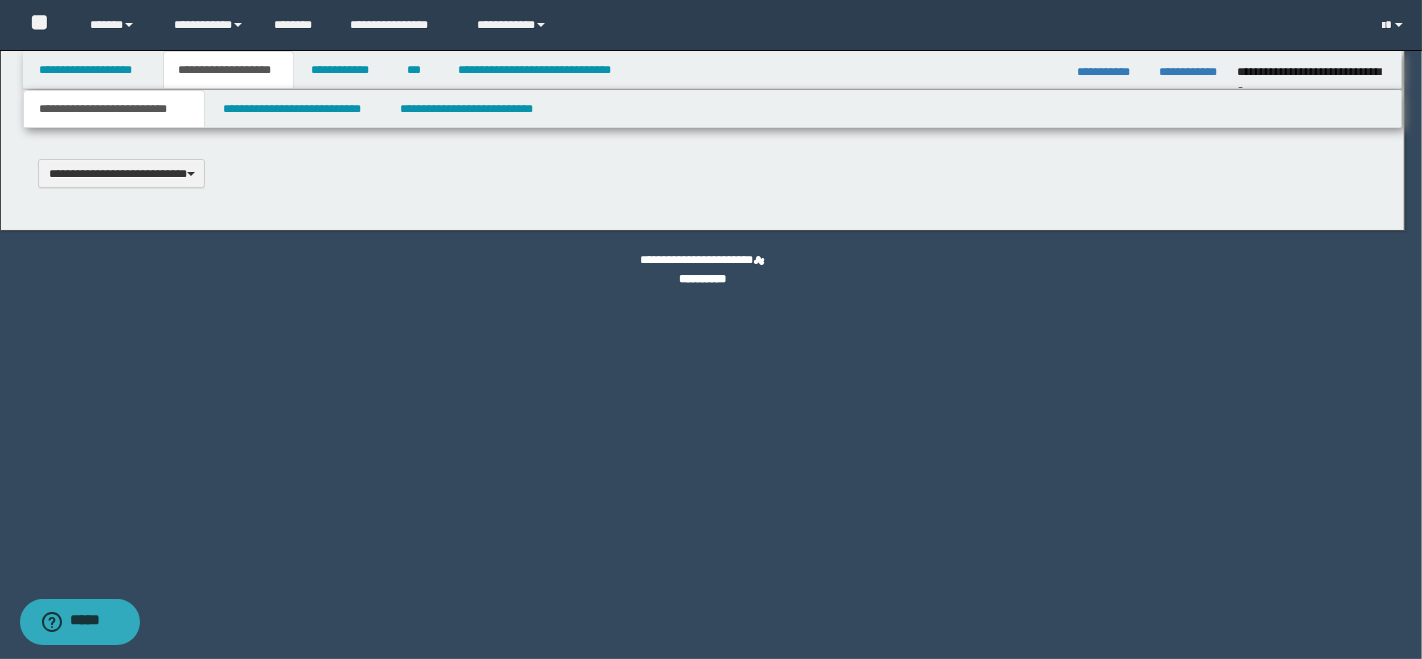 type 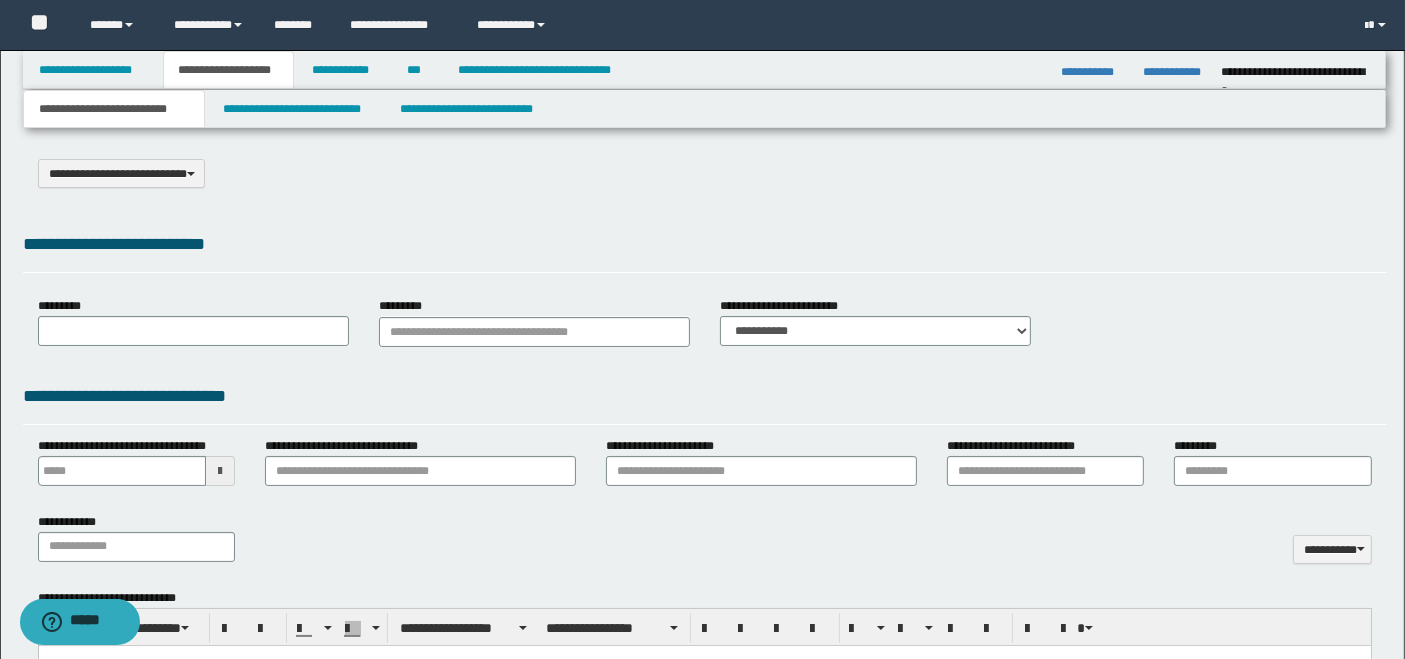type on "**********" 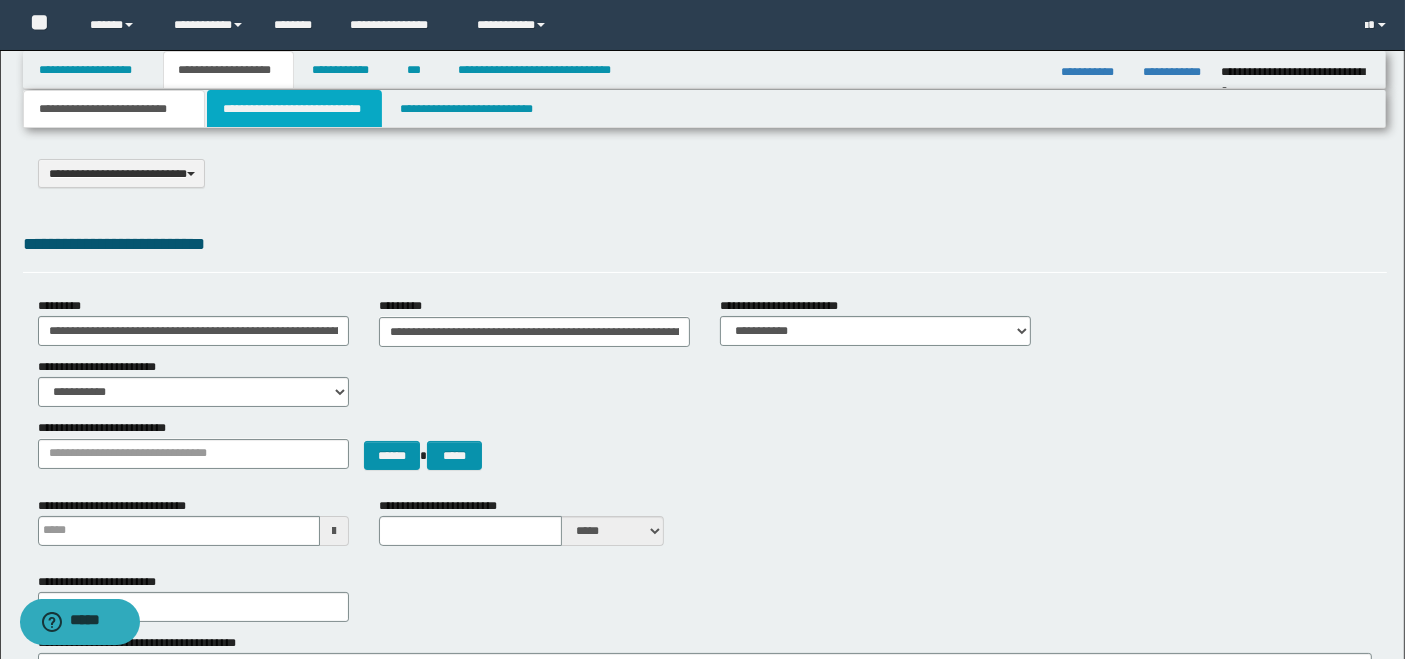 click on "**********" at bounding box center [294, 109] 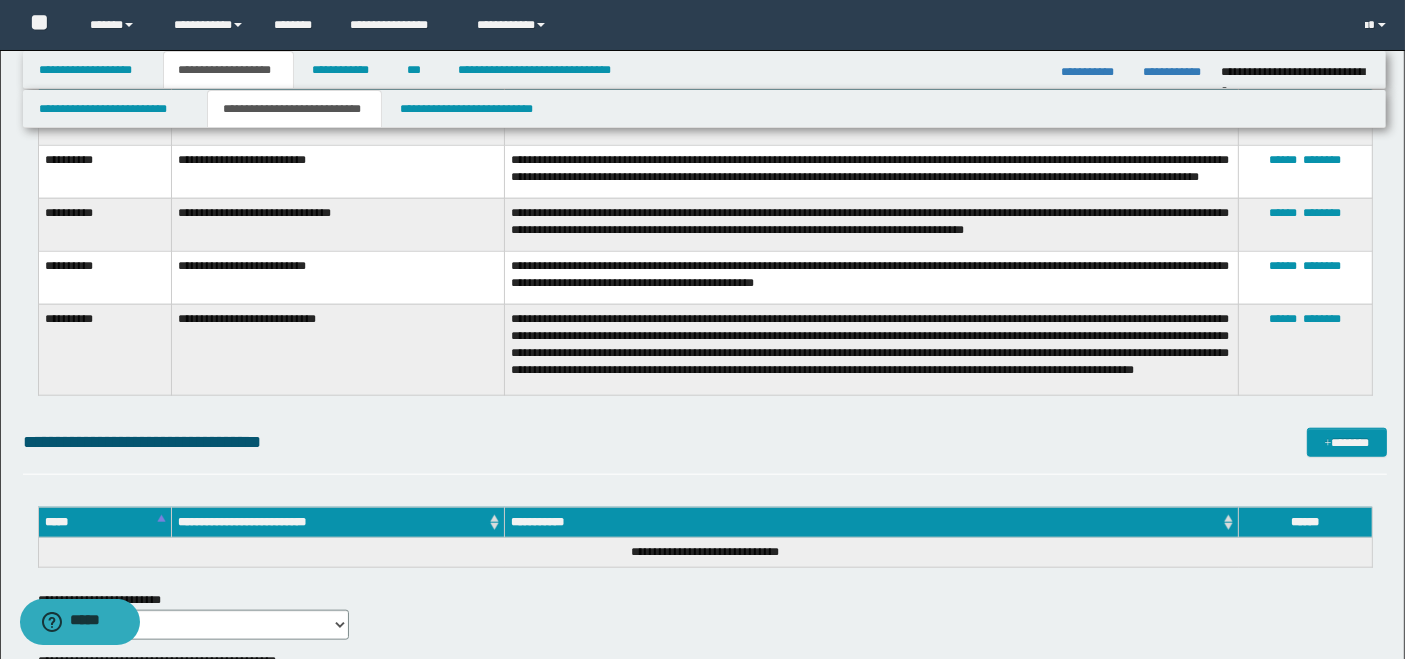 scroll, scrollTop: 2279, scrollLeft: 0, axis: vertical 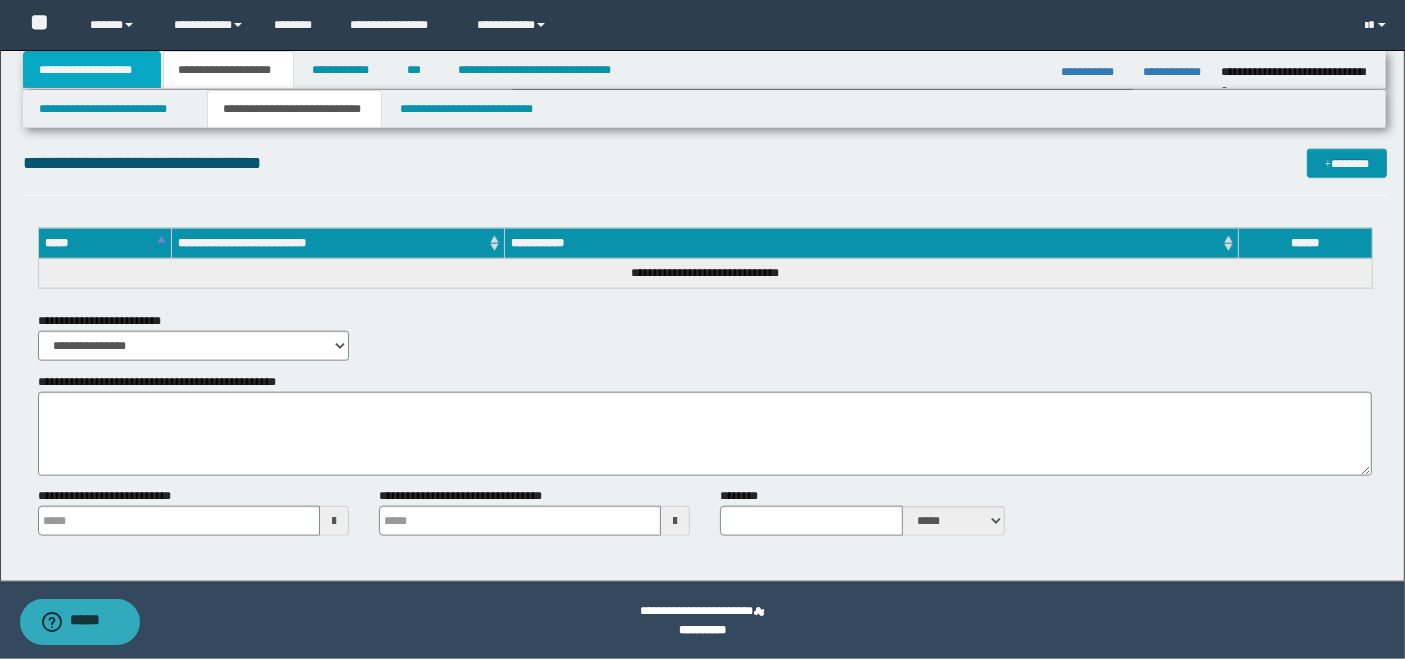 click on "**********" at bounding box center (92, 70) 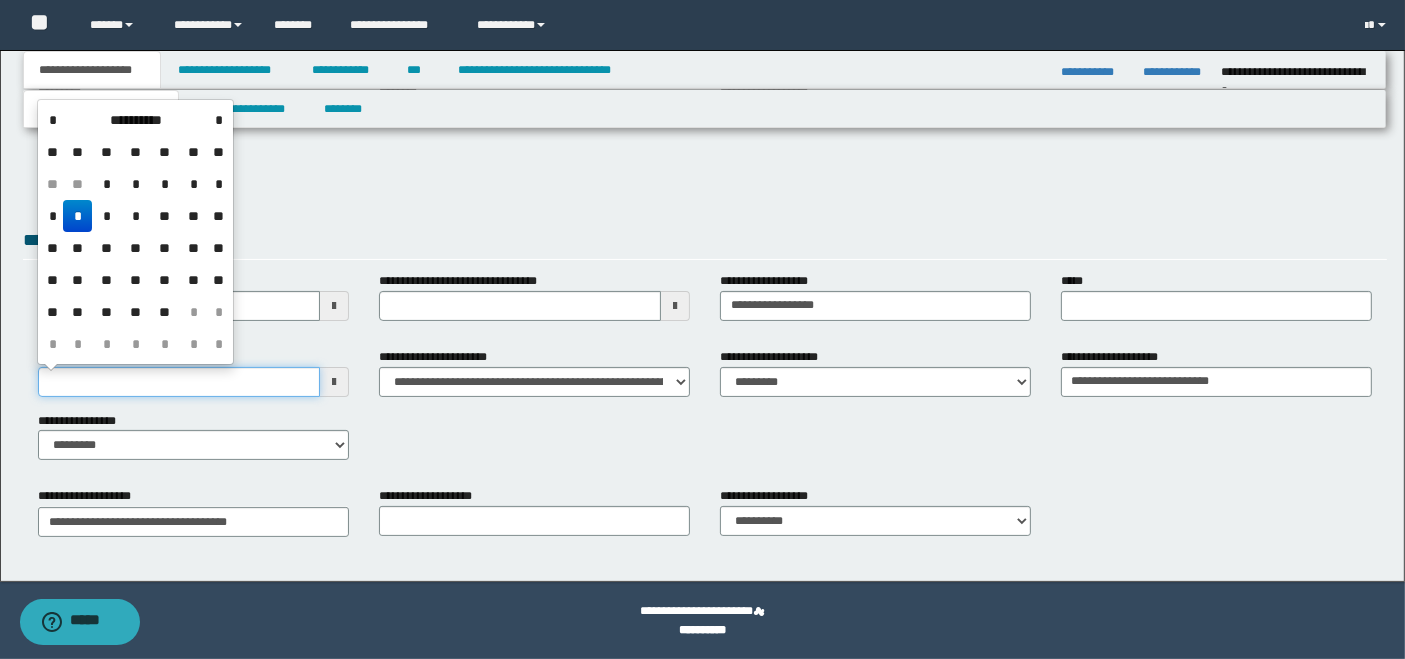 click on "**********" at bounding box center [179, 382] 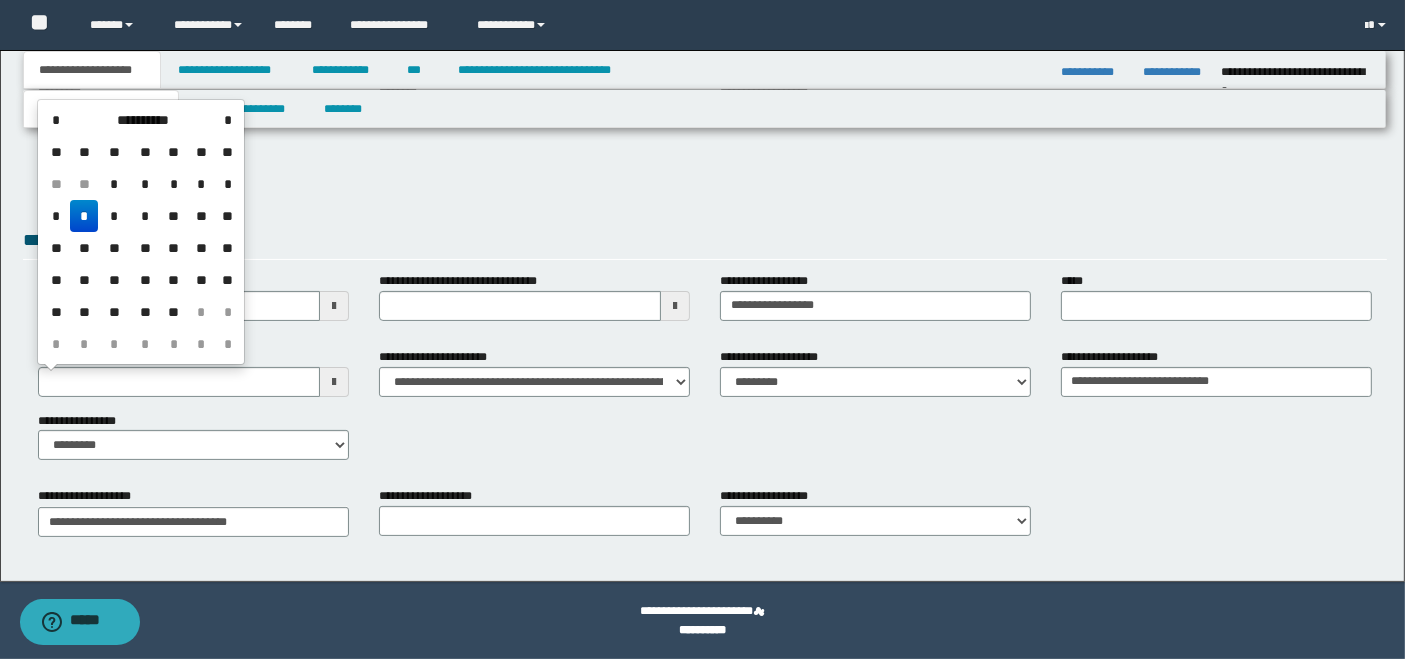 click on "**" at bounding box center (174, 216) 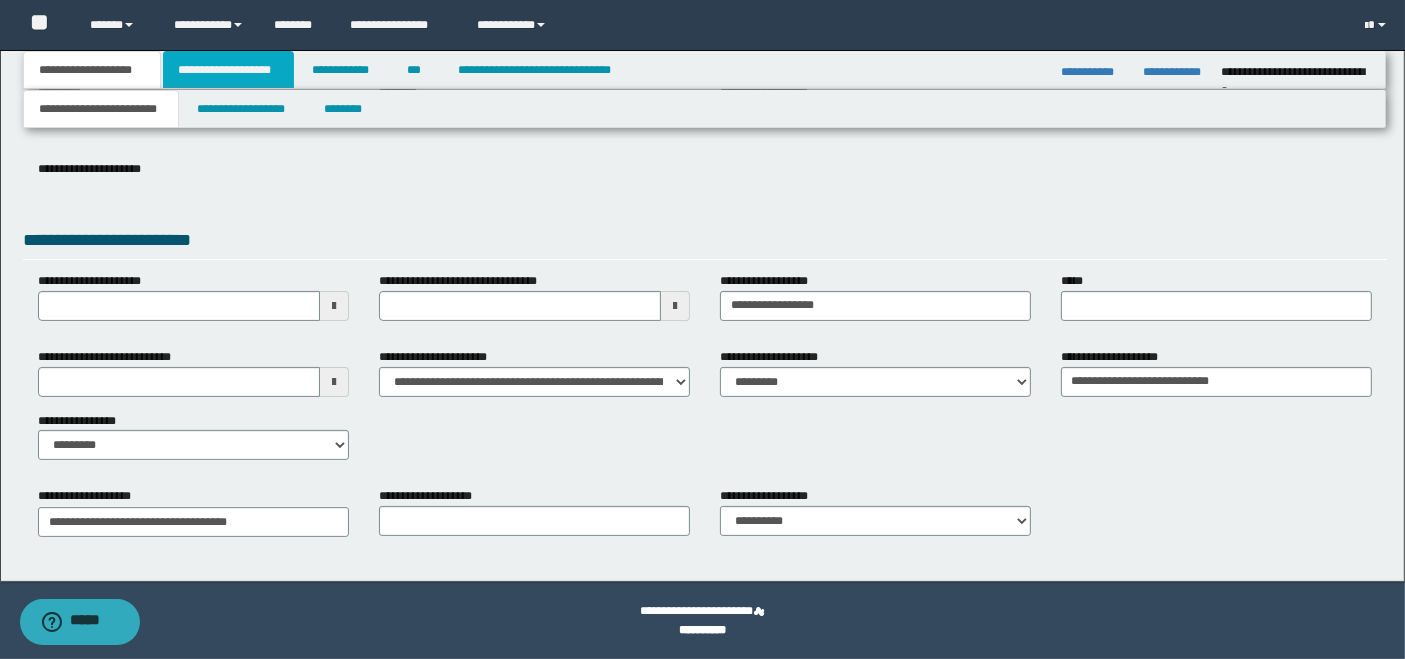 click on "**********" at bounding box center (228, 70) 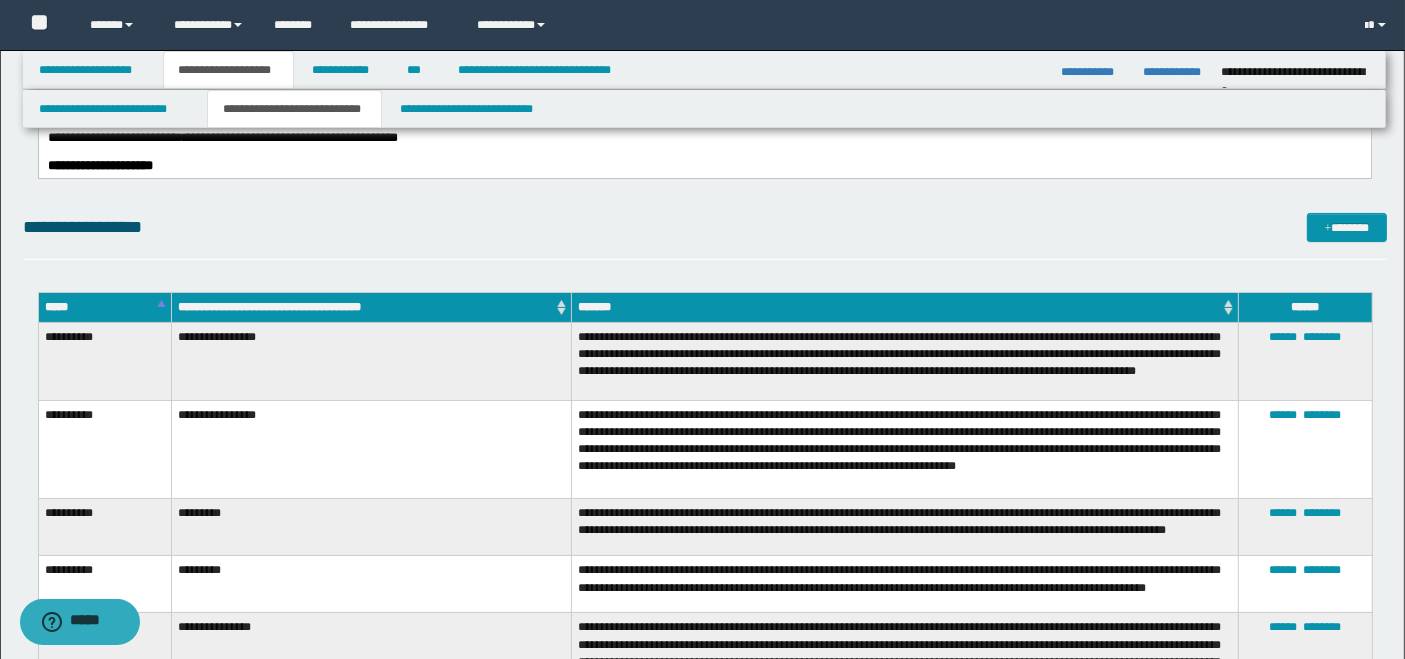 scroll, scrollTop: 0, scrollLeft: 0, axis: both 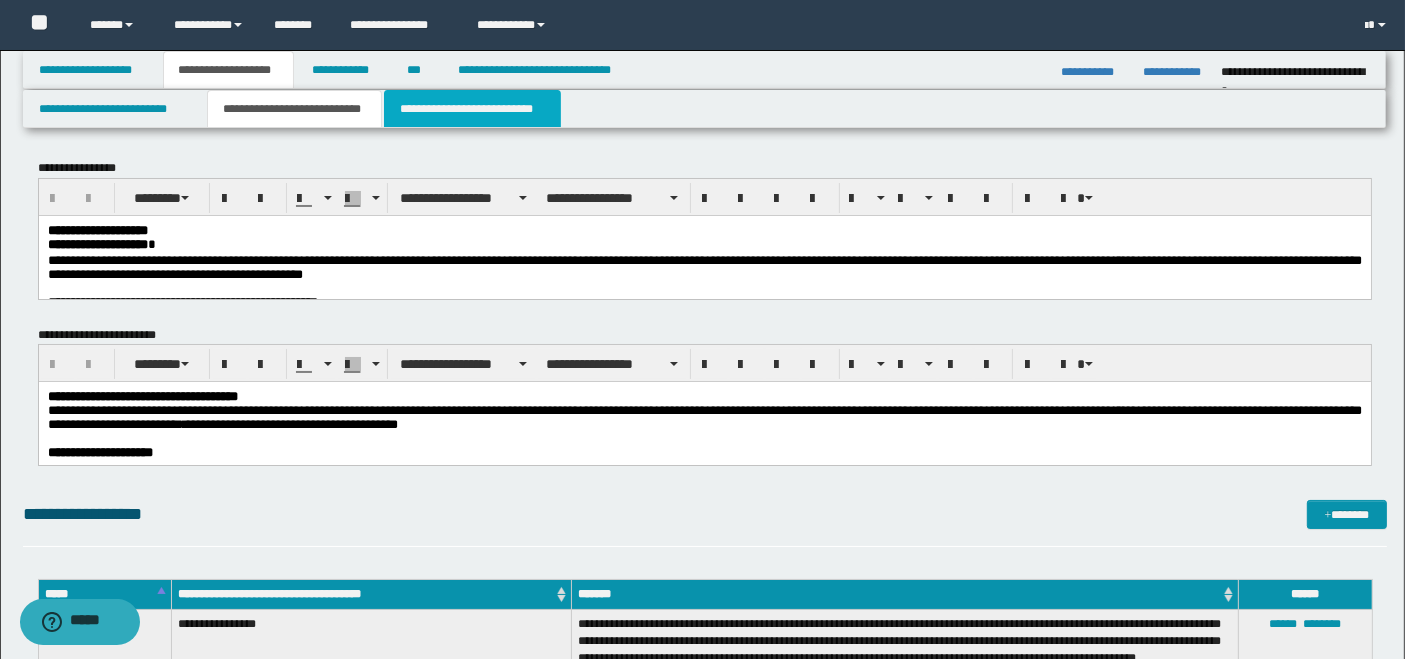click on "**********" at bounding box center [472, 109] 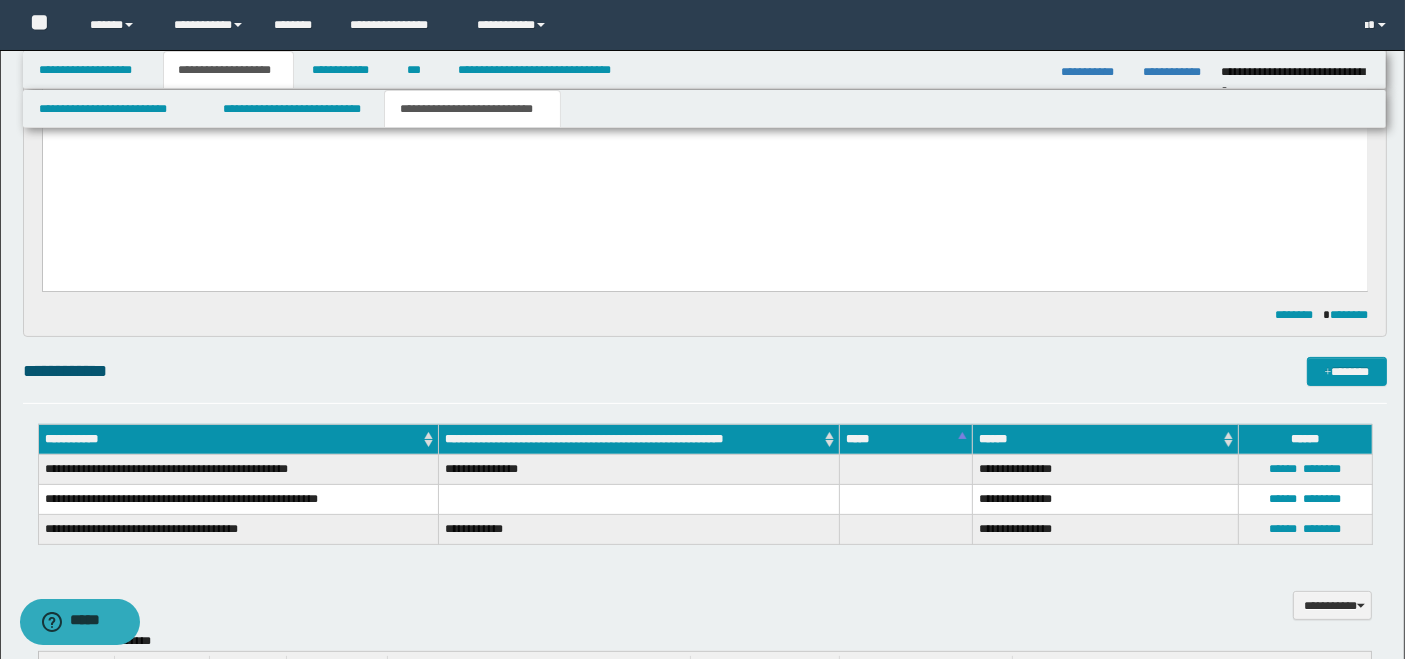 scroll, scrollTop: 555, scrollLeft: 0, axis: vertical 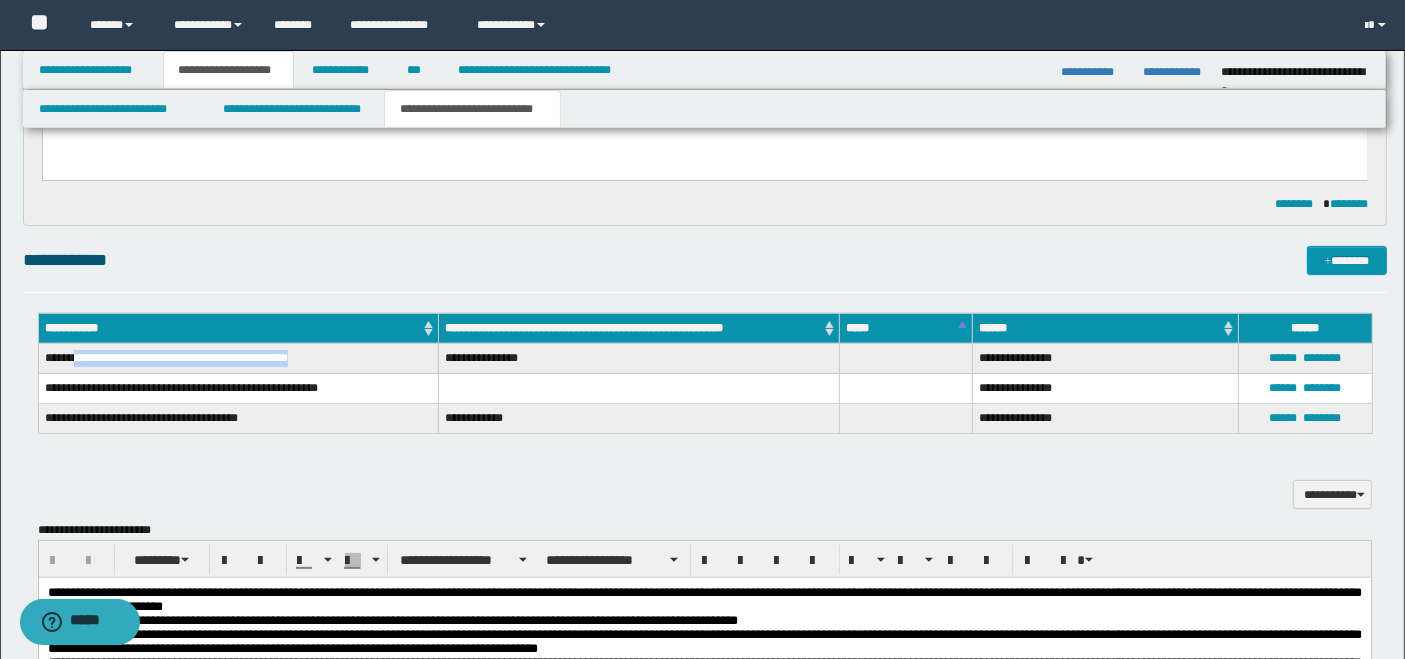 drag, startPoint x: 78, startPoint y: 356, endPoint x: 304, endPoint y: 357, distance: 226.00221 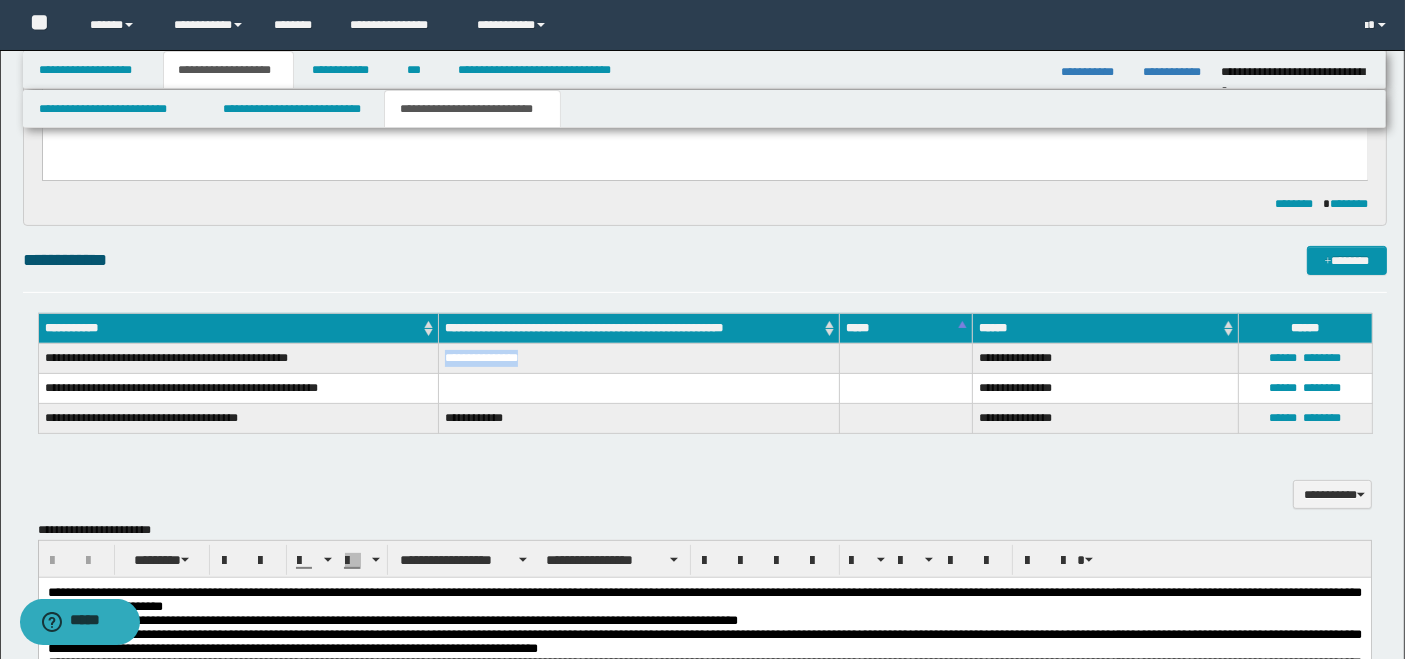 drag, startPoint x: 445, startPoint y: 356, endPoint x: 549, endPoint y: 355, distance: 104.00481 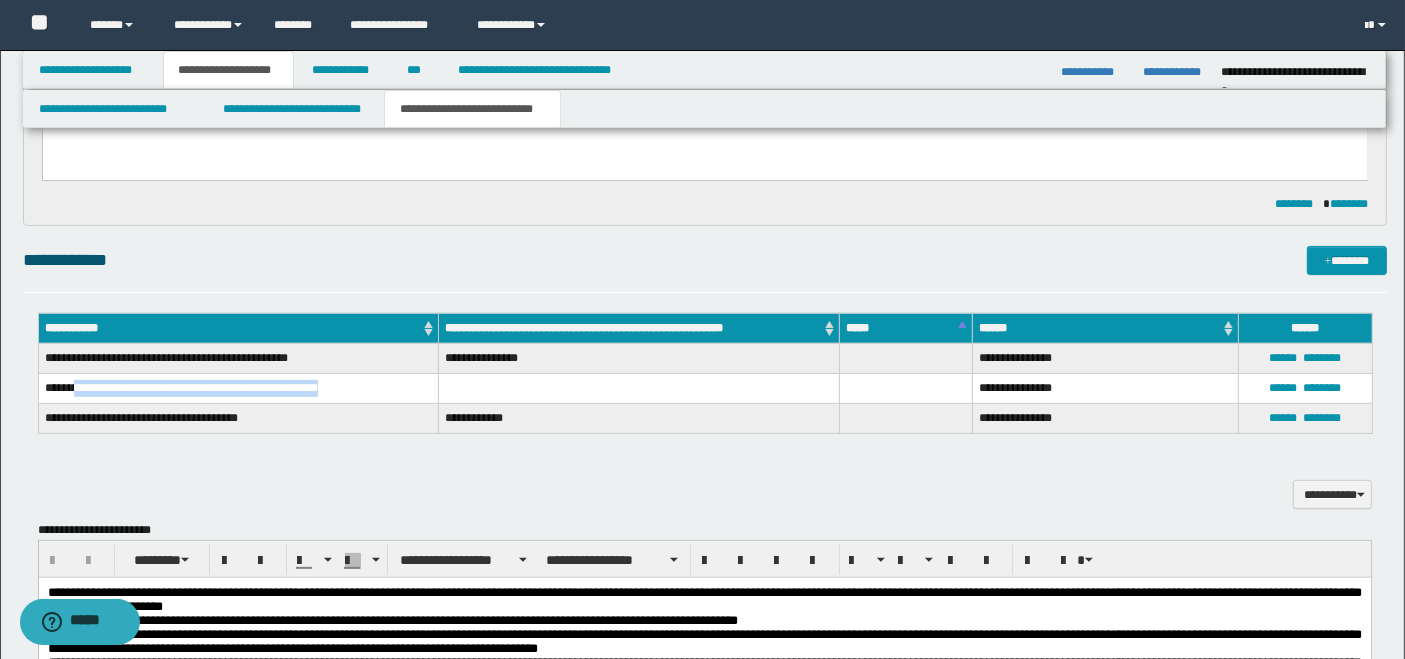 drag, startPoint x: 81, startPoint y: 387, endPoint x: 347, endPoint y: 393, distance: 266.06766 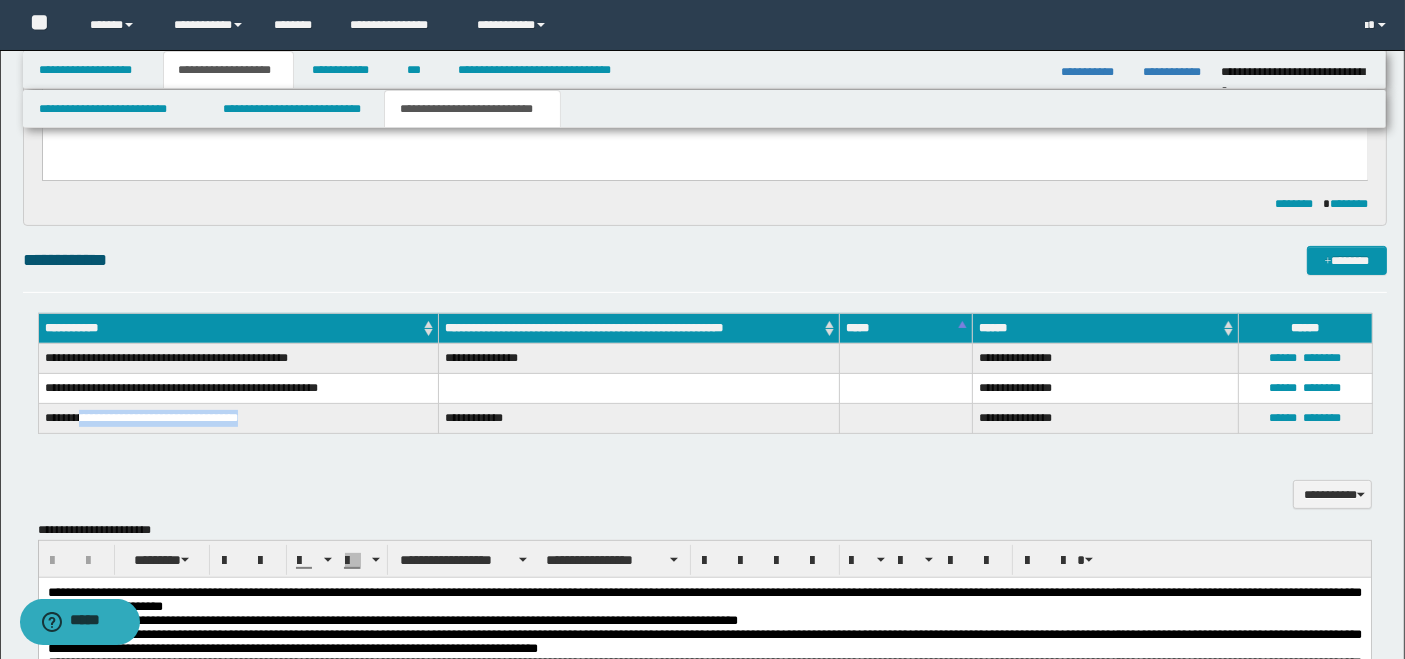 drag, startPoint x: 82, startPoint y: 416, endPoint x: 257, endPoint y: 422, distance: 175.10283 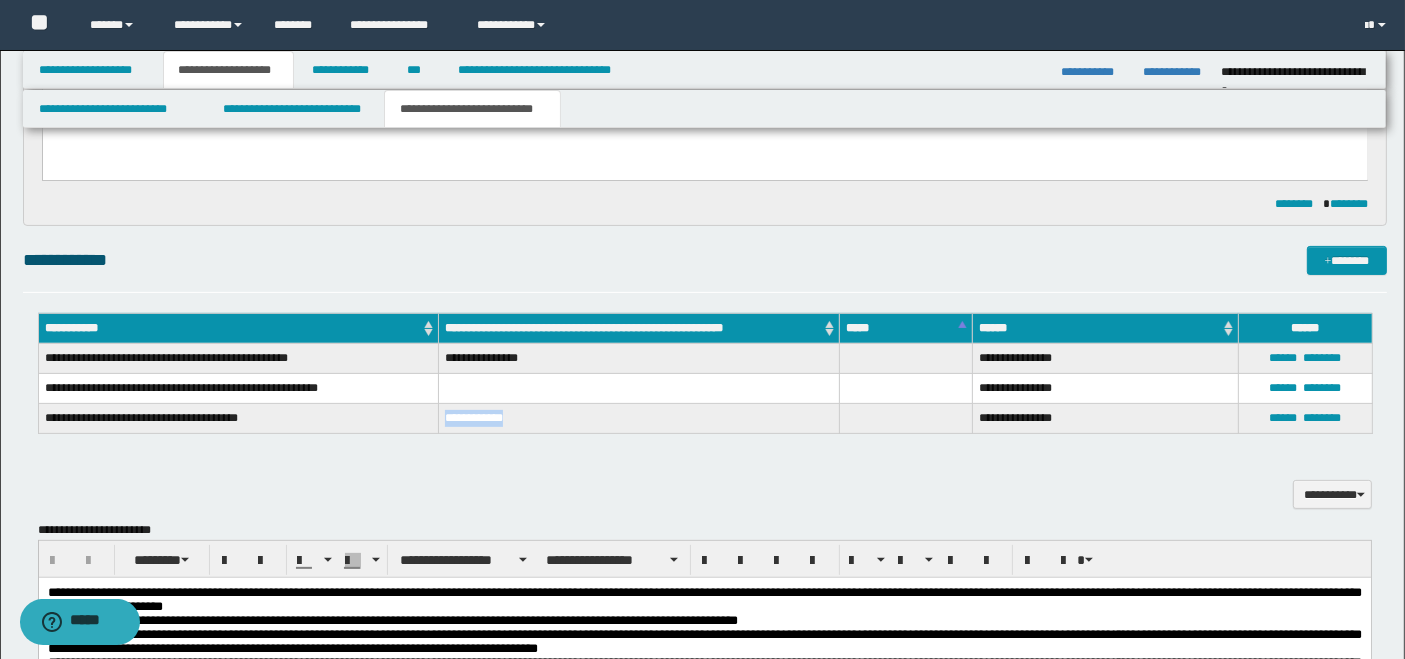 drag, startPoint x: 445, startPoint y: 416, endPoint x: 555, endPoint y: 415, distance: 110.00455 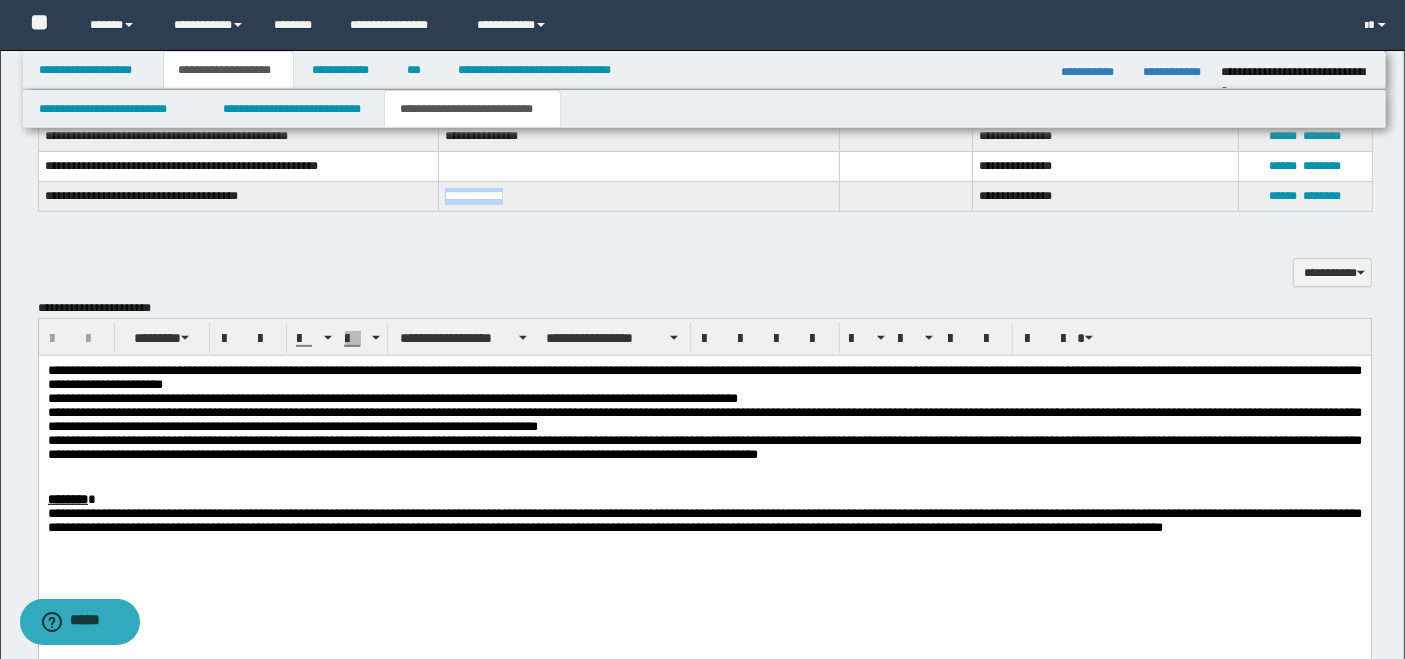 scroll, scrollTop: 888, scrollLeft: 0, axis: vertical 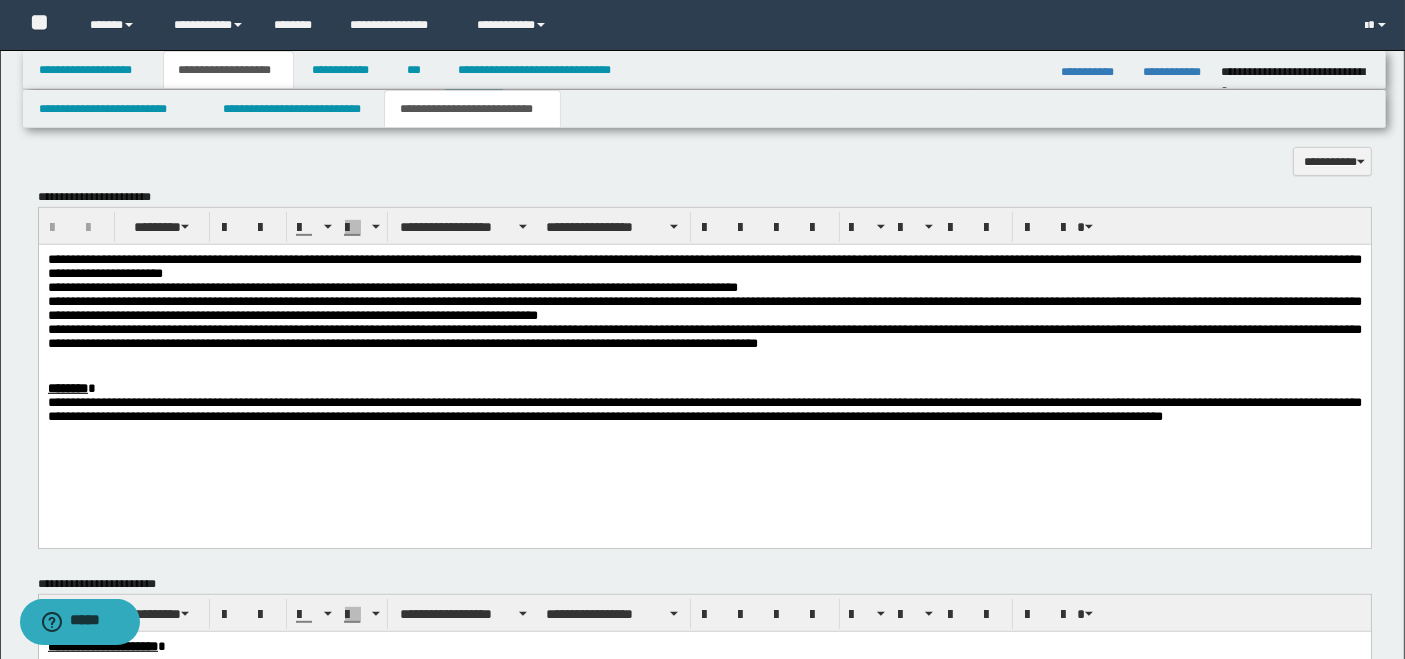 click at bounding box center [704, 375] 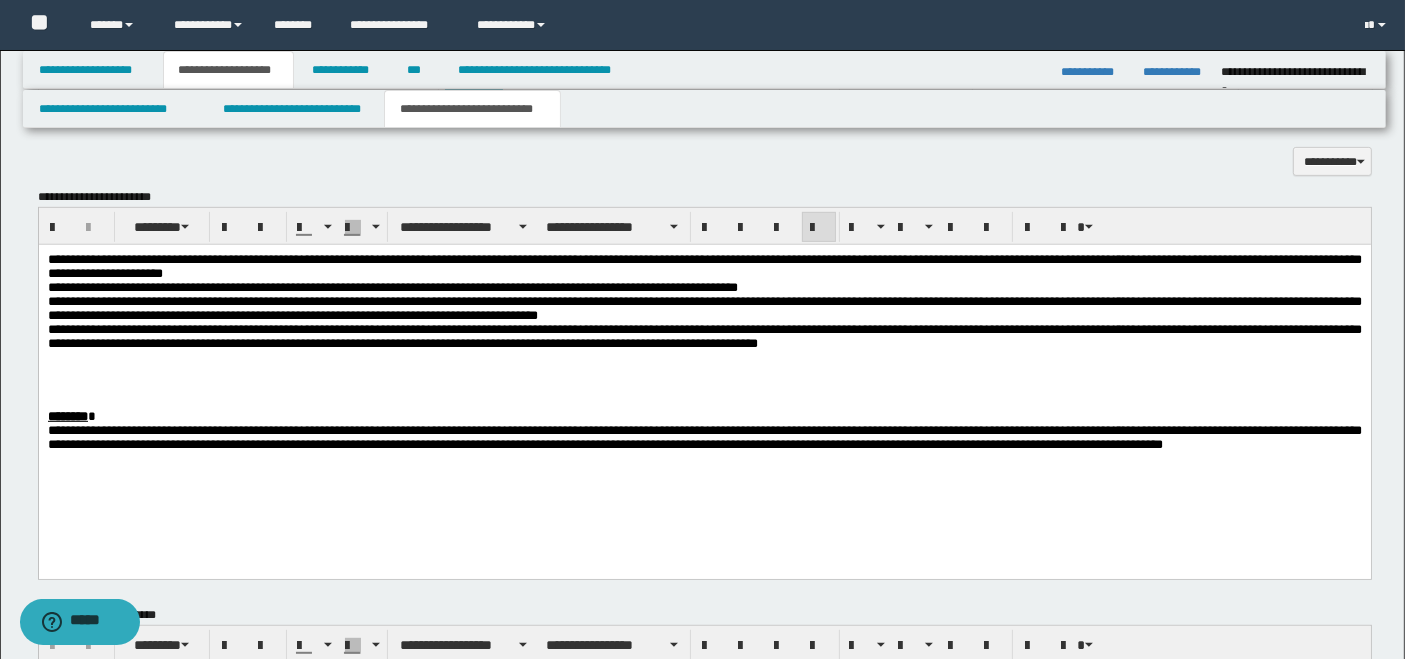 paste 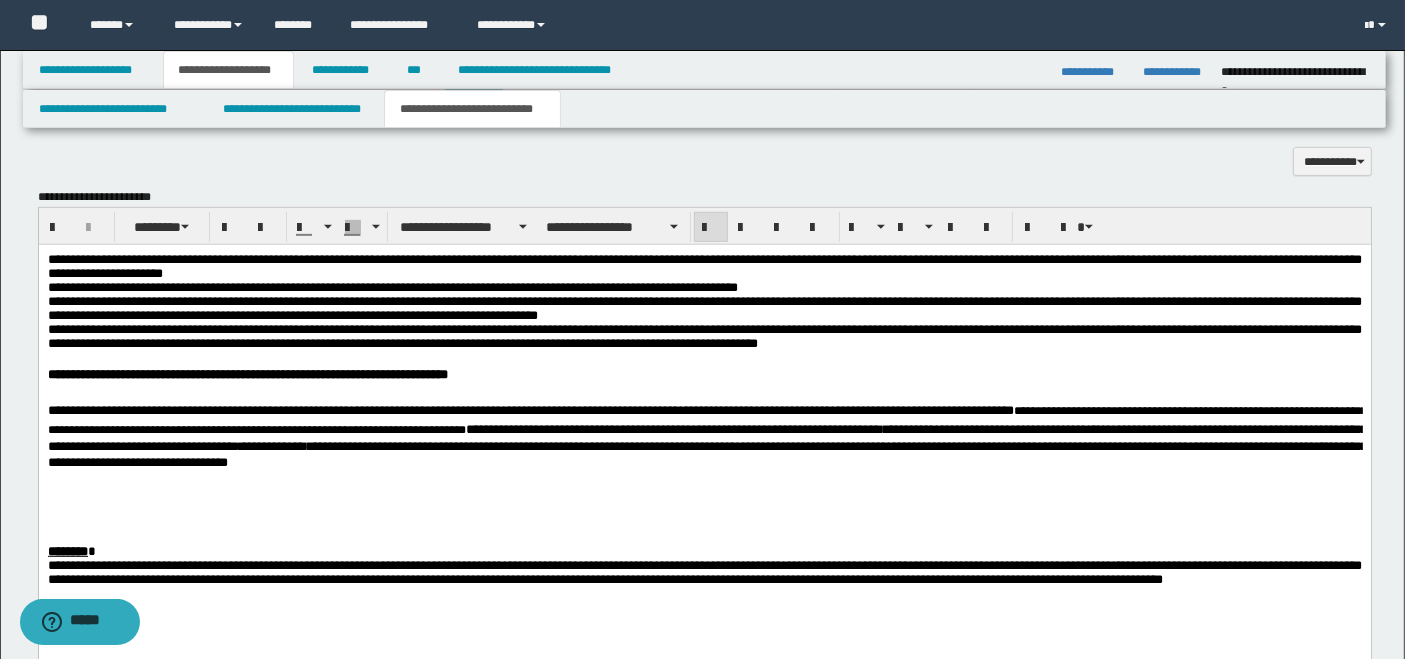 click on "**********" at bounding box center [247, 374] 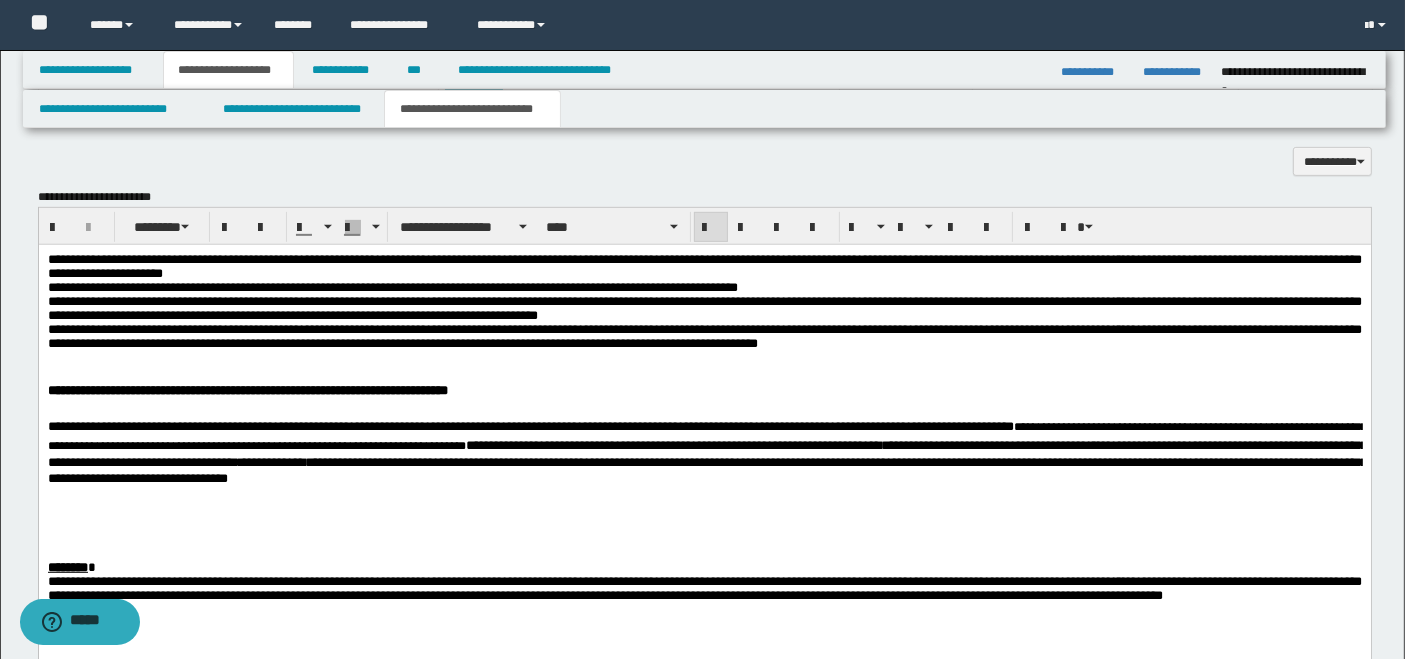 click on "**********" at bounding box center [704, 391] 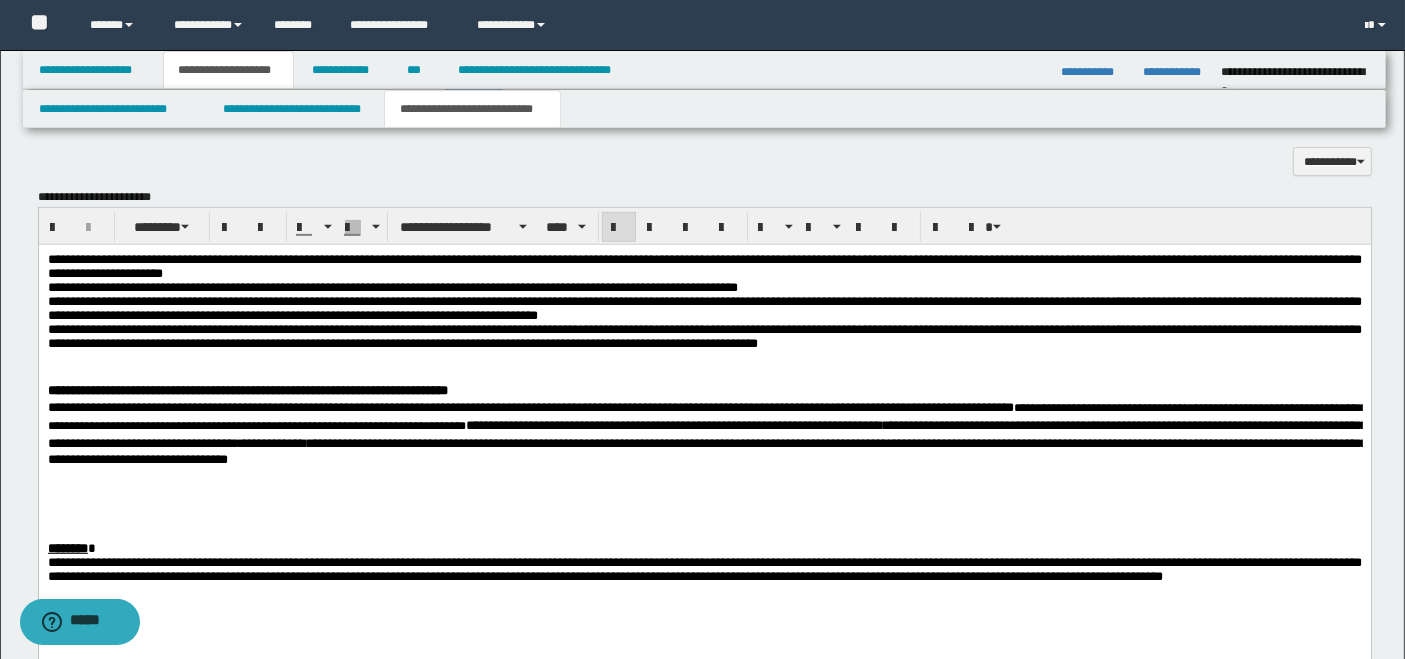 scroll, scrollTop: 1111, scrollLeft: 0, axis: vertical 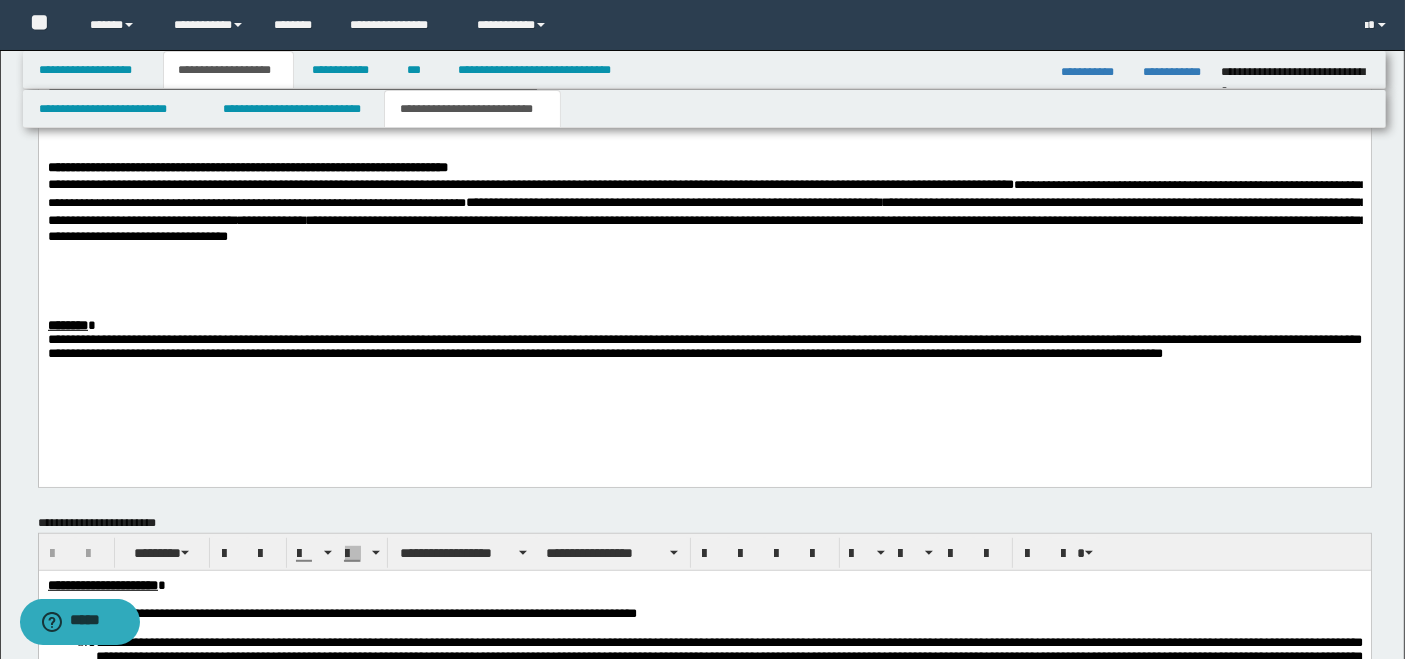 click at bounding box center (704, 298) 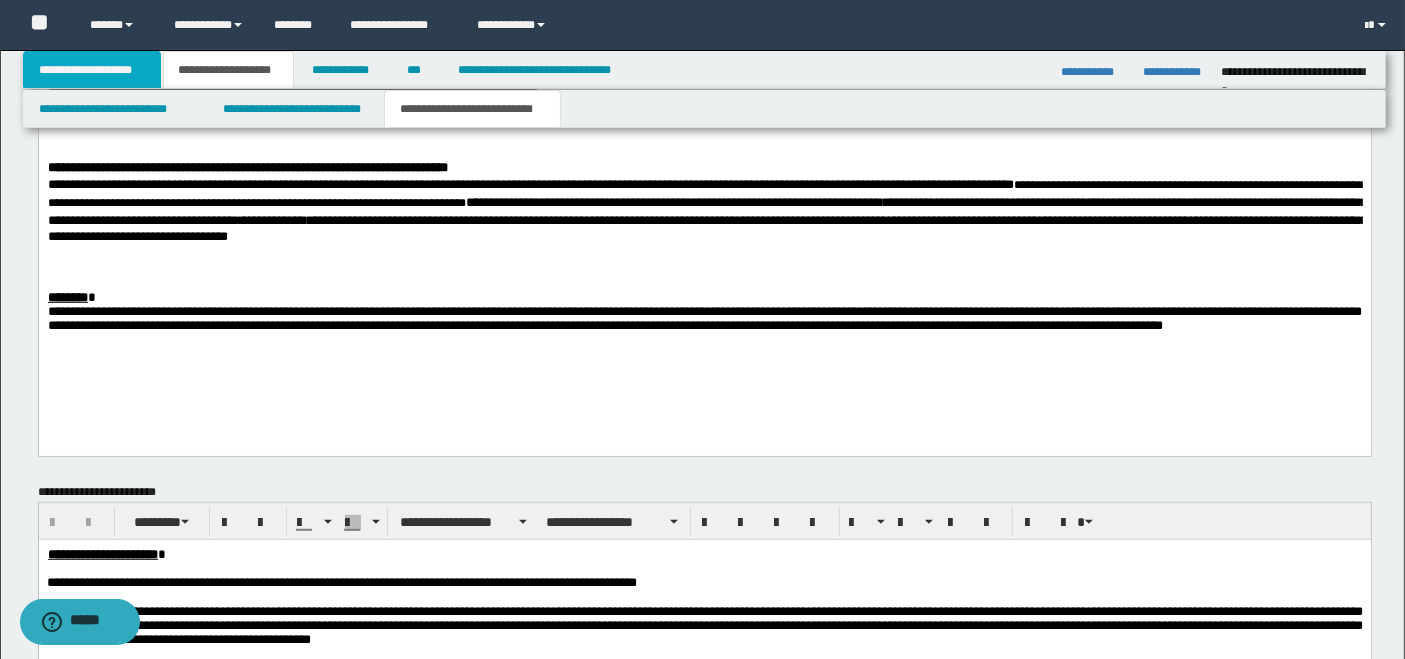 click on "**********" at bounding box center (92, 70) 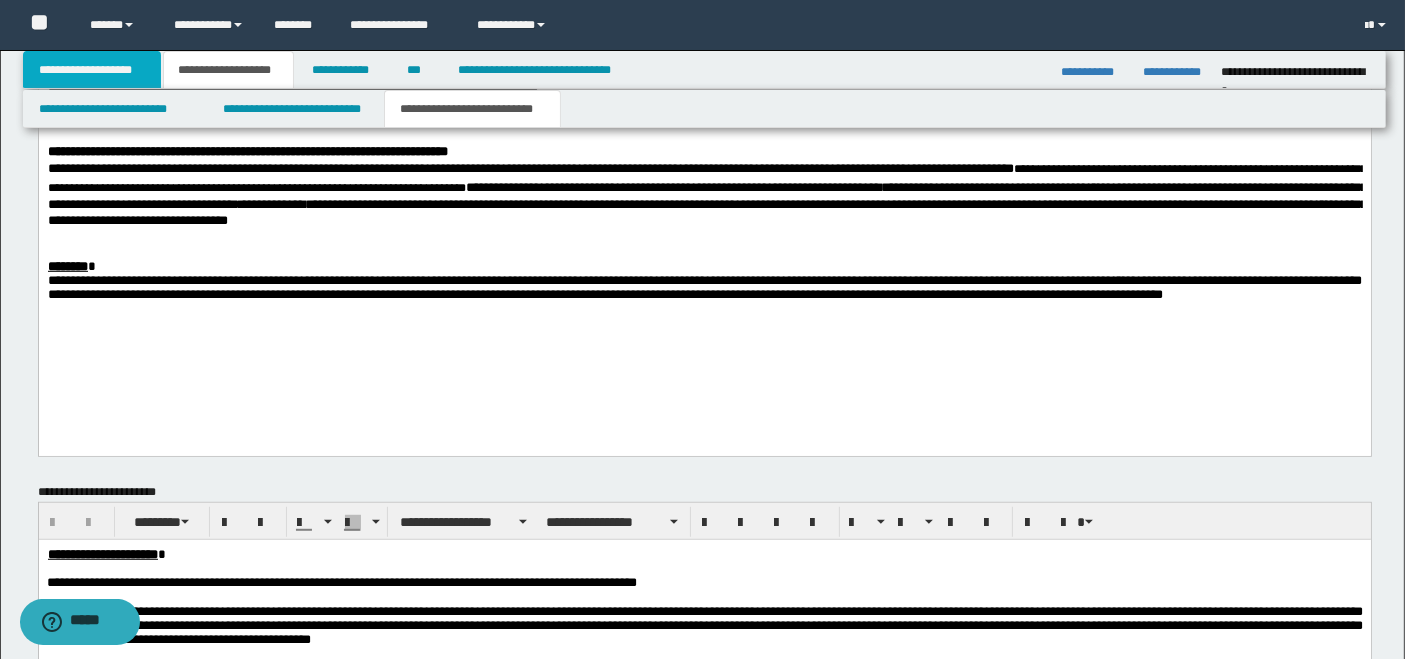 scroll, scrollTop: 287, scrollLeft: 0, axis: vertical 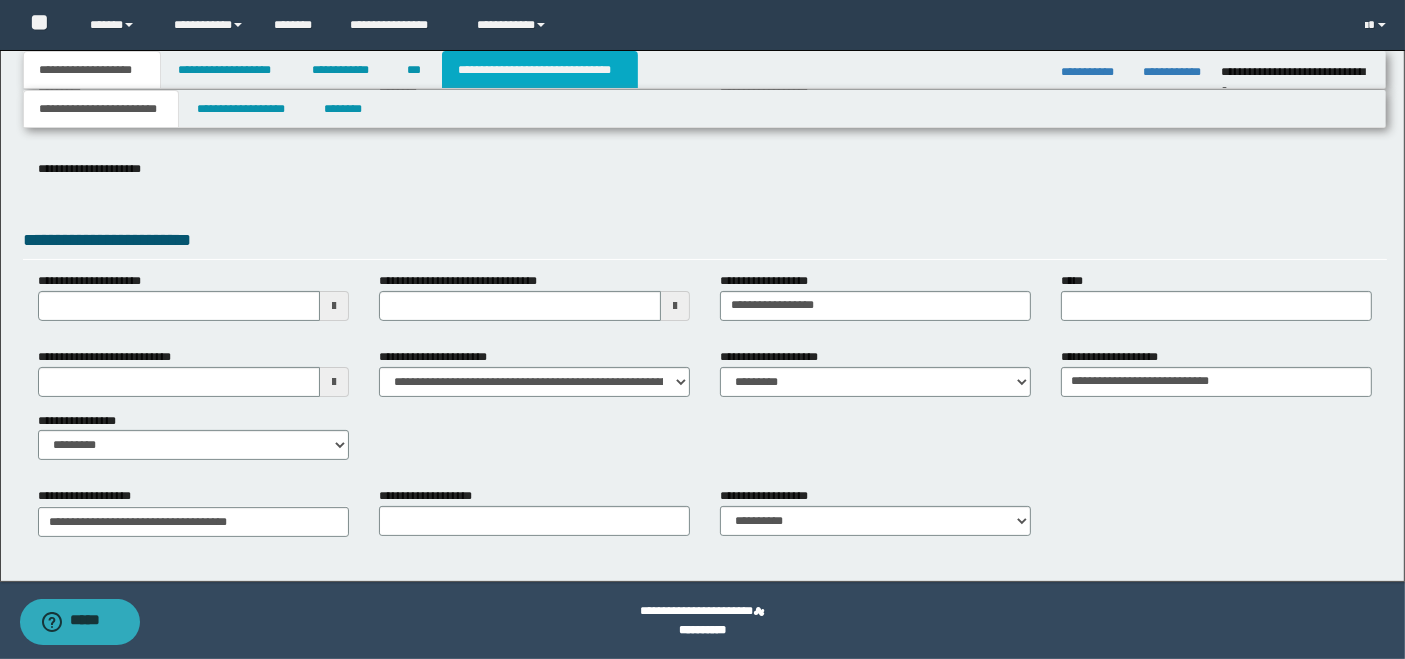 click on "**********" at bounding box center [540, 70] 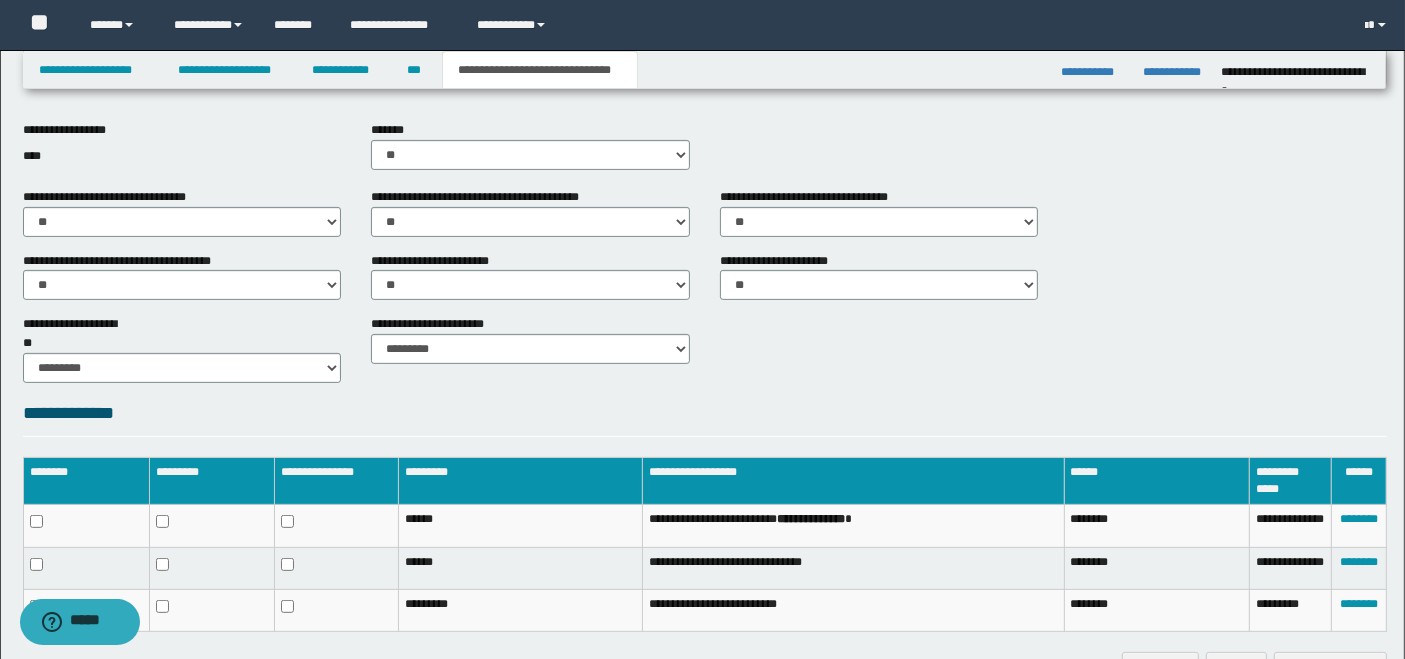 scroll, scrollTop: 708, scrollLeft: 0, axis: vertical 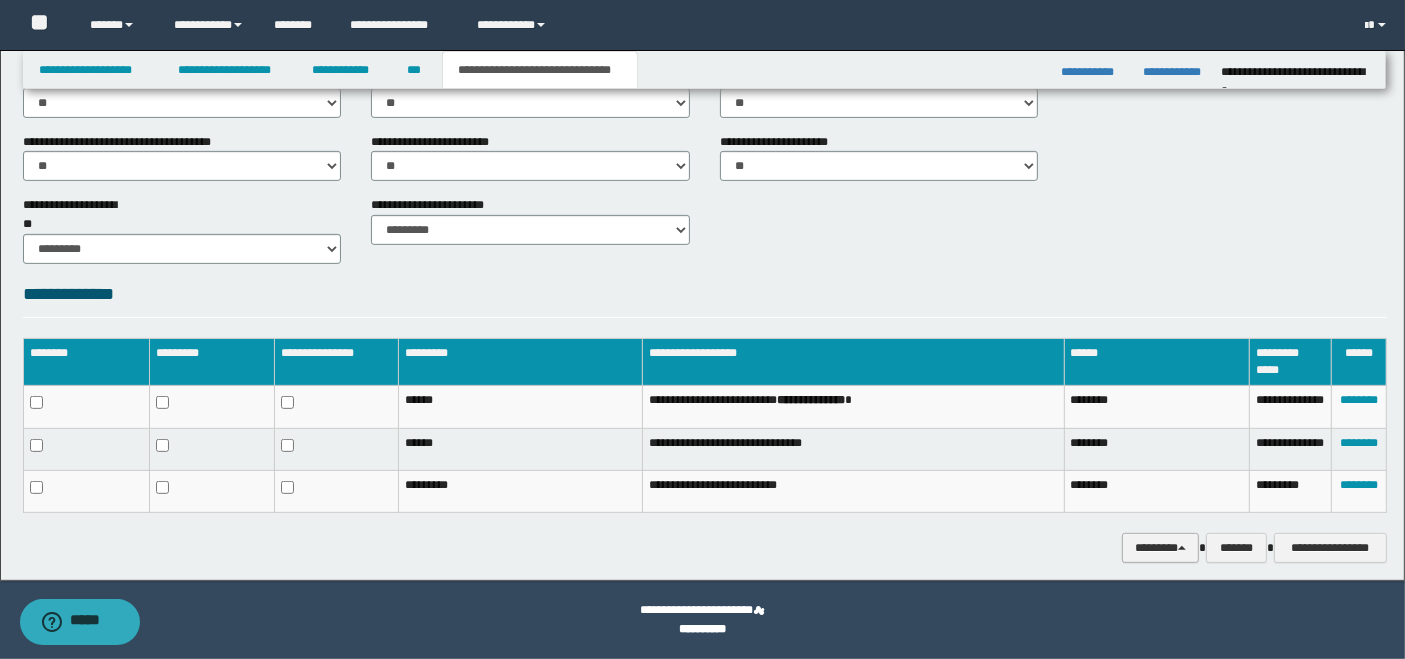 click on "********" at bounding box center (1160, 547) 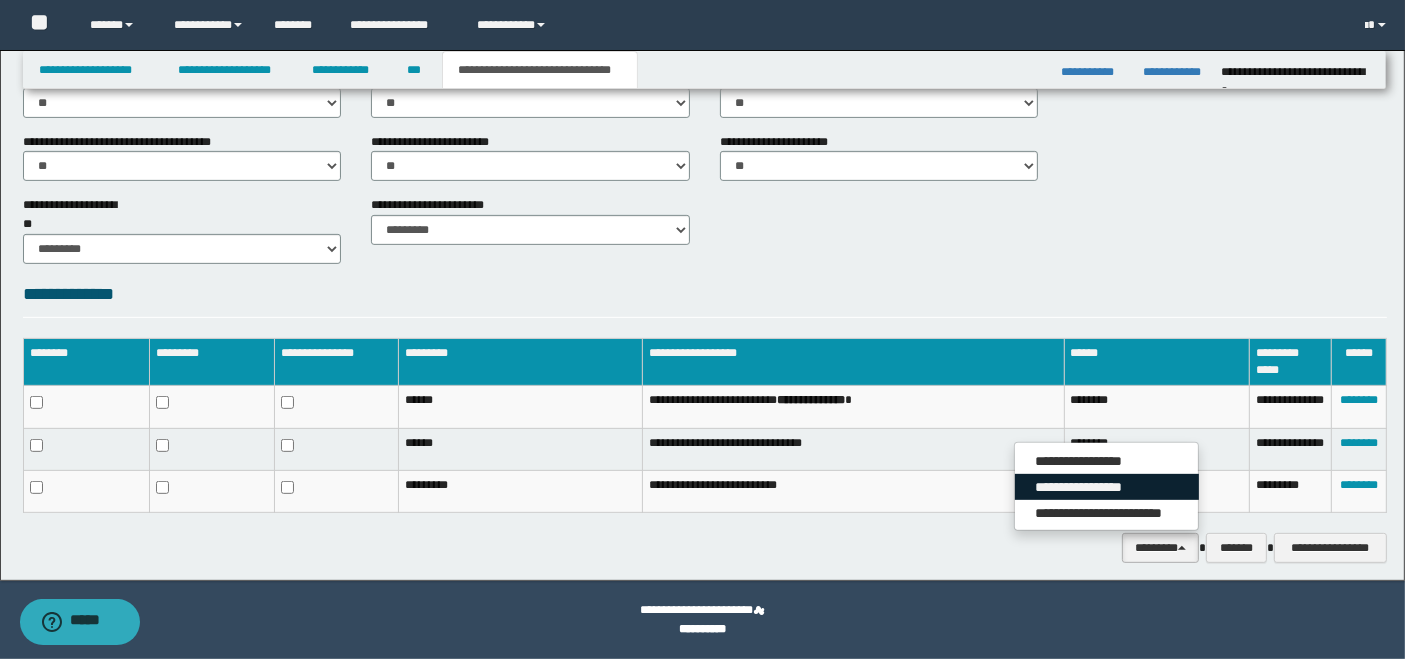click on "**********" at bounding box center (1107, 487) 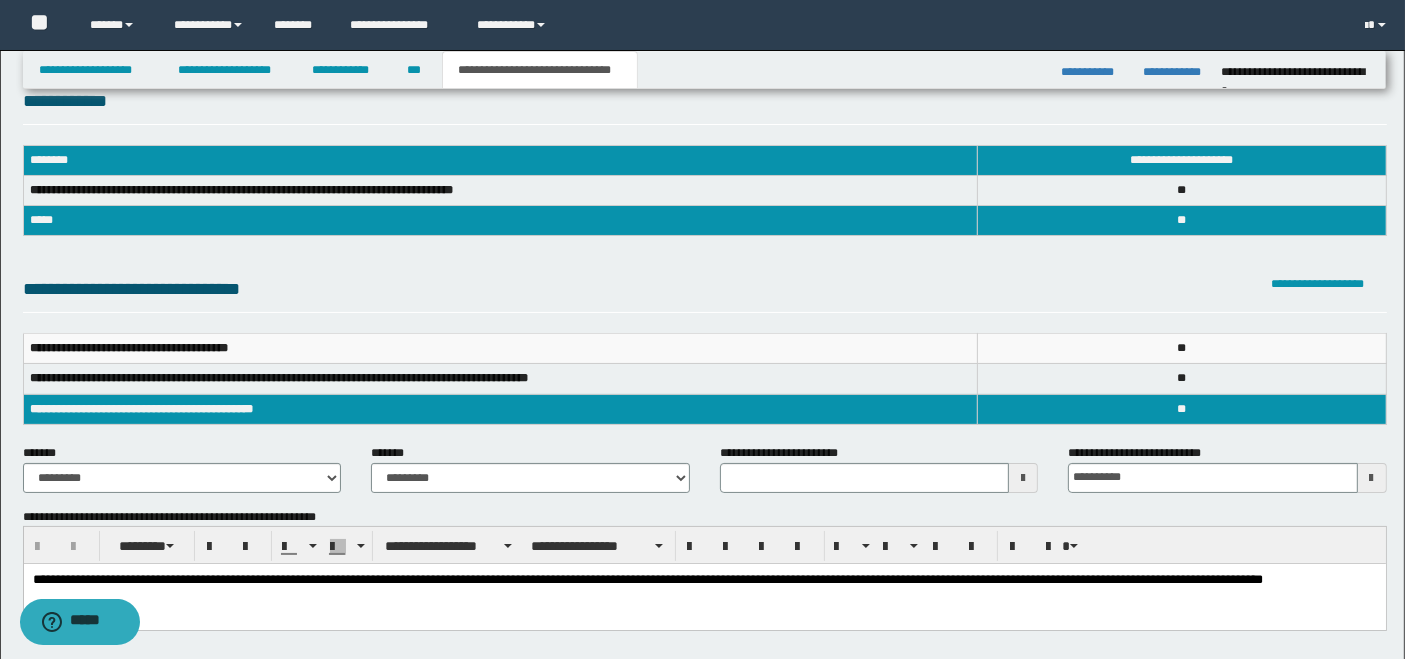 scroll, scrollTop: 0, scrollLeft: 0, axis: both 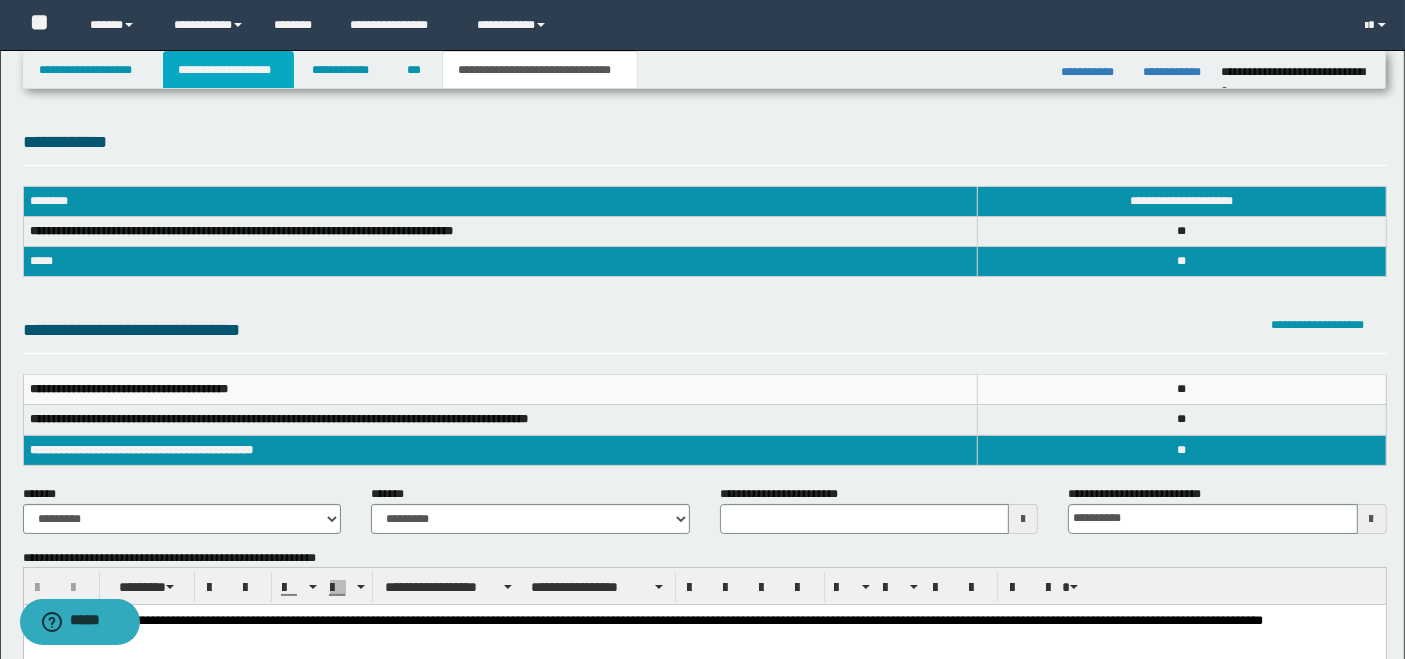 click on "**********" at bounding box center [228, 70] 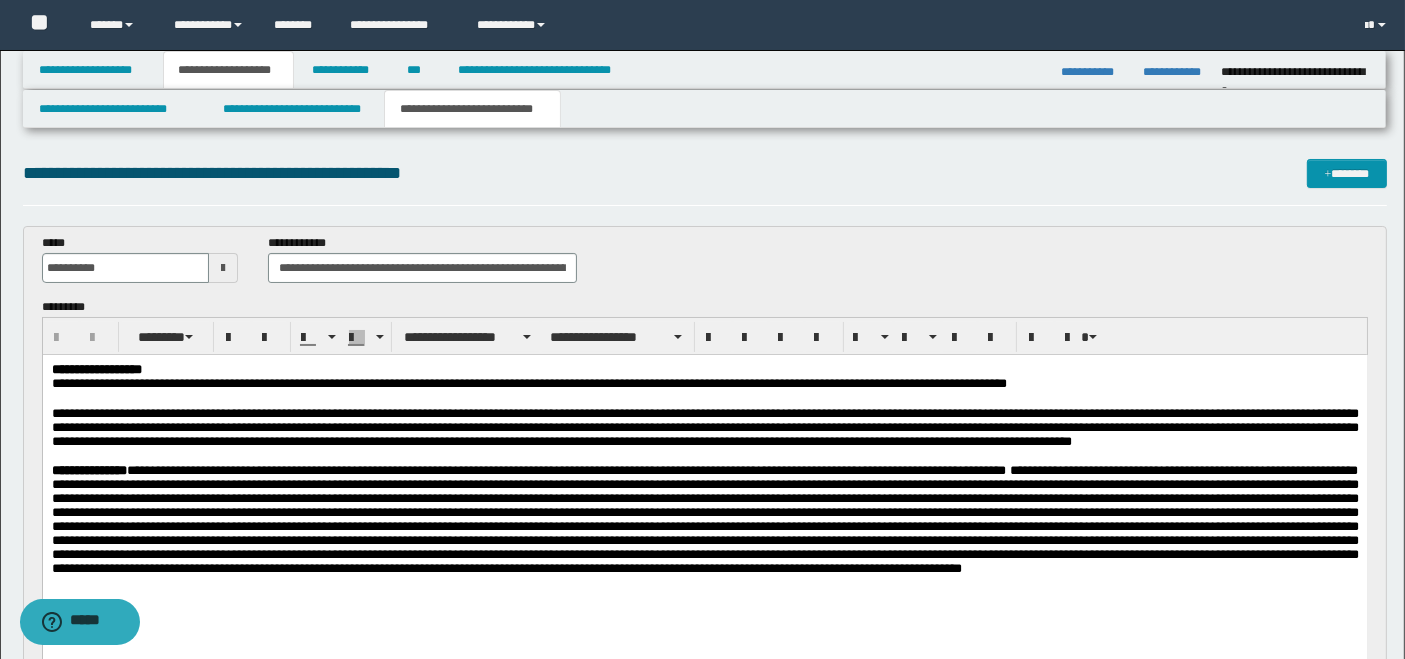 scroll, scrollTop: 333, scrollLeft: 0, axis: vertical 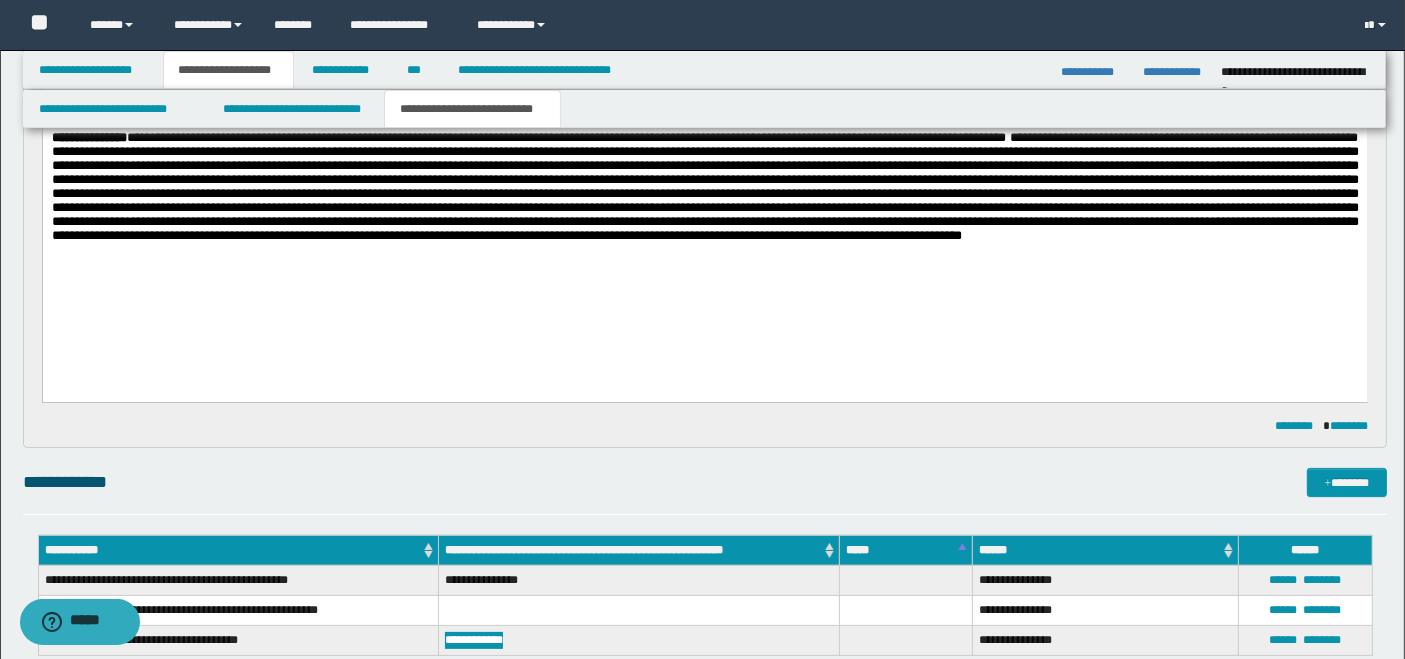 click on "**********" at bounding box center (704, 186) 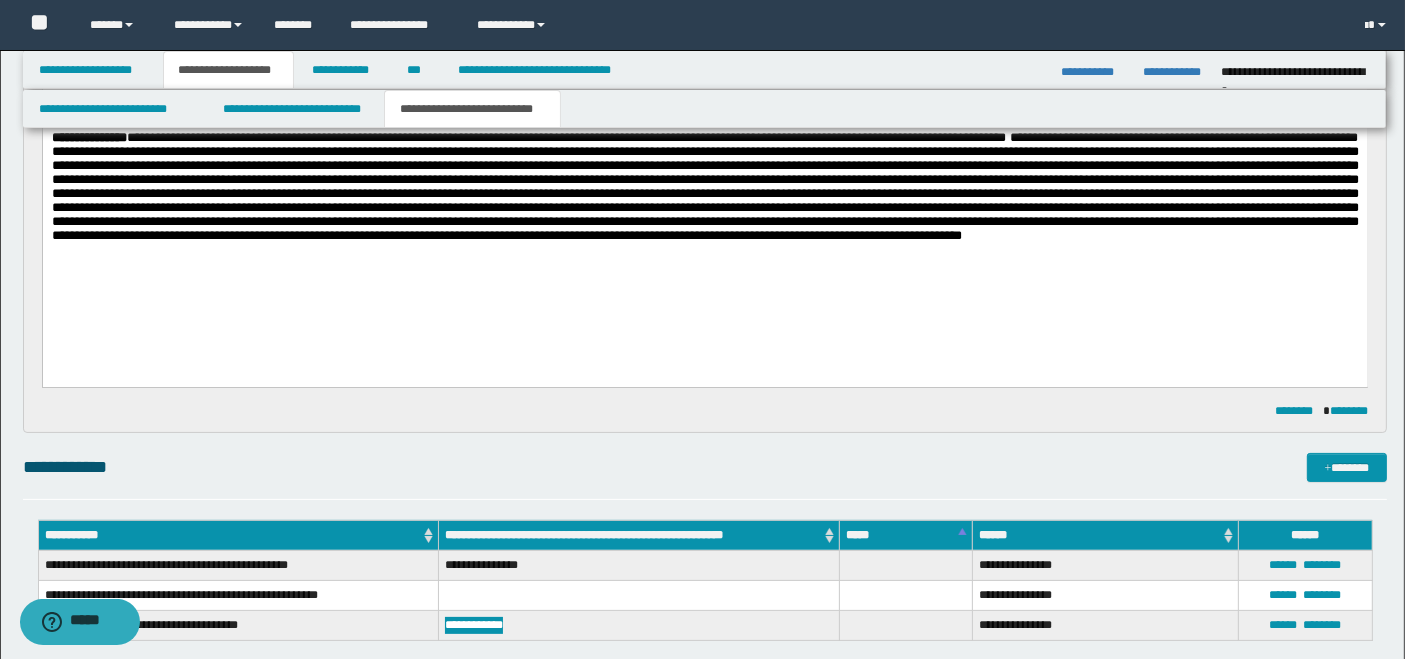 type 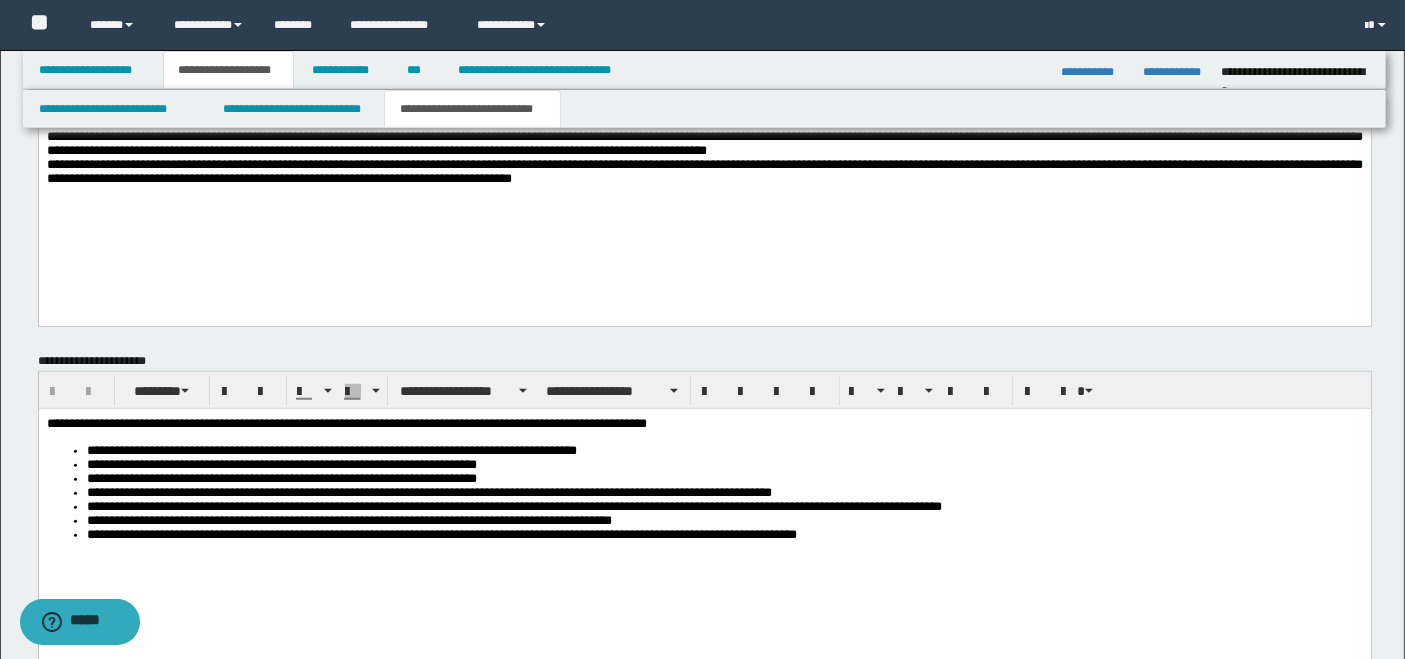 scroll, scrollTop: 1820, scrollLeft: 0, axis: vertical 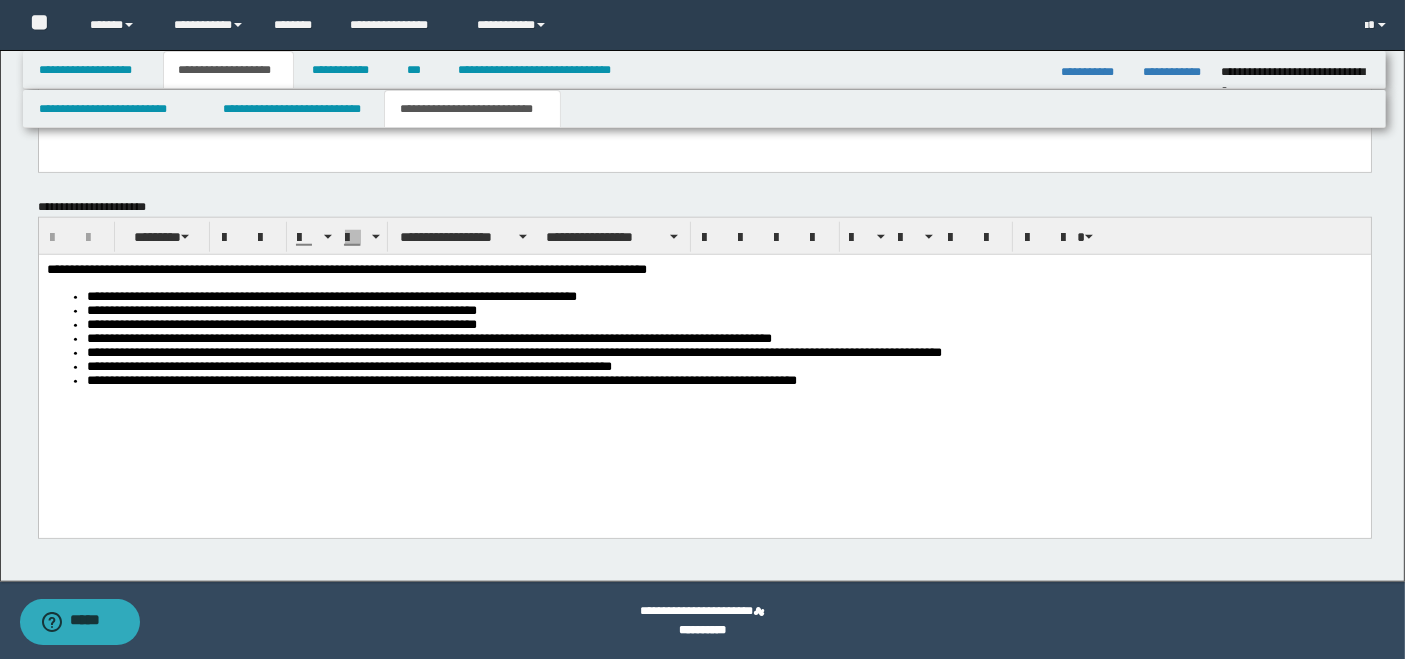 click on "**********" at bounding box center (540, 70) 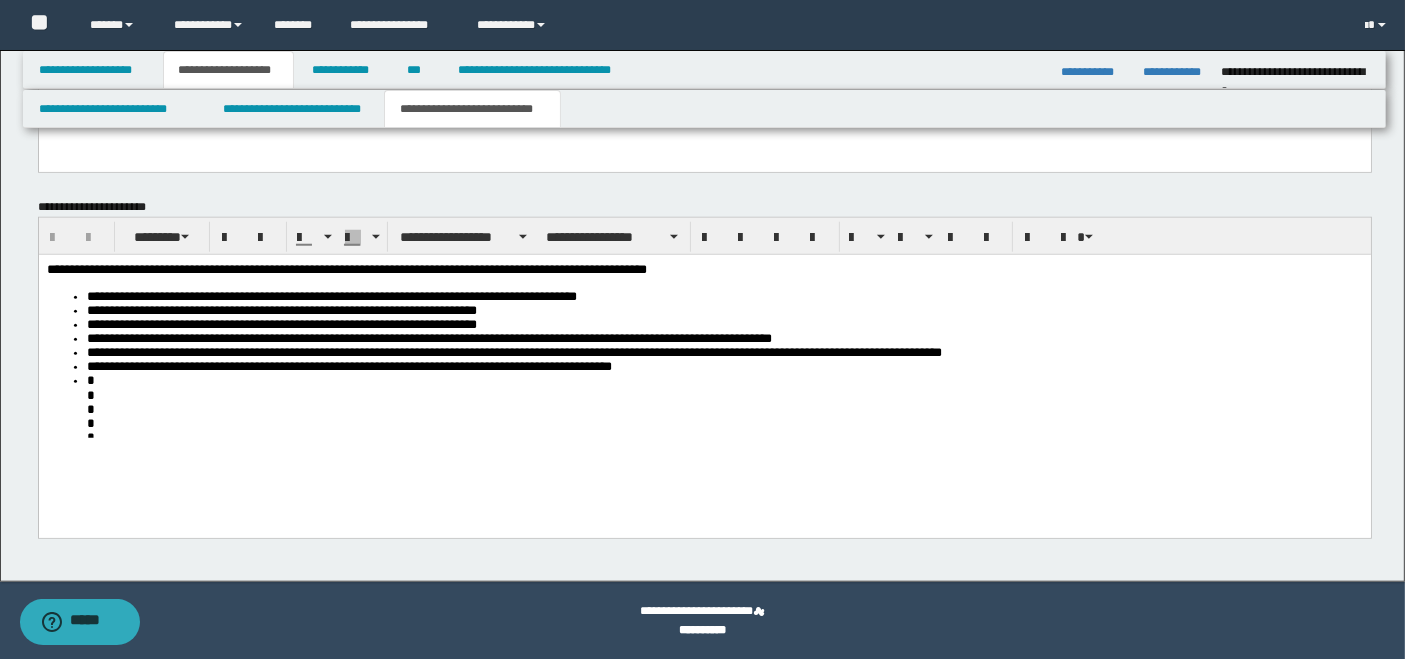 scroll, scrollTop: 708, scrollLeft: 0, axis: vertical 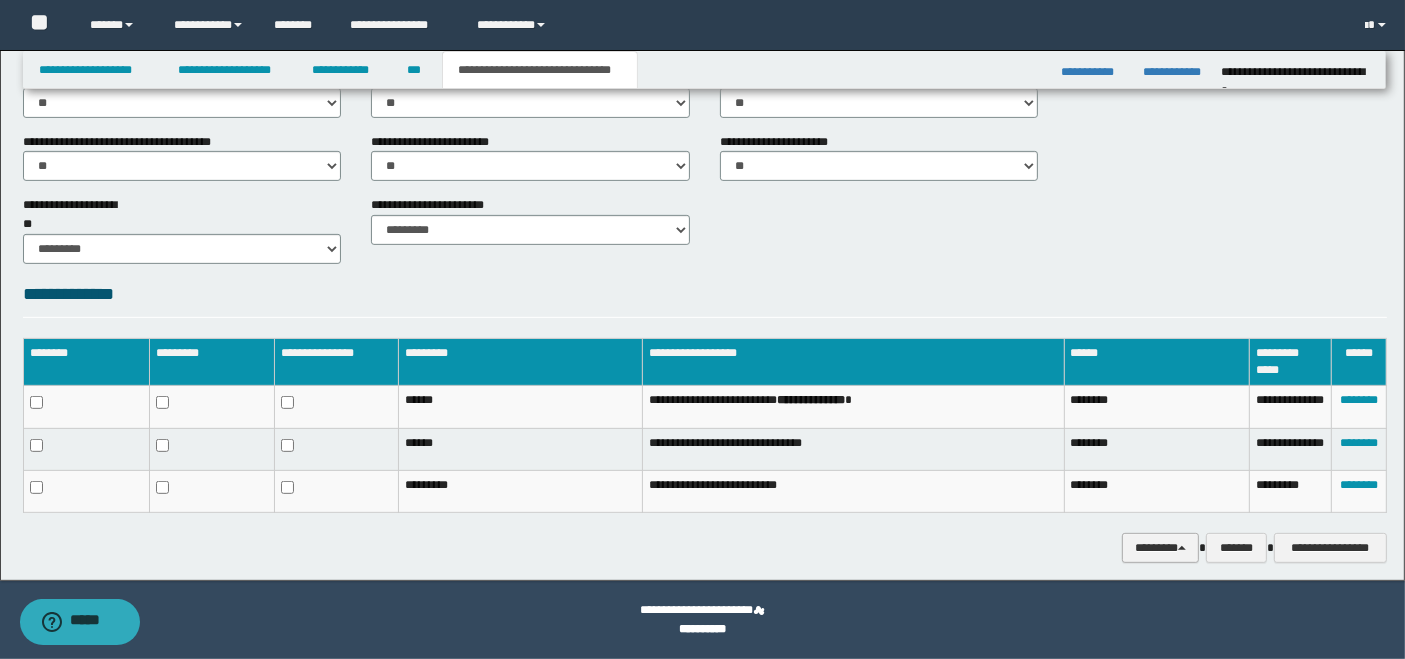 click on "********" at bounding box center [1160, 547] 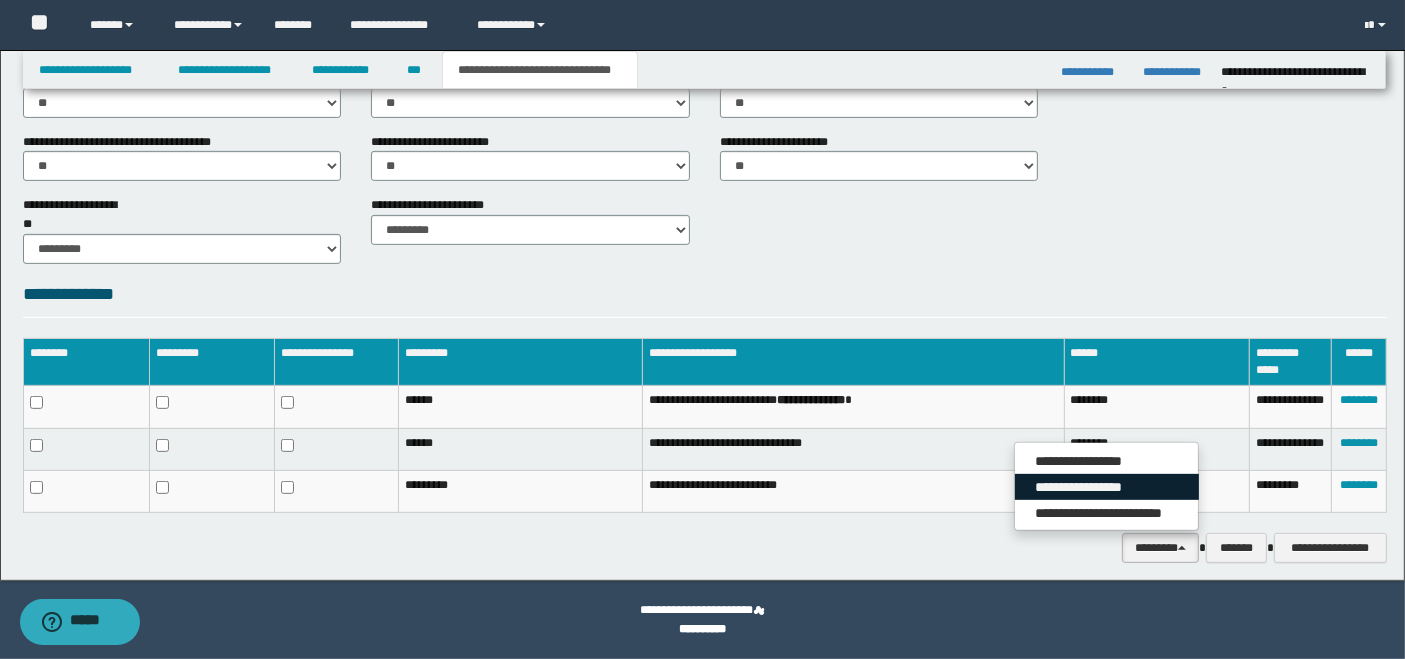 click on "**********" at bounding box center (1107, 487) 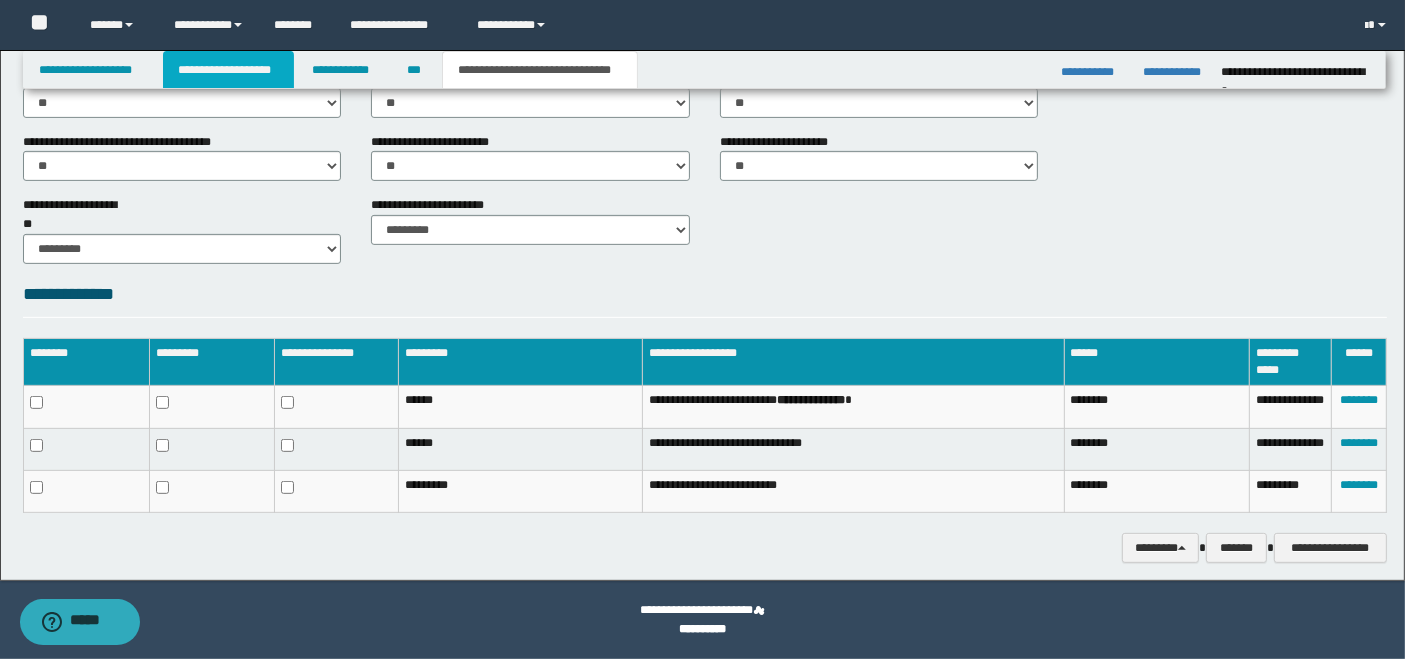 click on "**********" at bounding box center [228, 70] 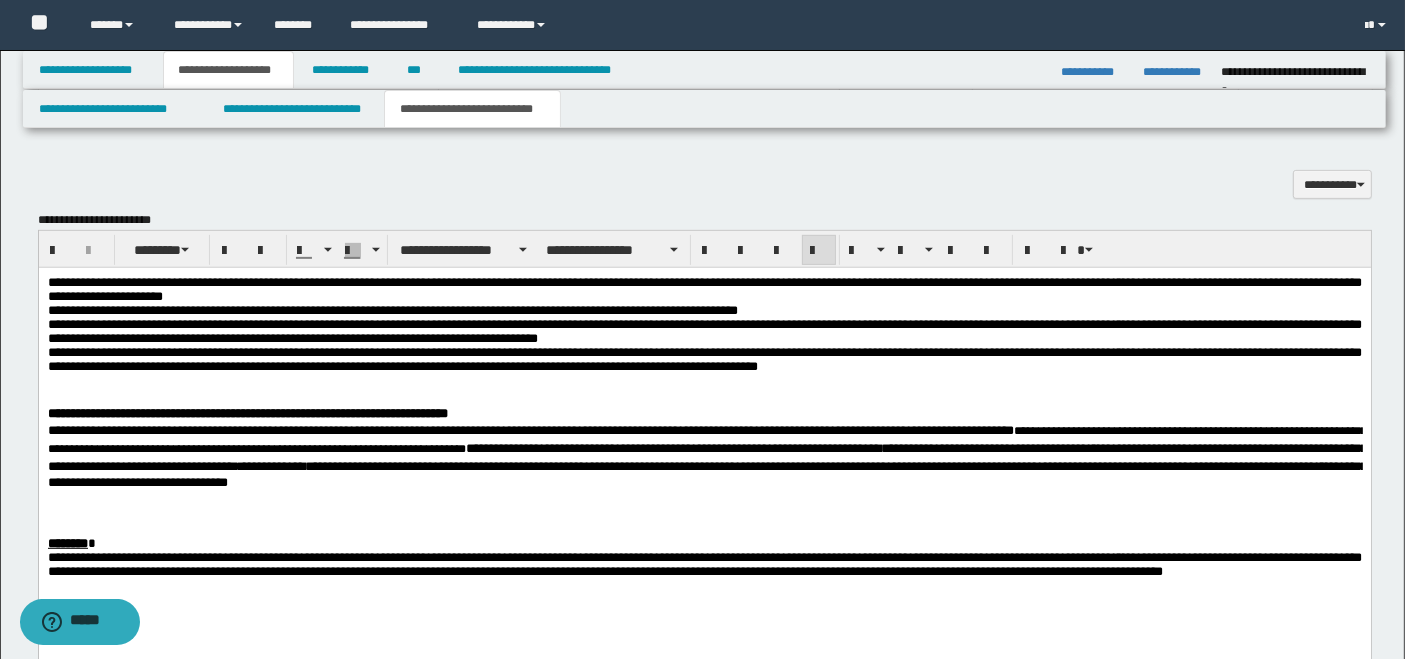 scroll, scrollTop: 1072, scrollLeft: 0, axis: vertical 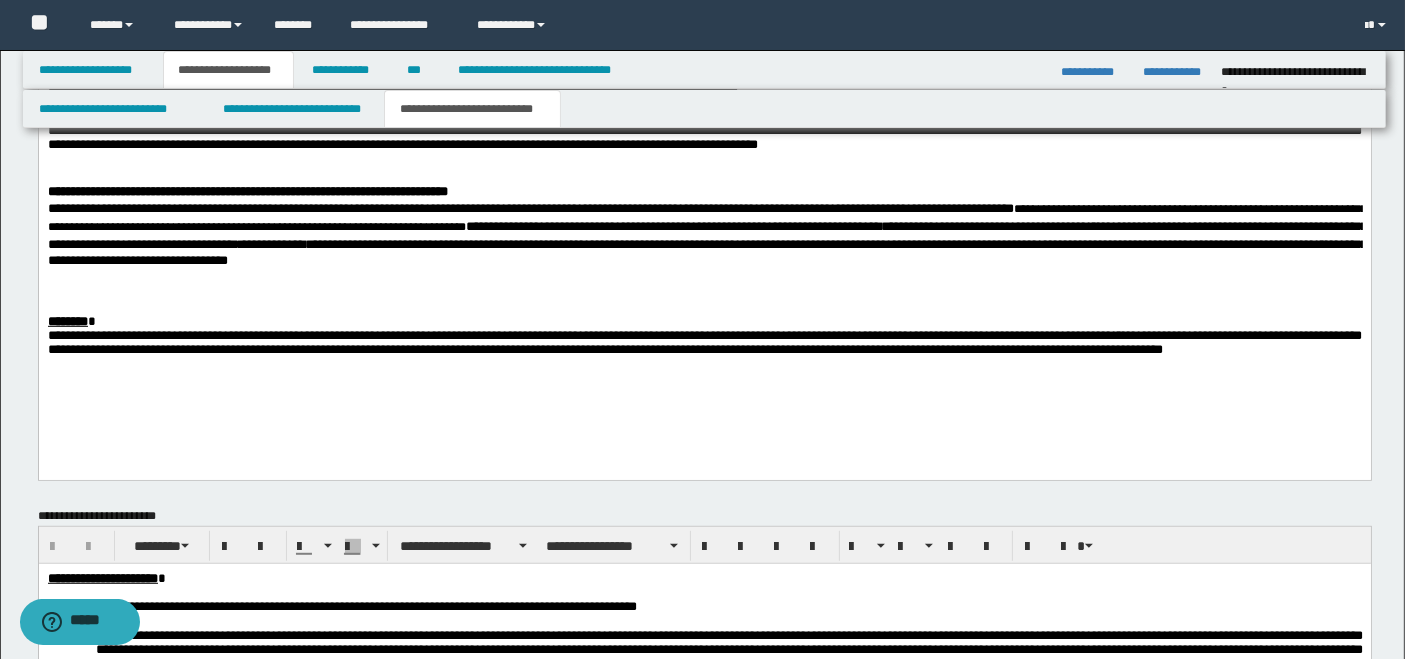click at bounding box center (704, 307) 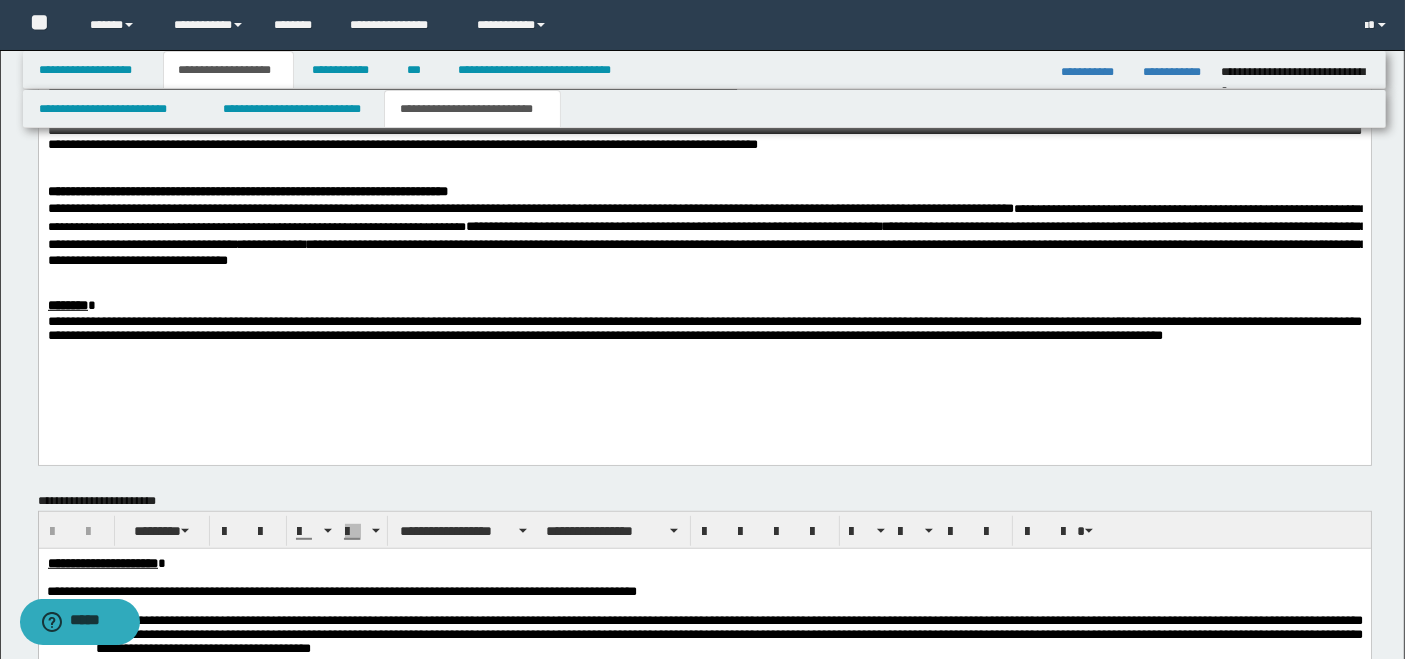 click on "**********" at bounding box center (704, 329) 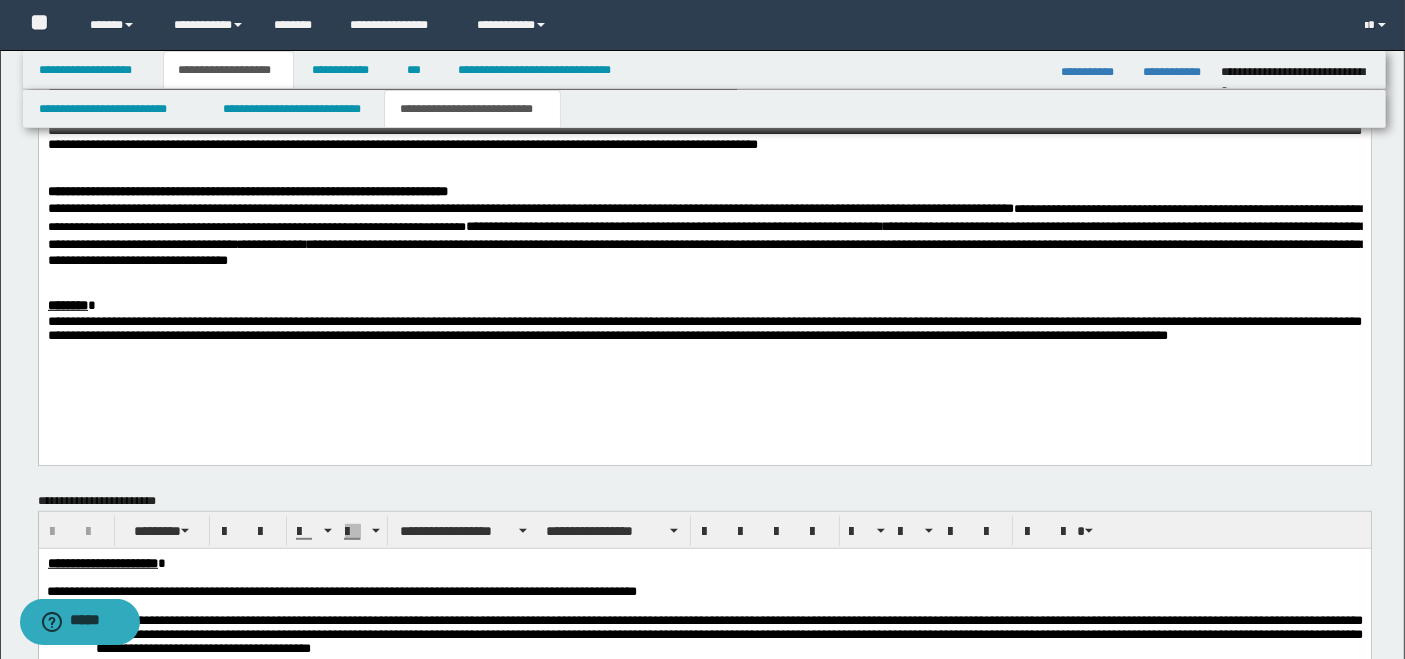 scroll, scrollTop: 850, scrollLeft: 0, axis: vertical 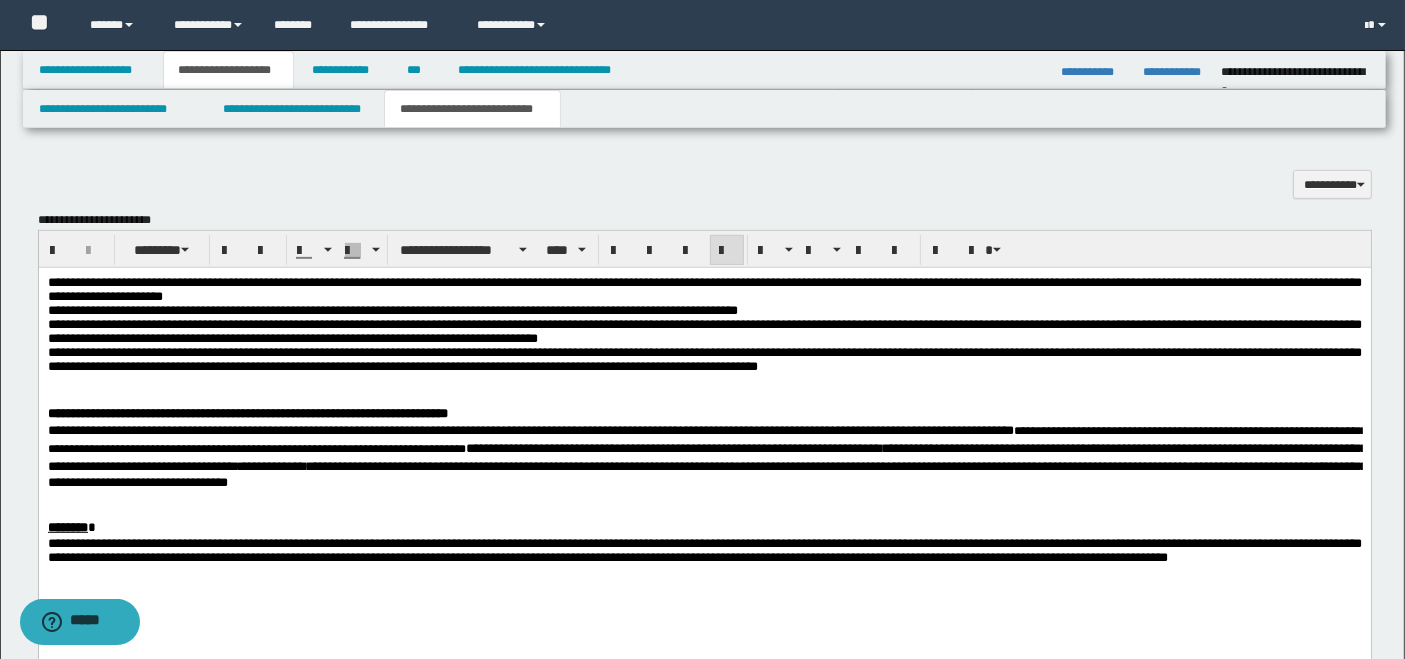 click at bounding box center (704, 398) 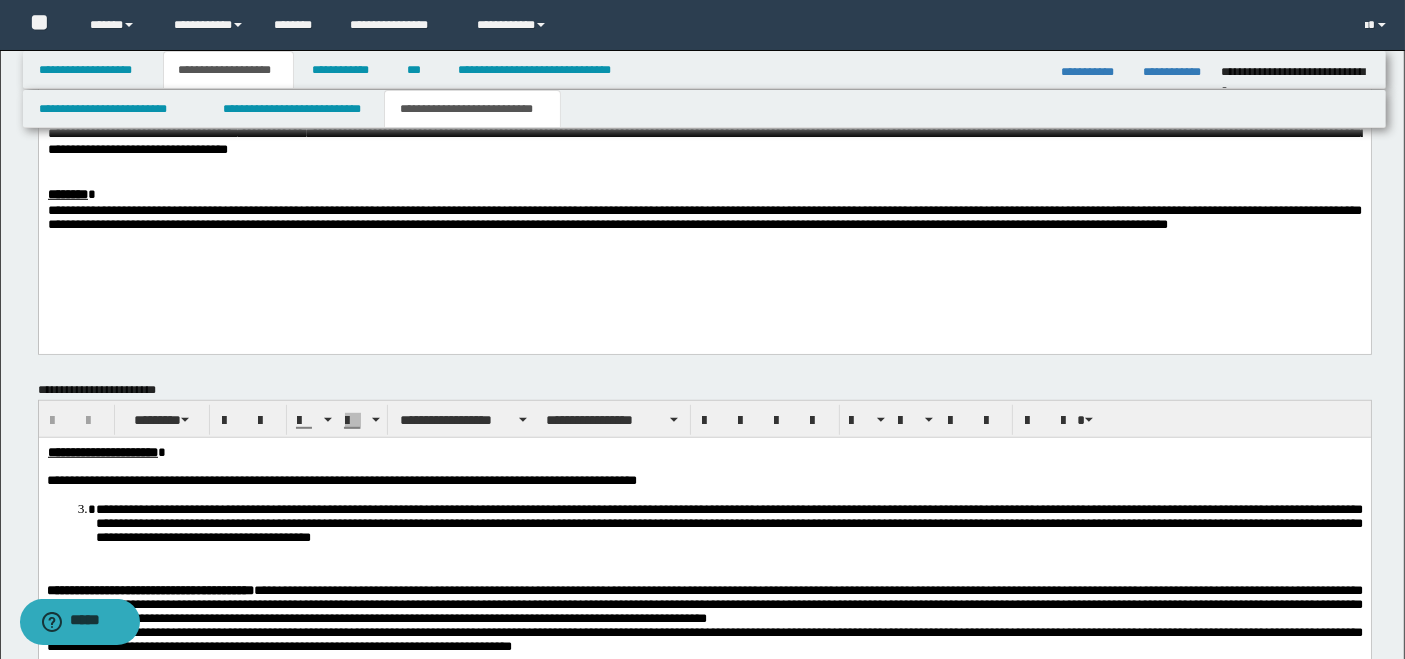 scroll, scrollTop: 1294, scrollLeft: 0, axis: vertical 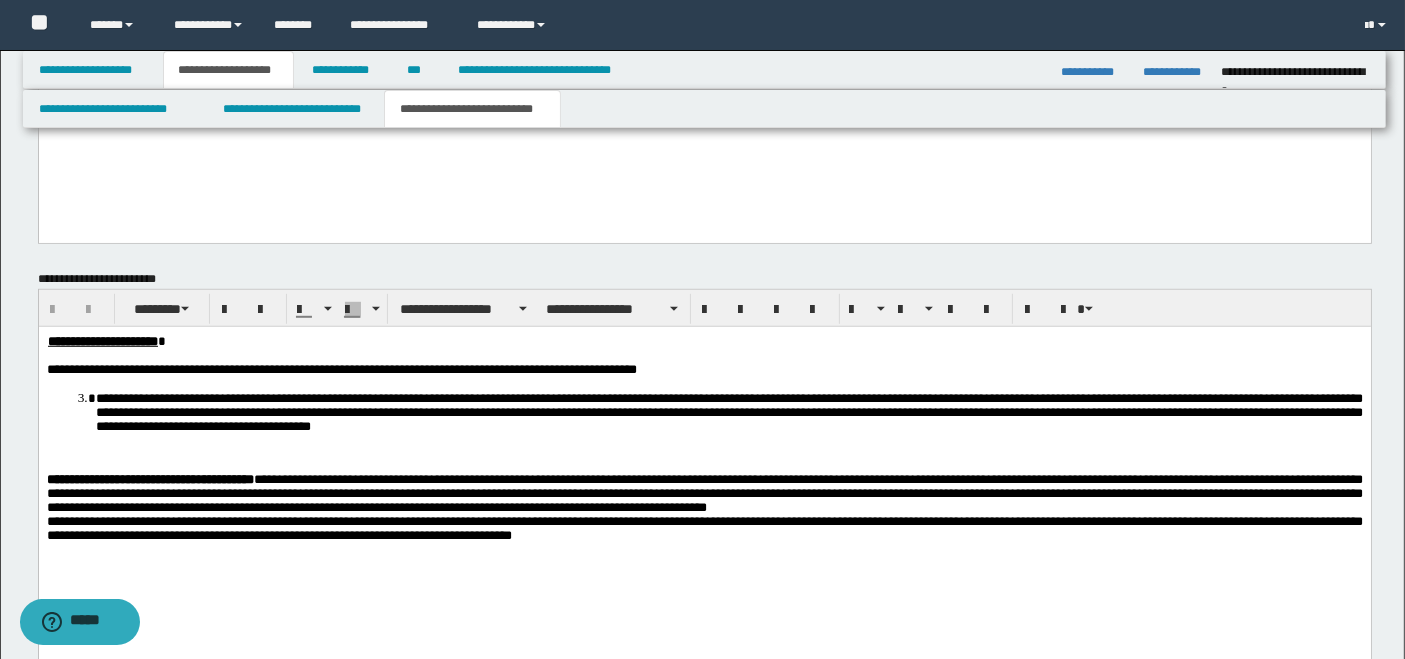 click on "**********" at bounding box center (704, 463) 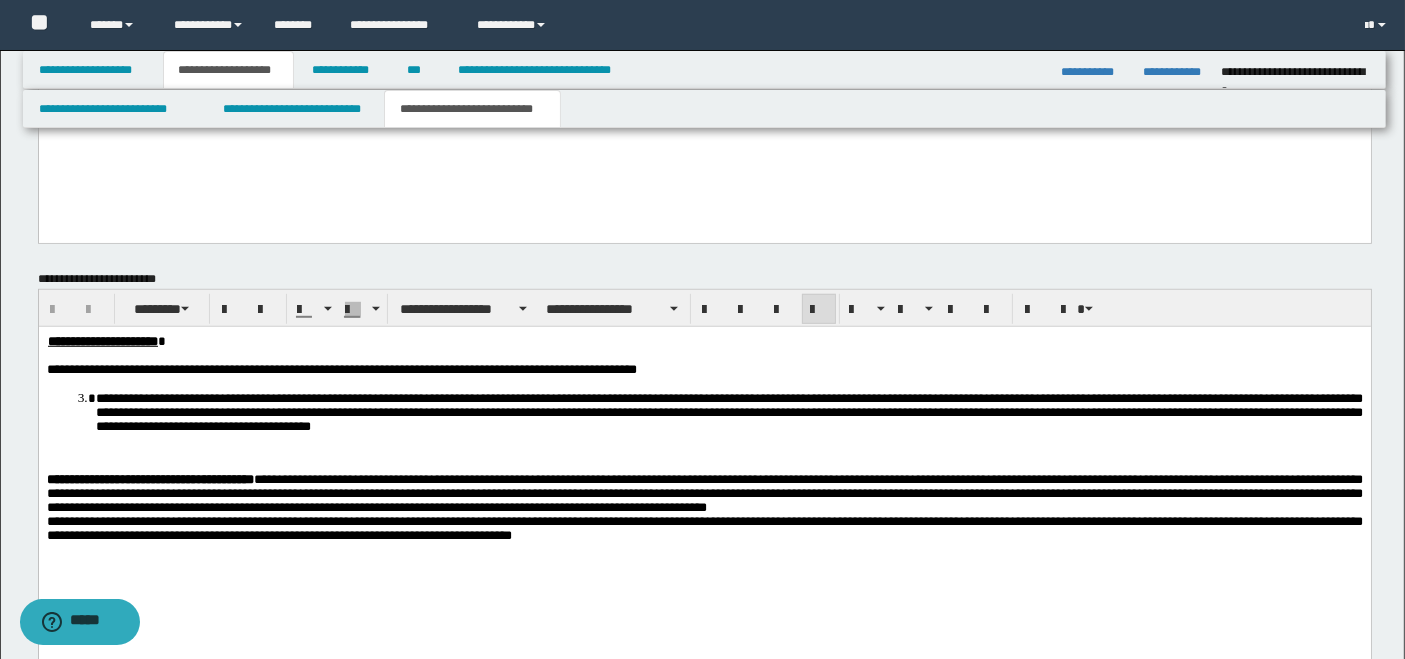 click at bounding box center [704, 454] 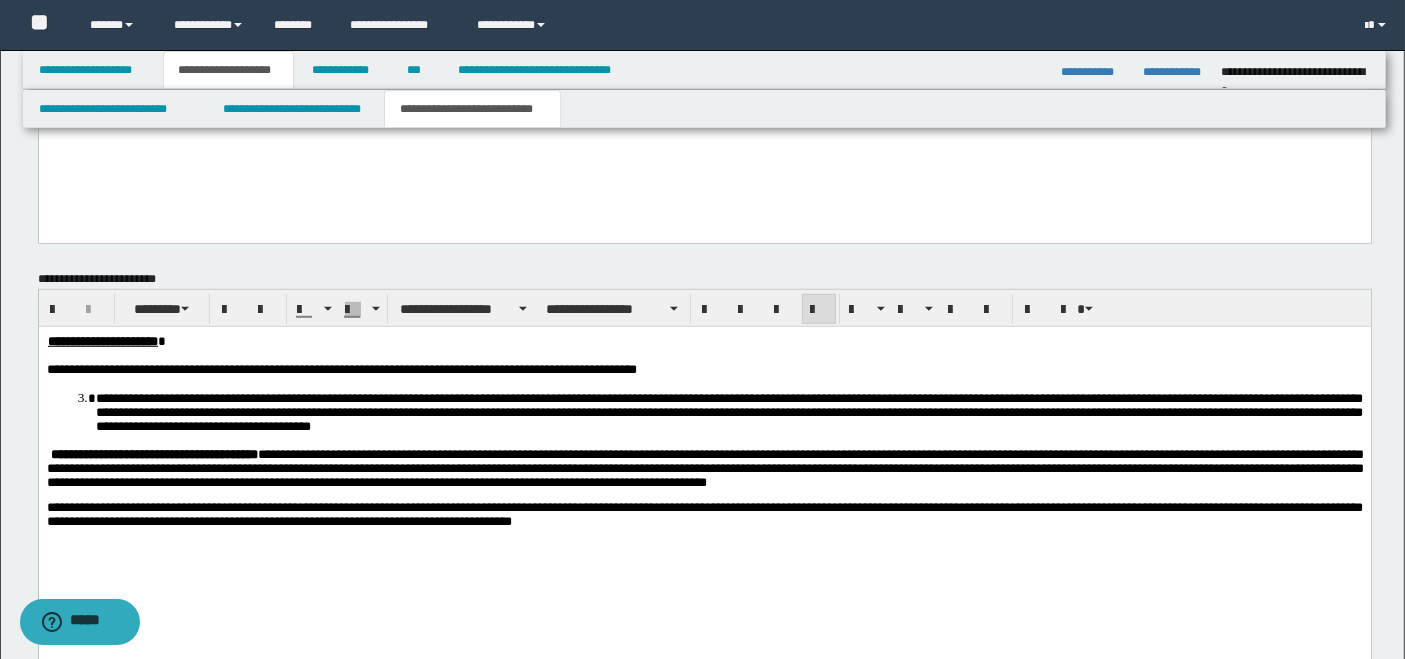 click on "**********" at bounding box center [540, 70] 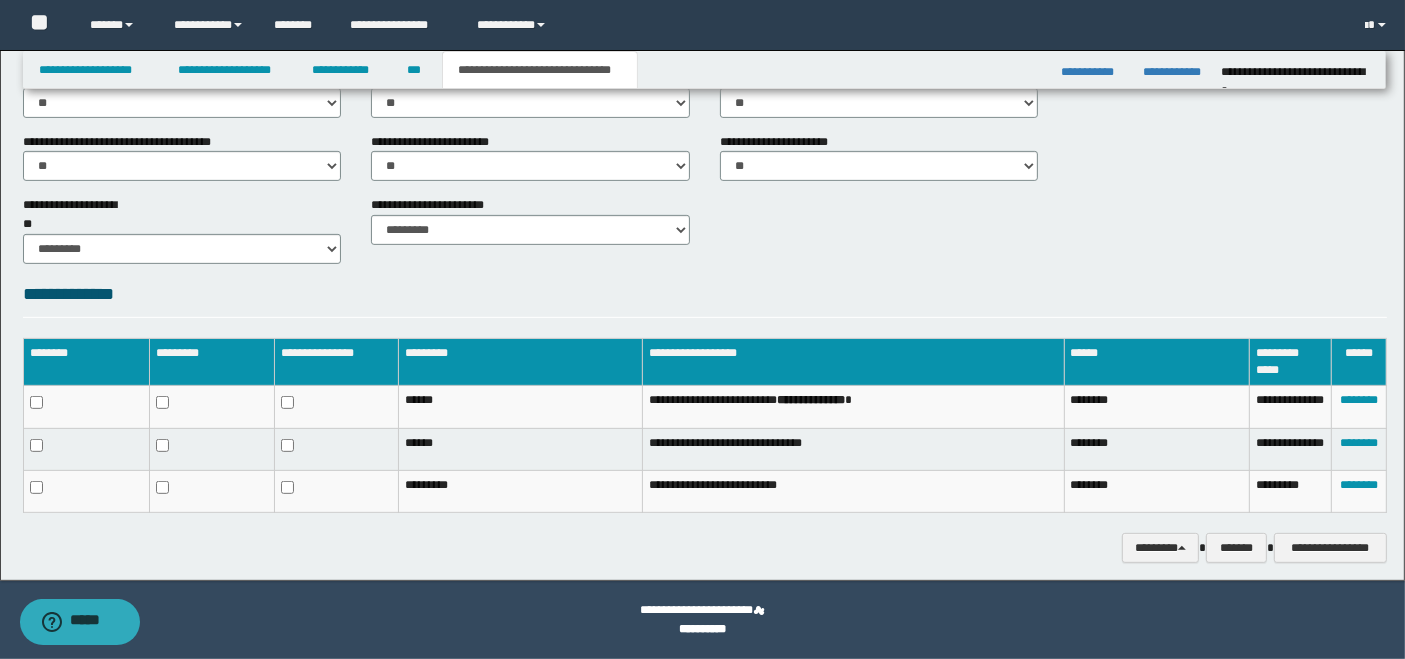 click on "**********" at bounding box center (702, -39) 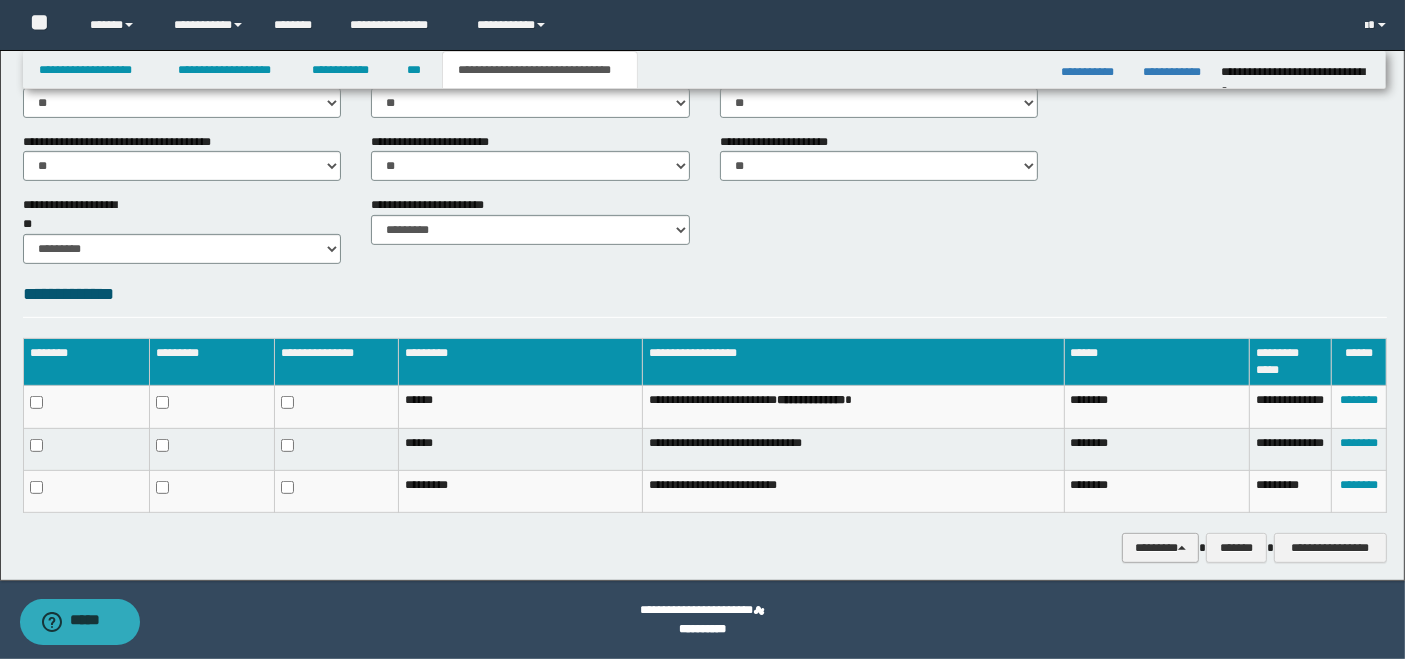 click on "********" at bounding box center (1160, 547) 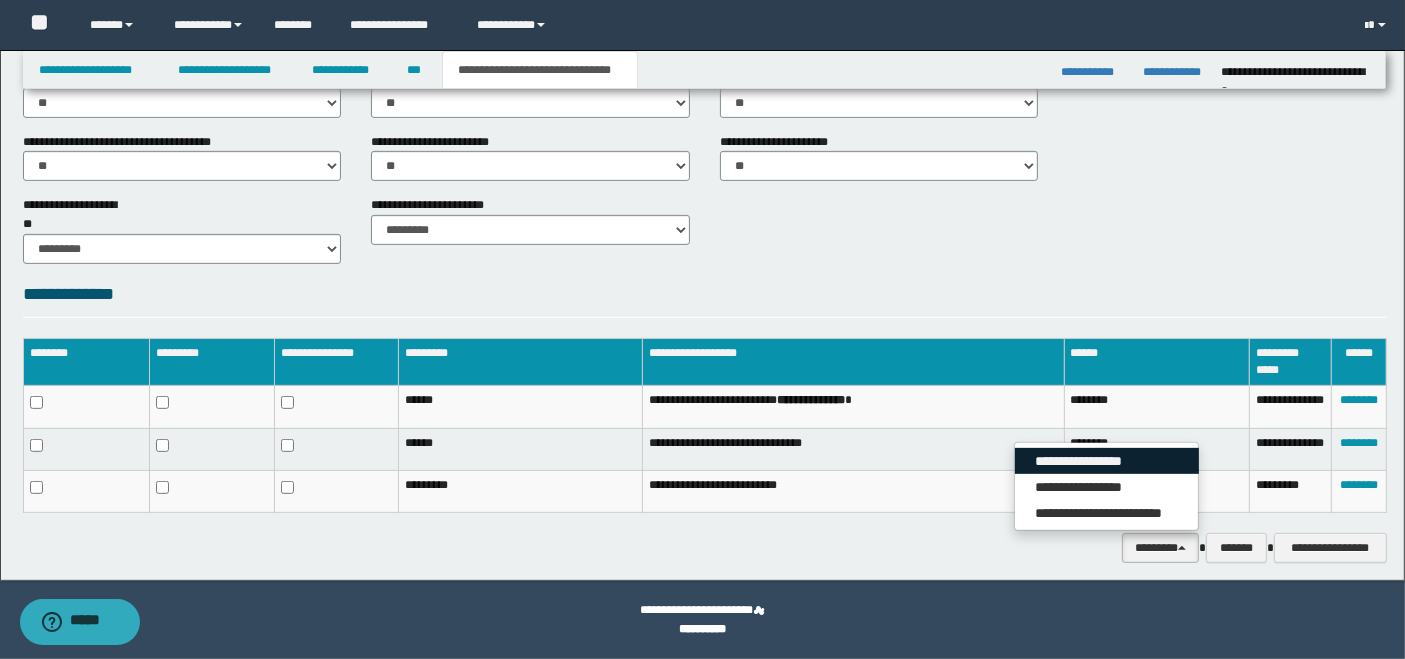 click on "**********" at bounding box center (1107, 461) 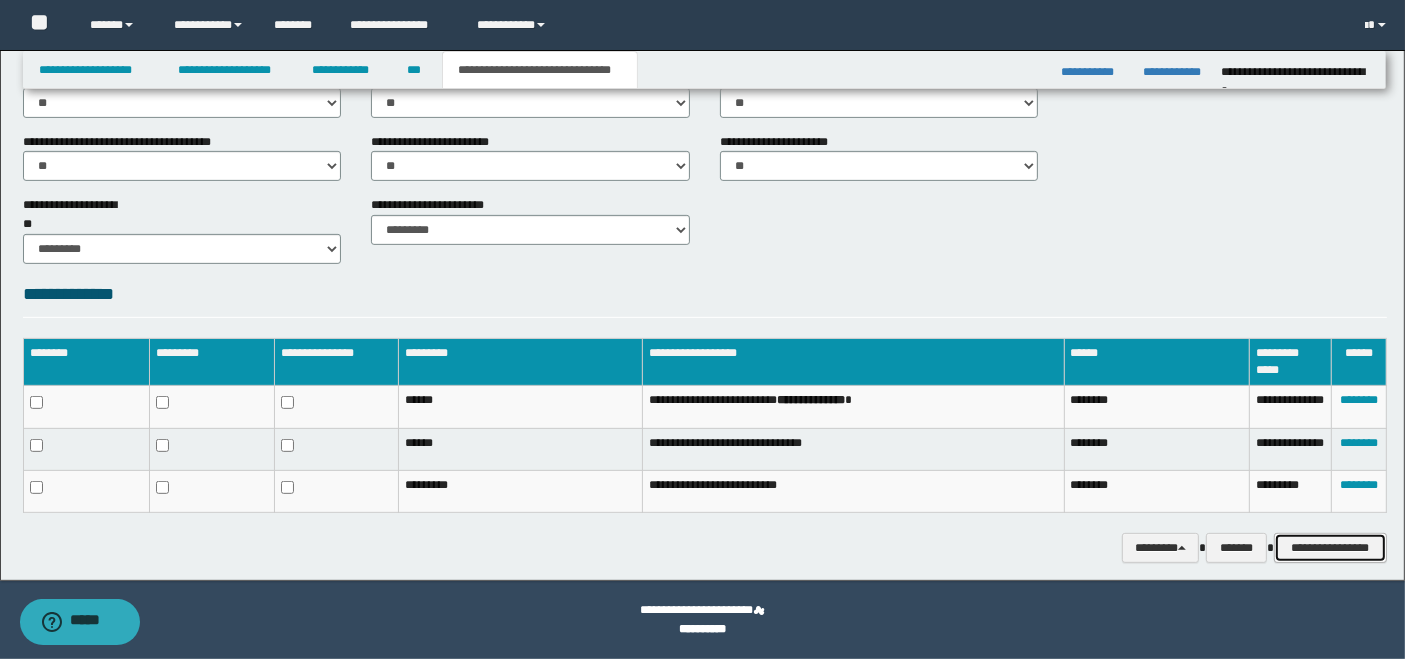 click on "**********" at bounding box center [1330, 547] 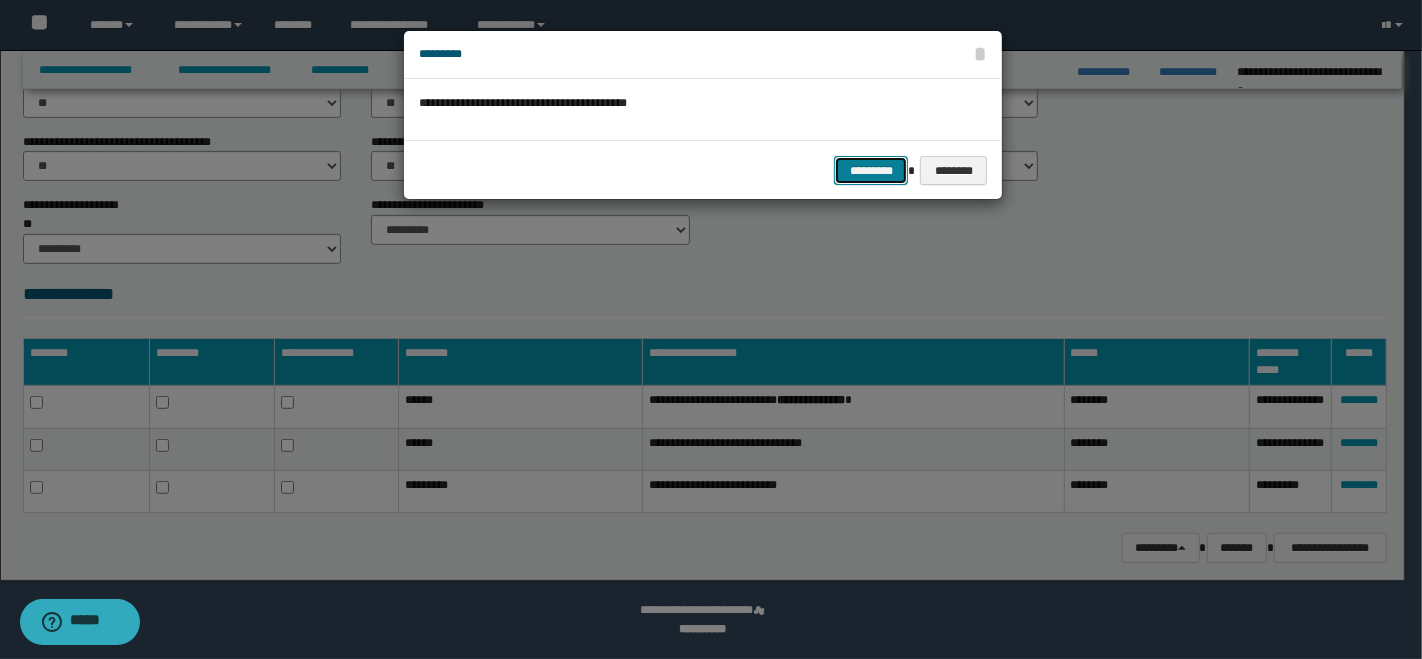 click on "*********" at bounding box center (871, 170) 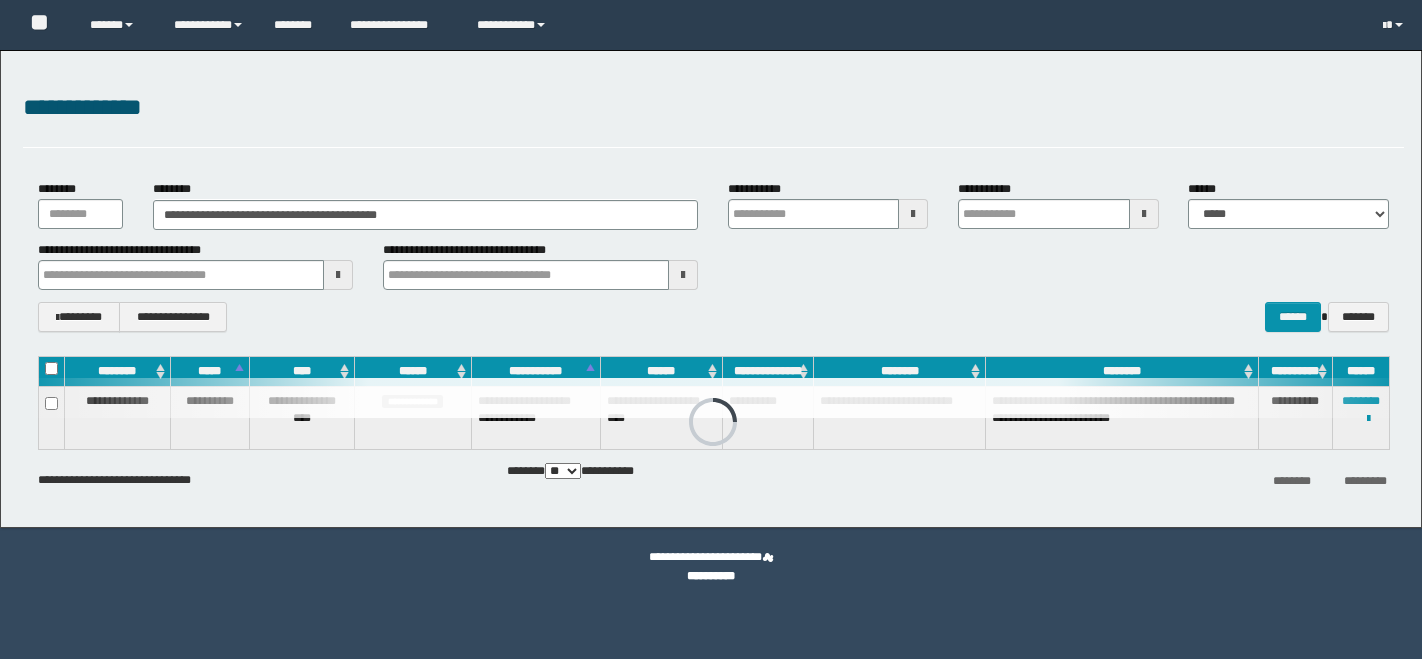 scroll, scrollTop: 0, scrollLeft: 0, axis: both 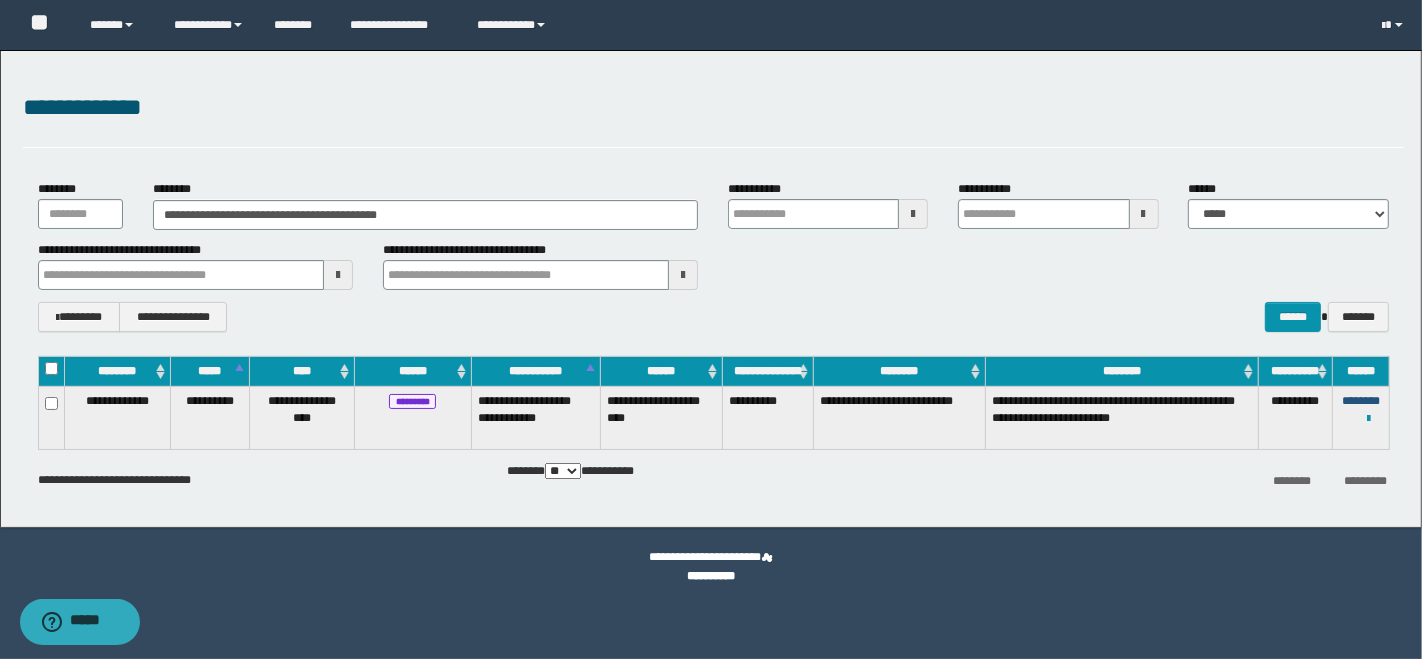 click on "********" at bounding box center [1361, 401] 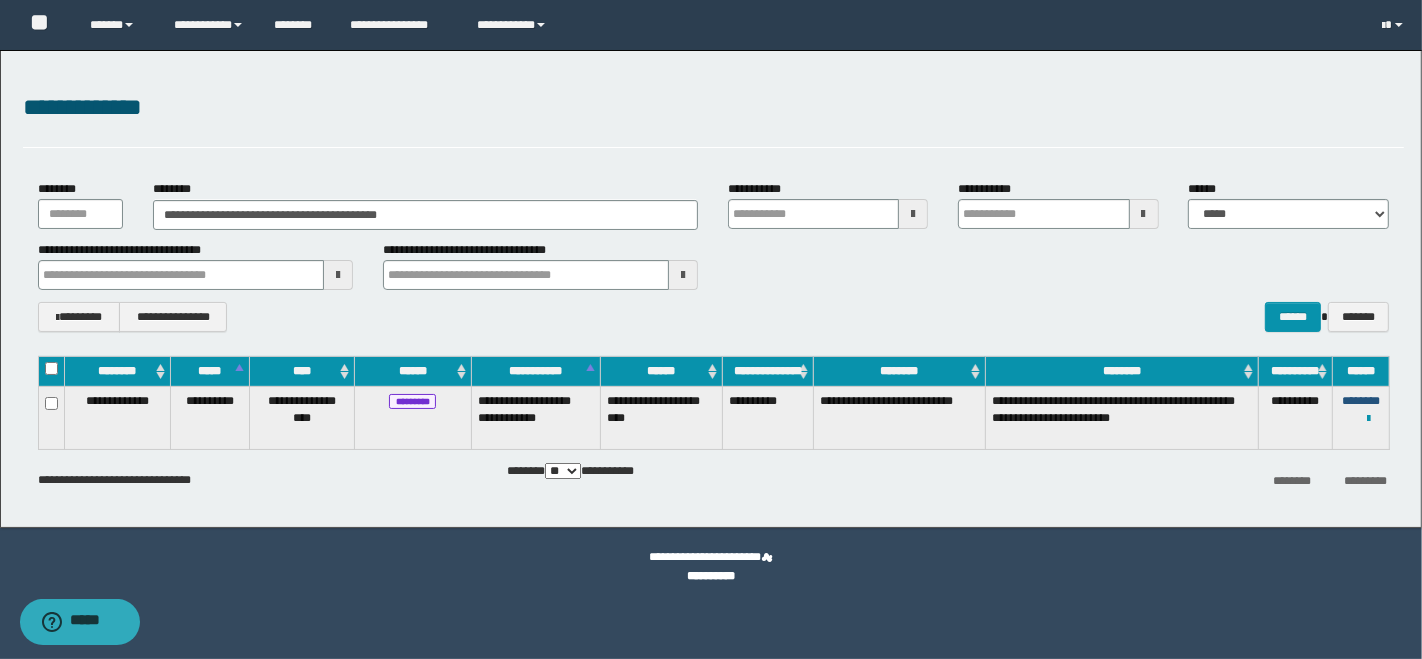 click on "********" at bounding box center (1361, 401) 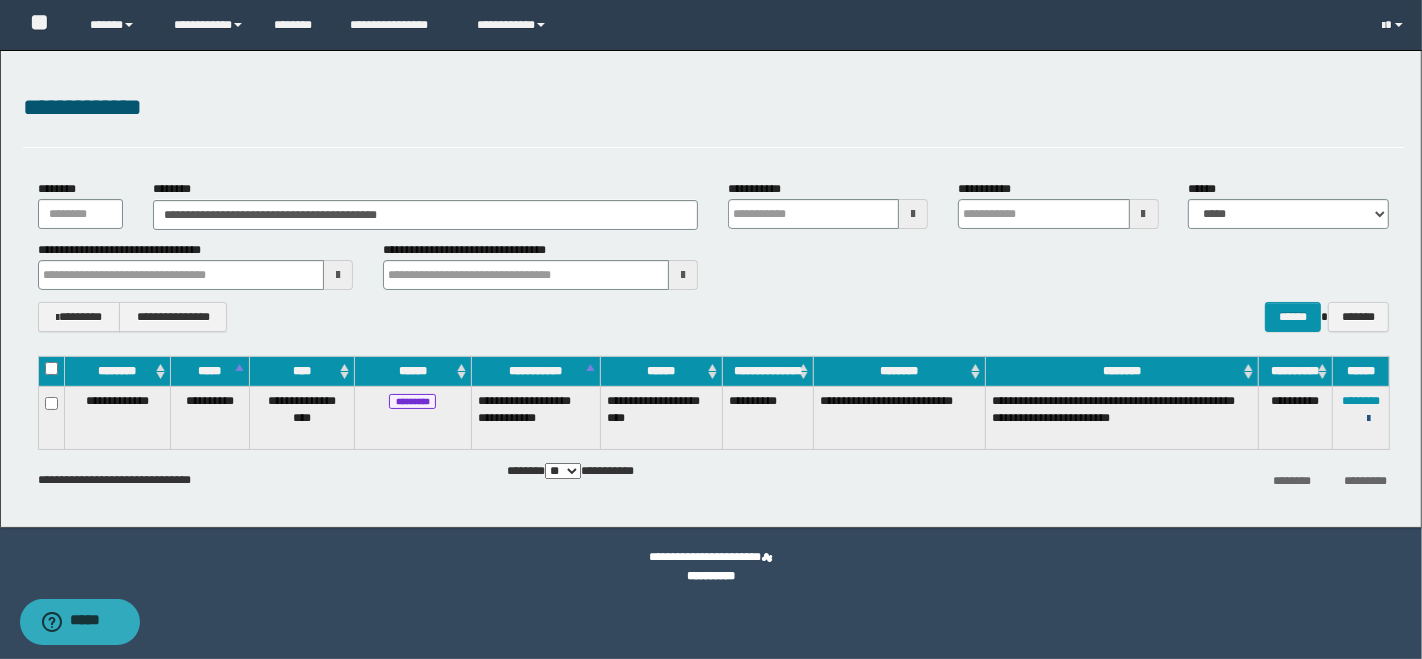 click at bounding box center (1368, 419) 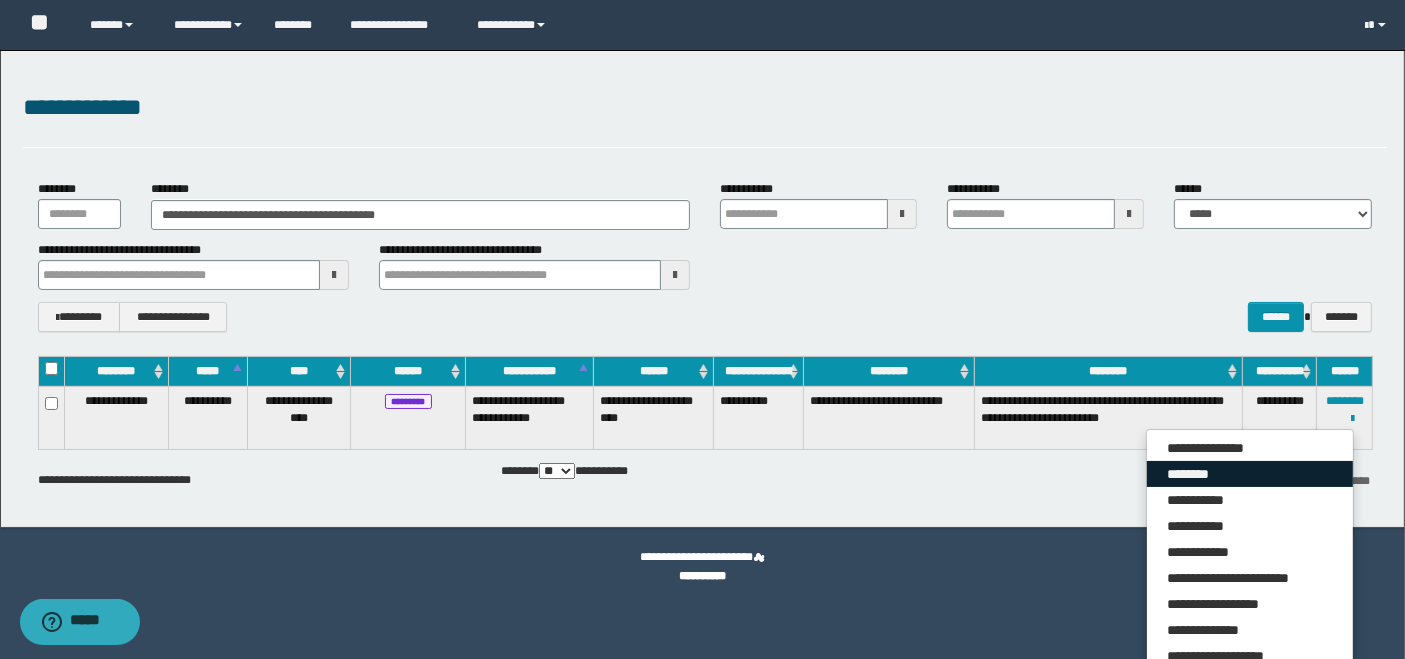 click on "********" at bounding box center [1250, 474] 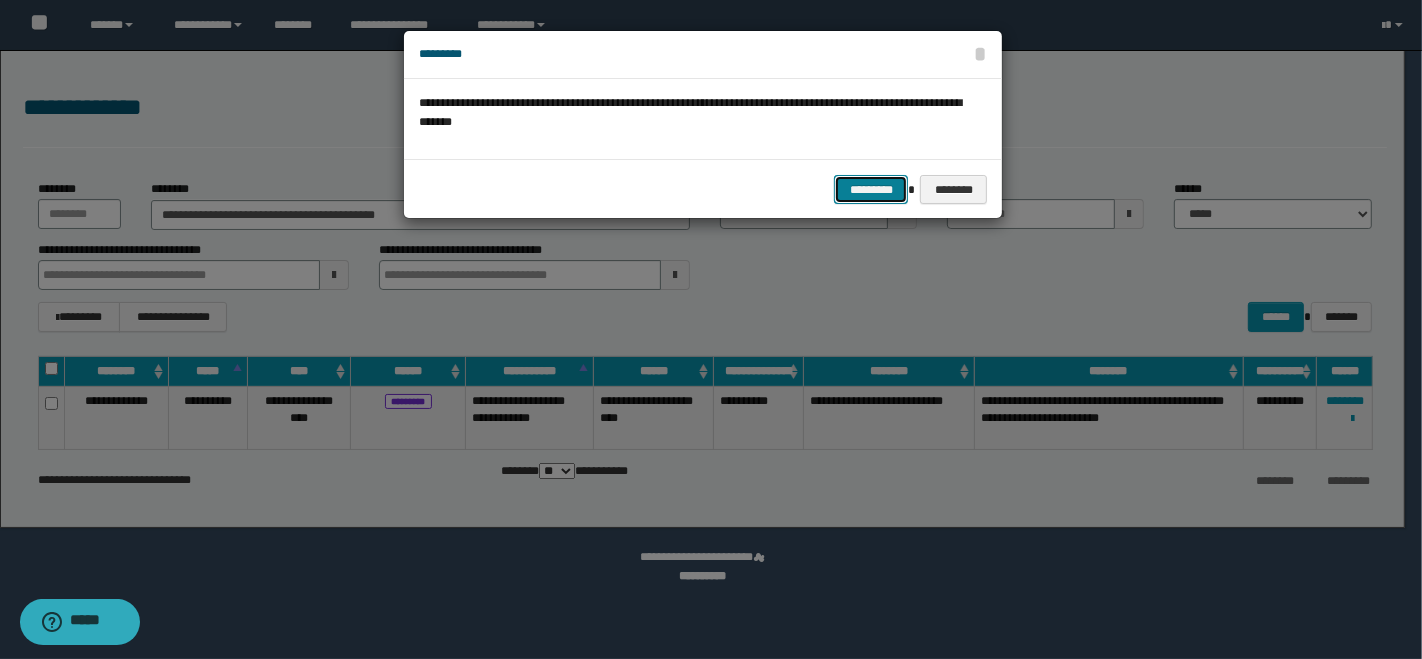 click on "*********" at bounding box center [871, 189] 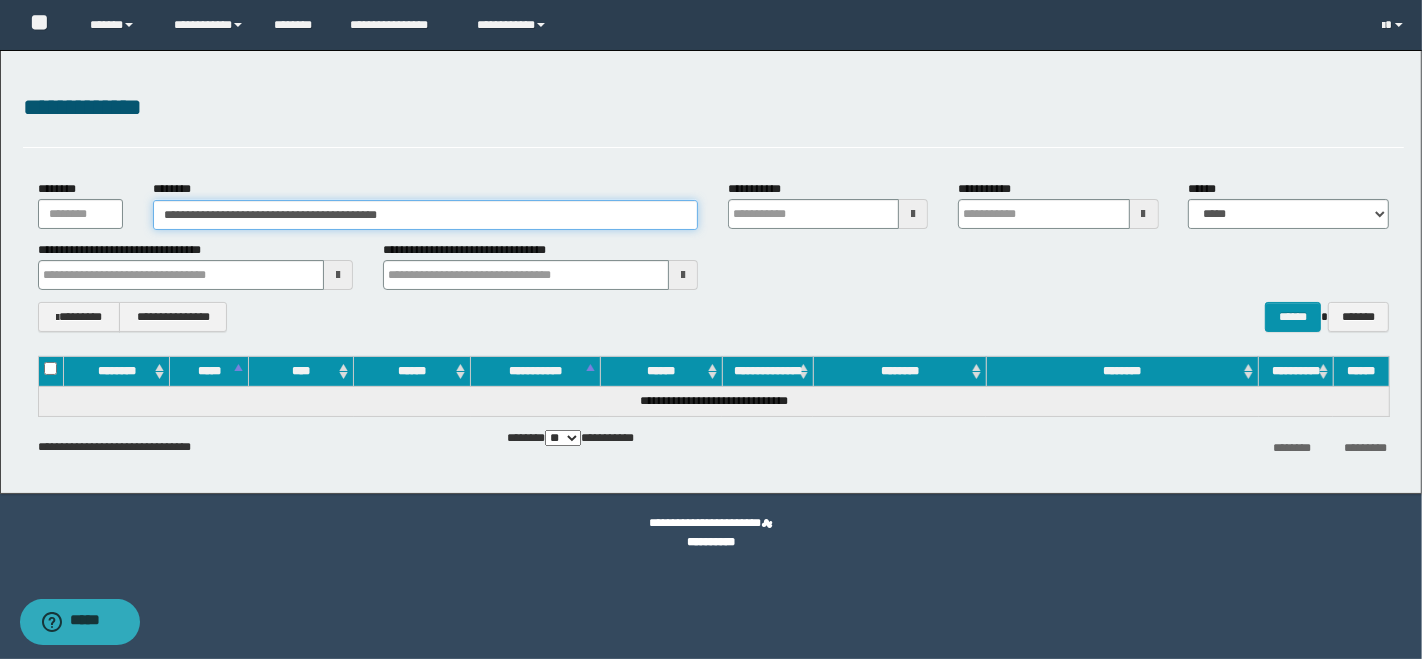 drag, startPoint x: 468, startPoint y: 212, endPoint x: 125, endPoint y: 201, distance: 343.17633 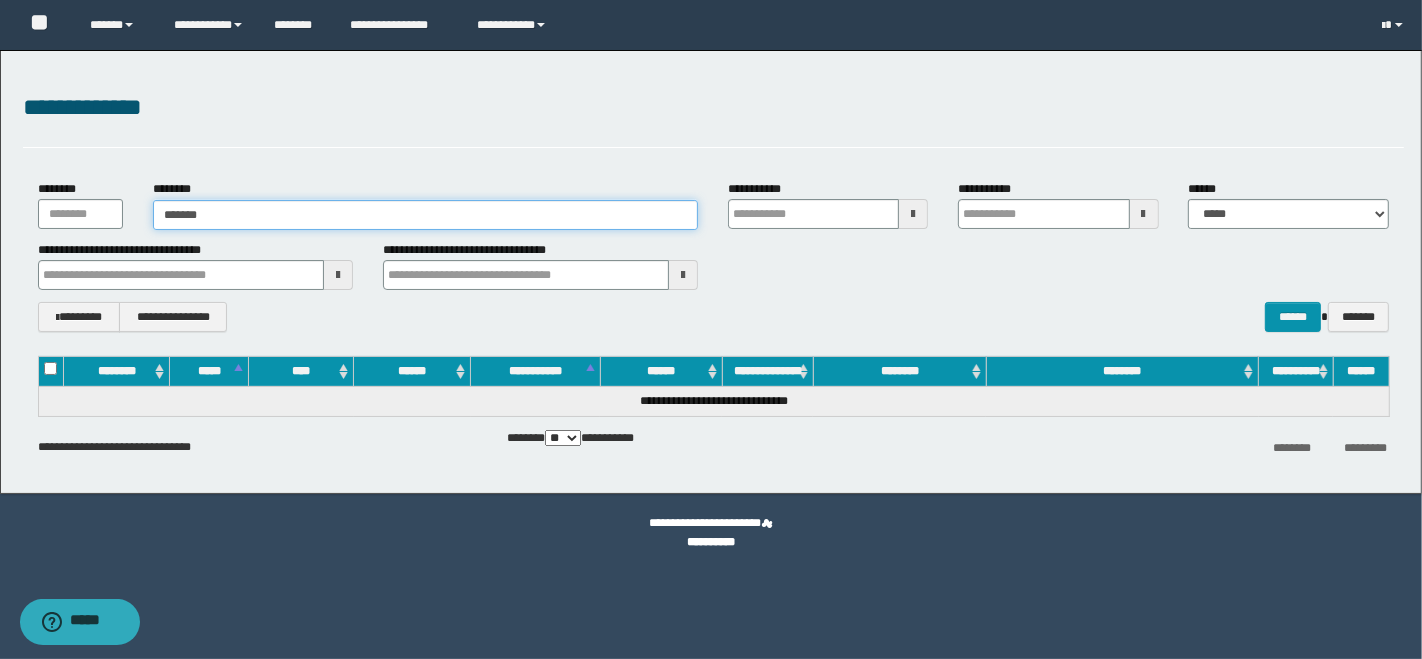 type on "********" 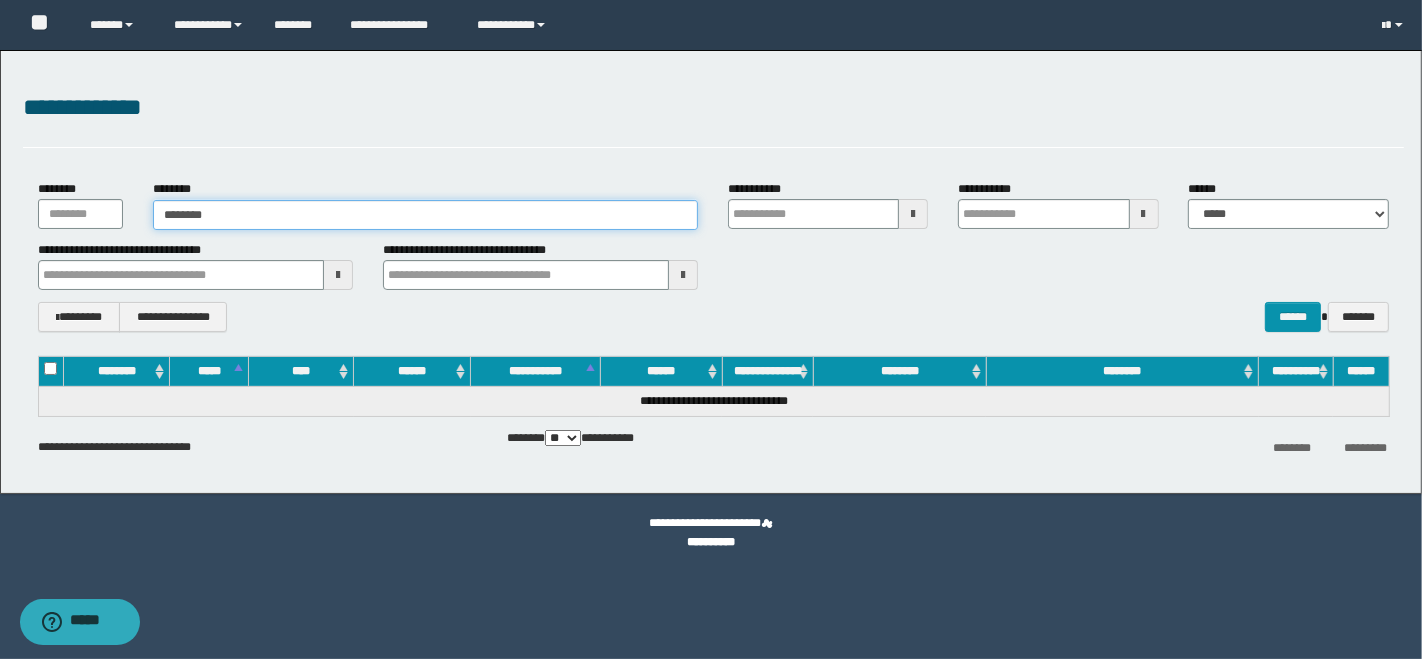 type on "********" 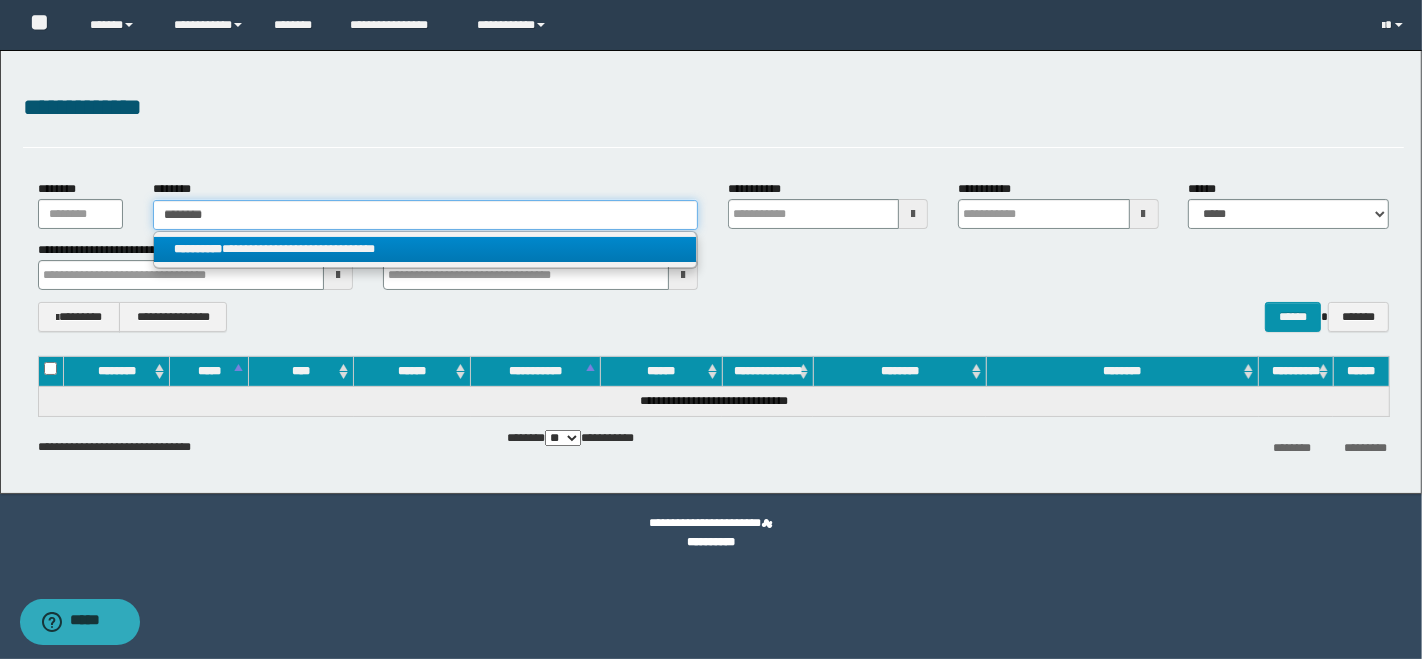 type on "********" 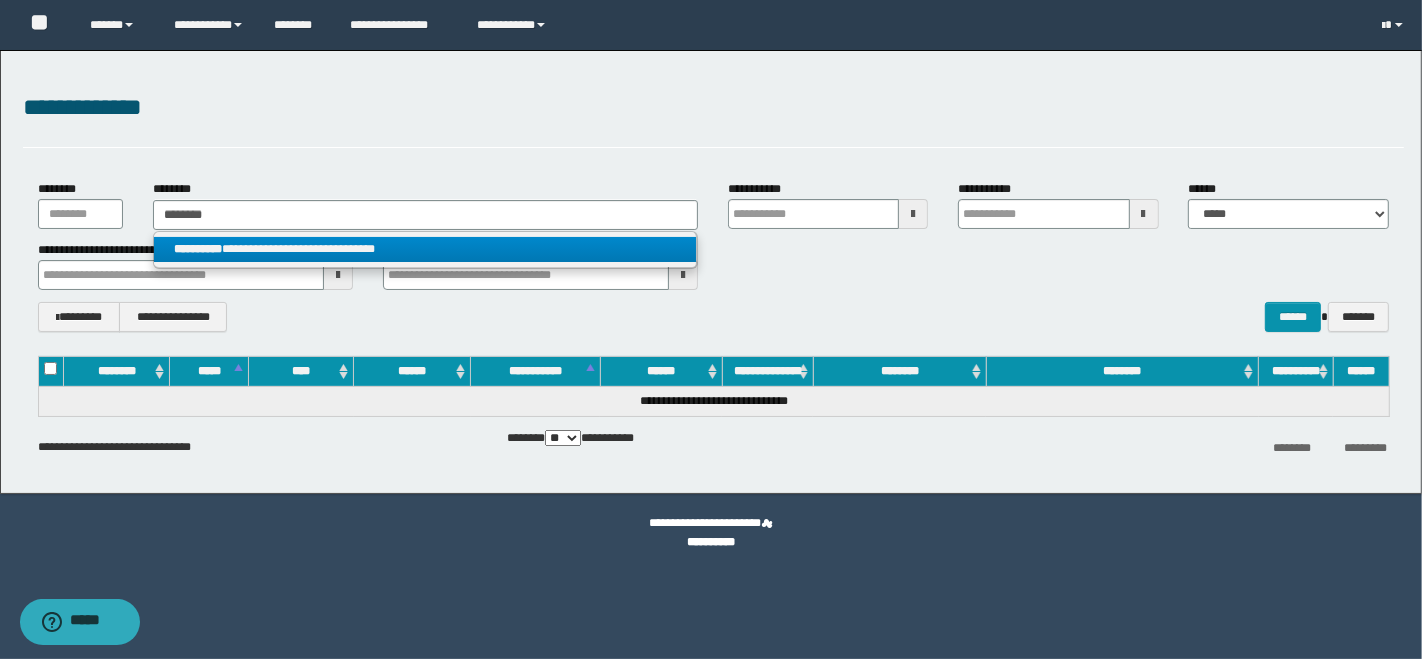 click on "**********" at bounding box center [425, 249] 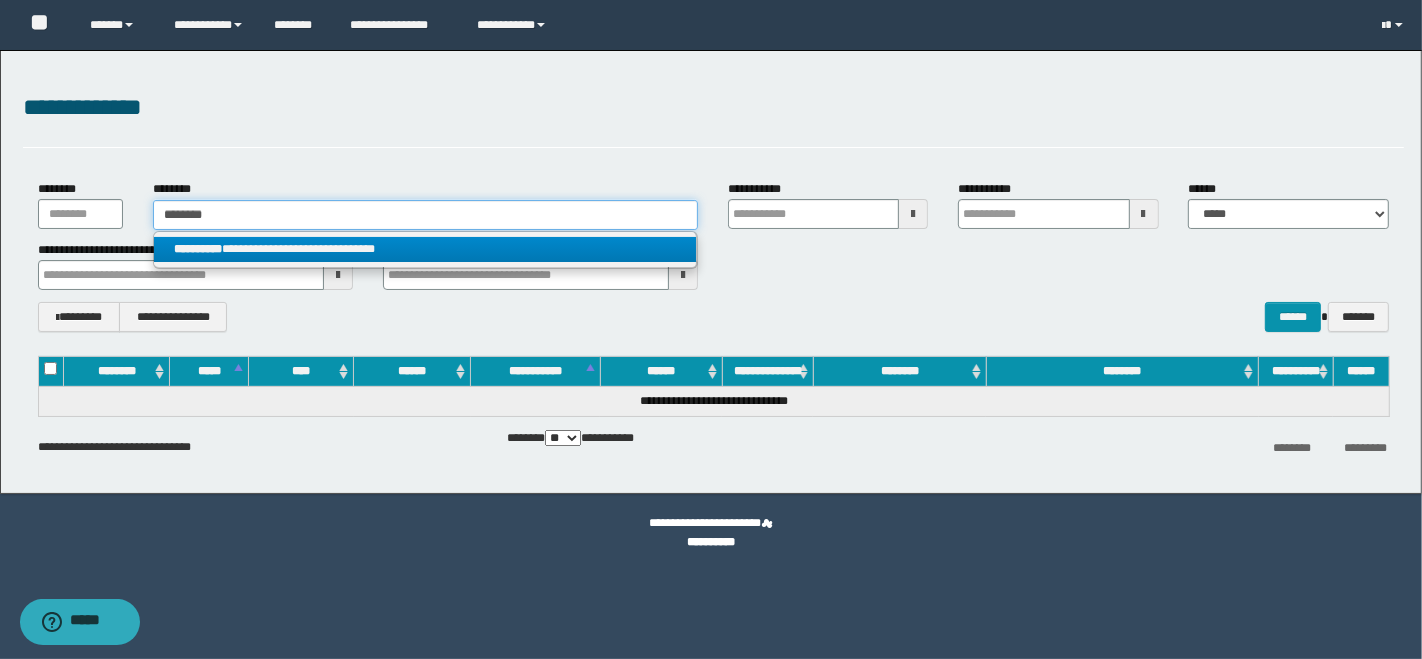type 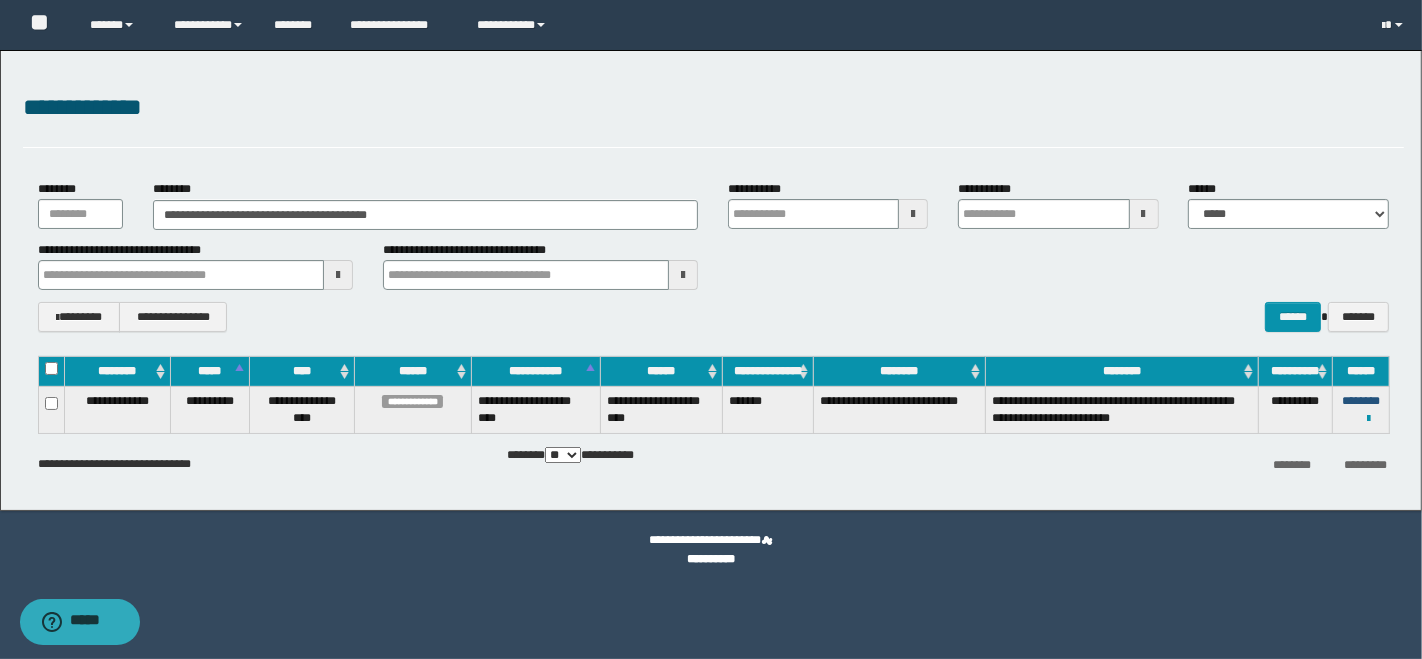 click on "********" at bounding box center (1361, 401) 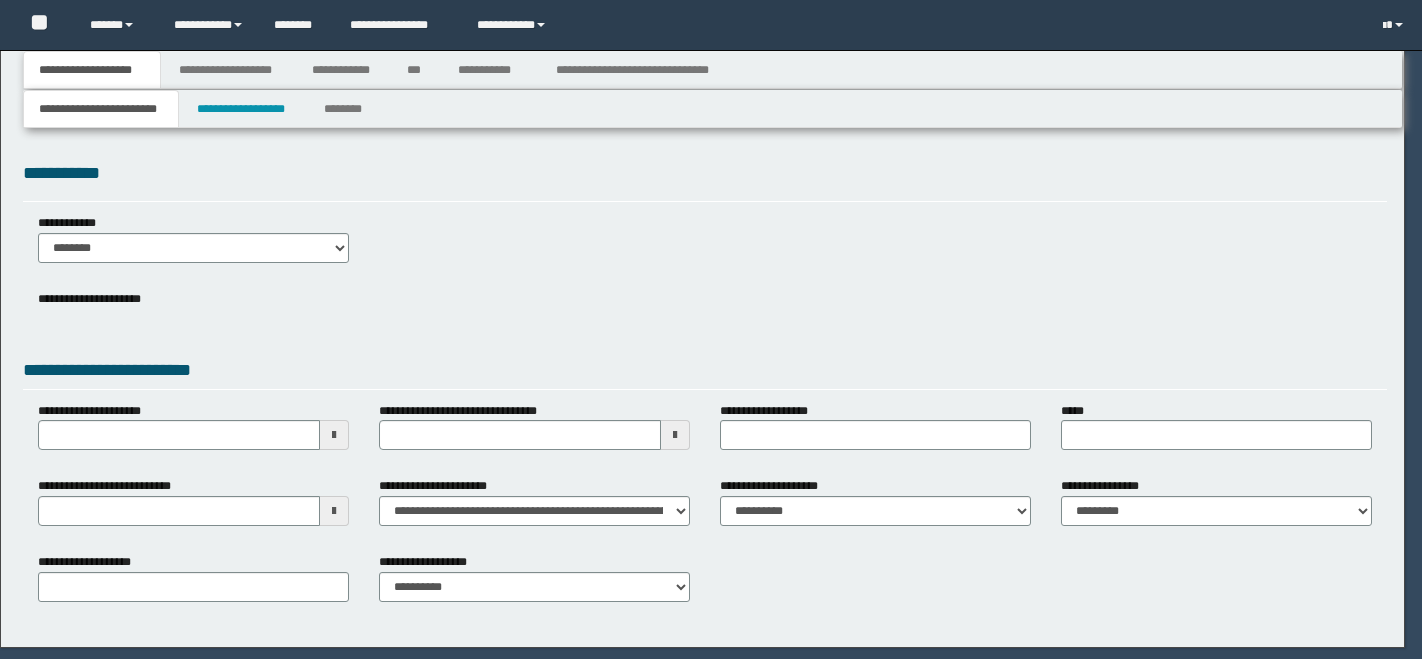 scroll, scrollTop: 0, scrollLeft: 0, axis: both 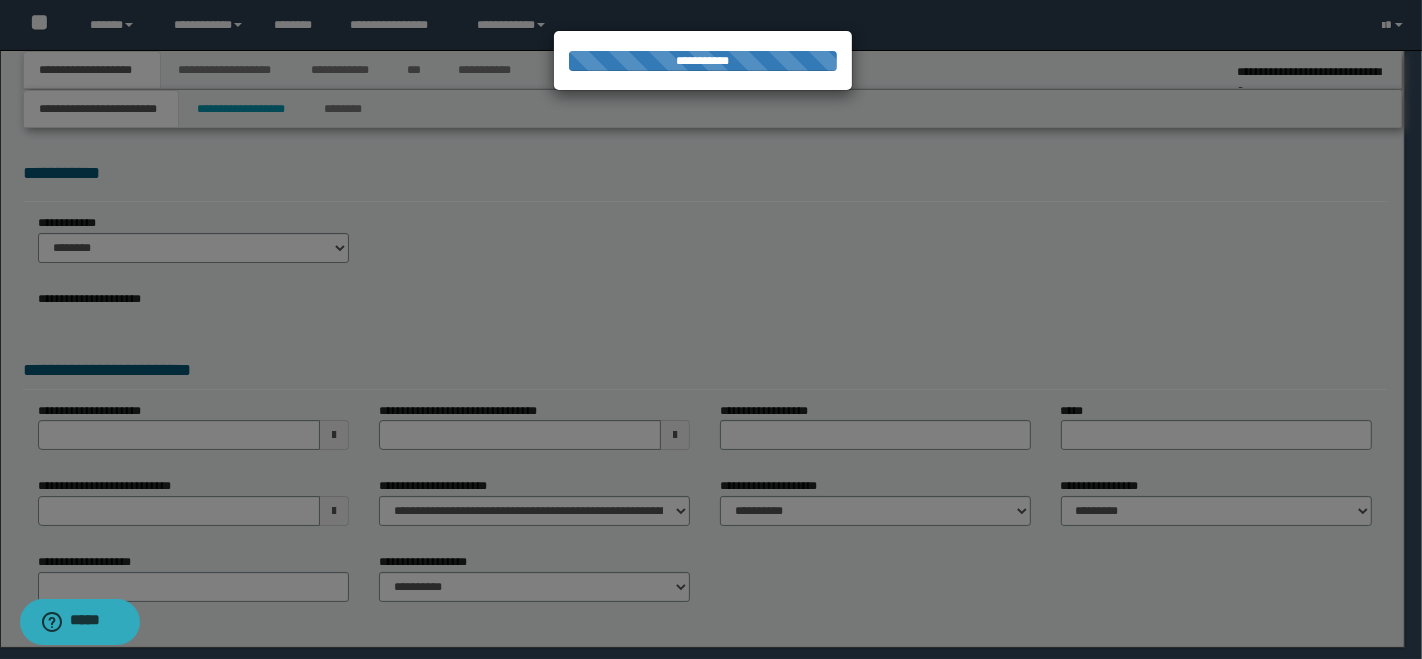 type on "**********" 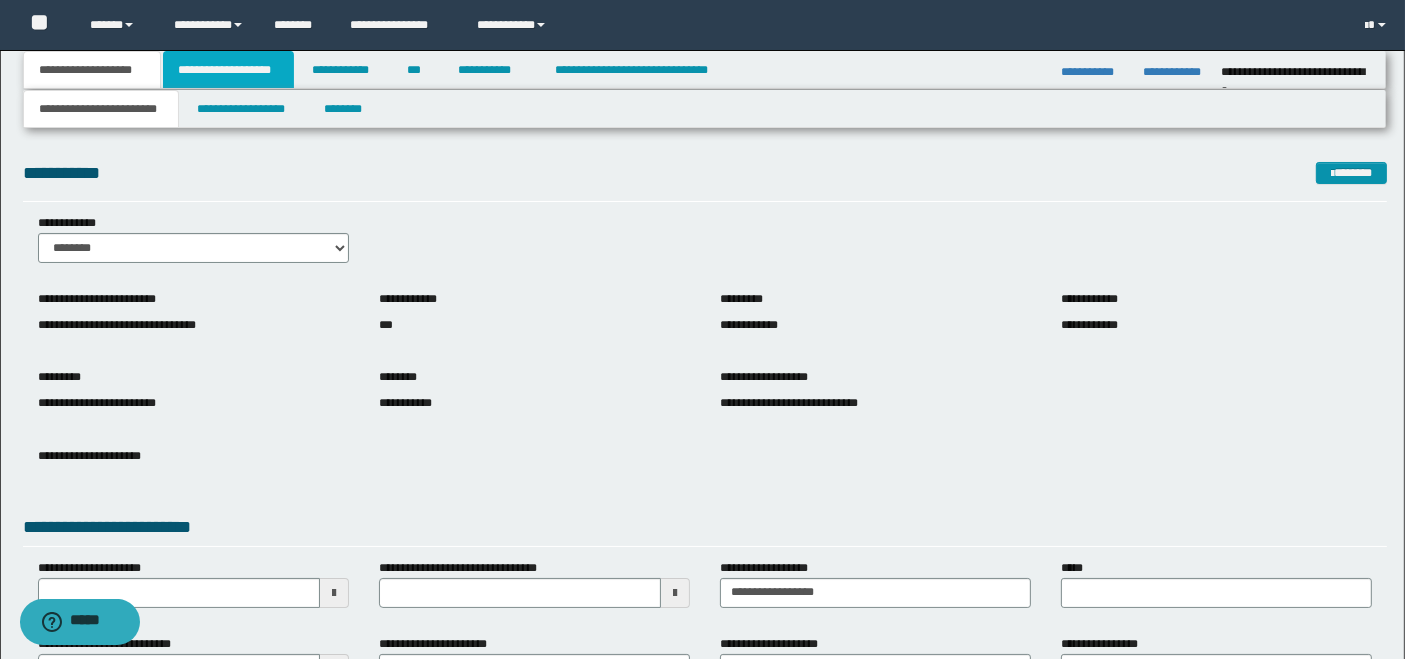click on "**********" at bounding box center (228, 70) 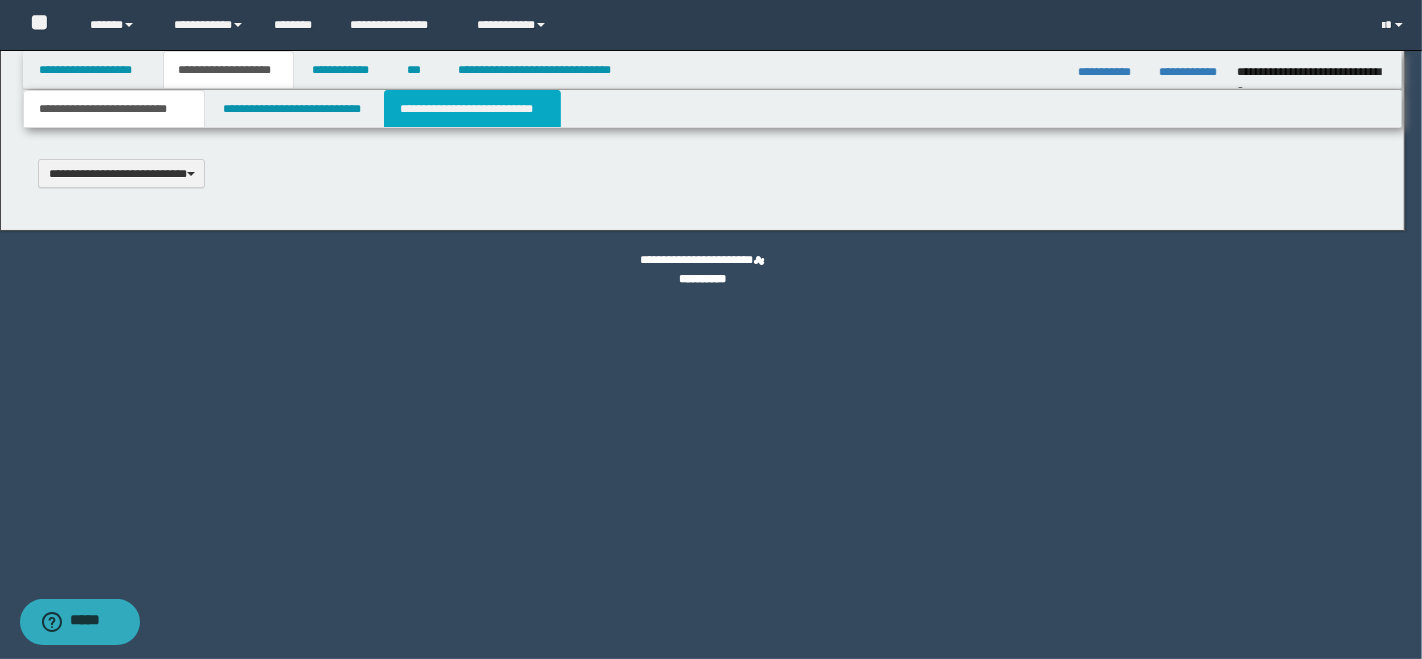 scroll, scrollTop: 0, scrollLeft: 0, axis: both 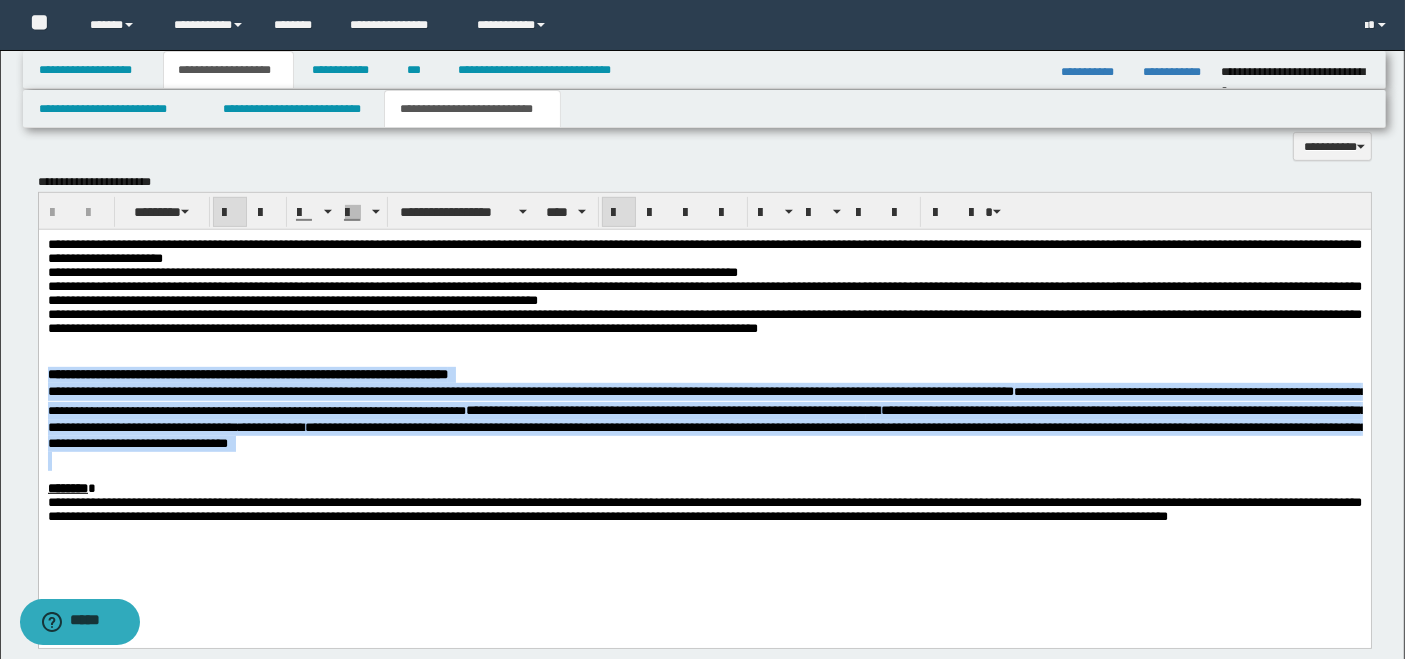 drag, startPoint x: 45, startPoint y: 387, endPoint x: 484, endPoint y: 471, distance: 446.9642 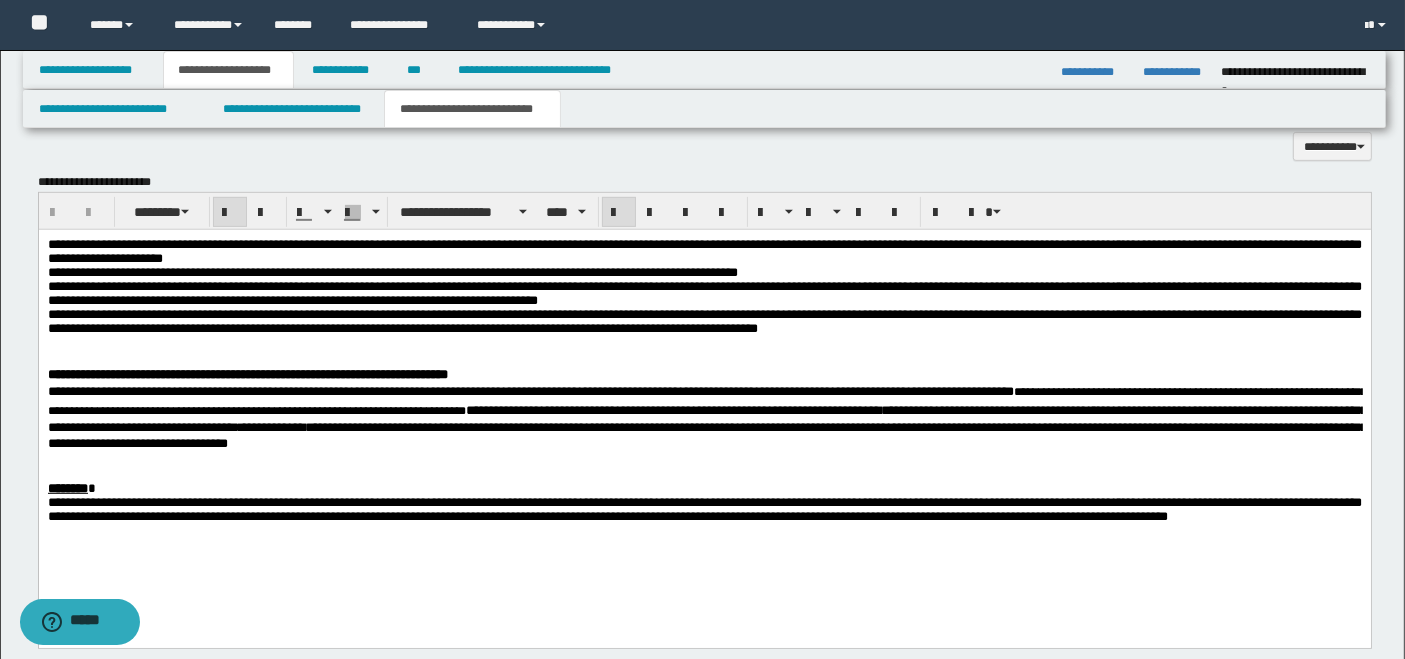 click on "******** *" at bounding box center [704, 489] 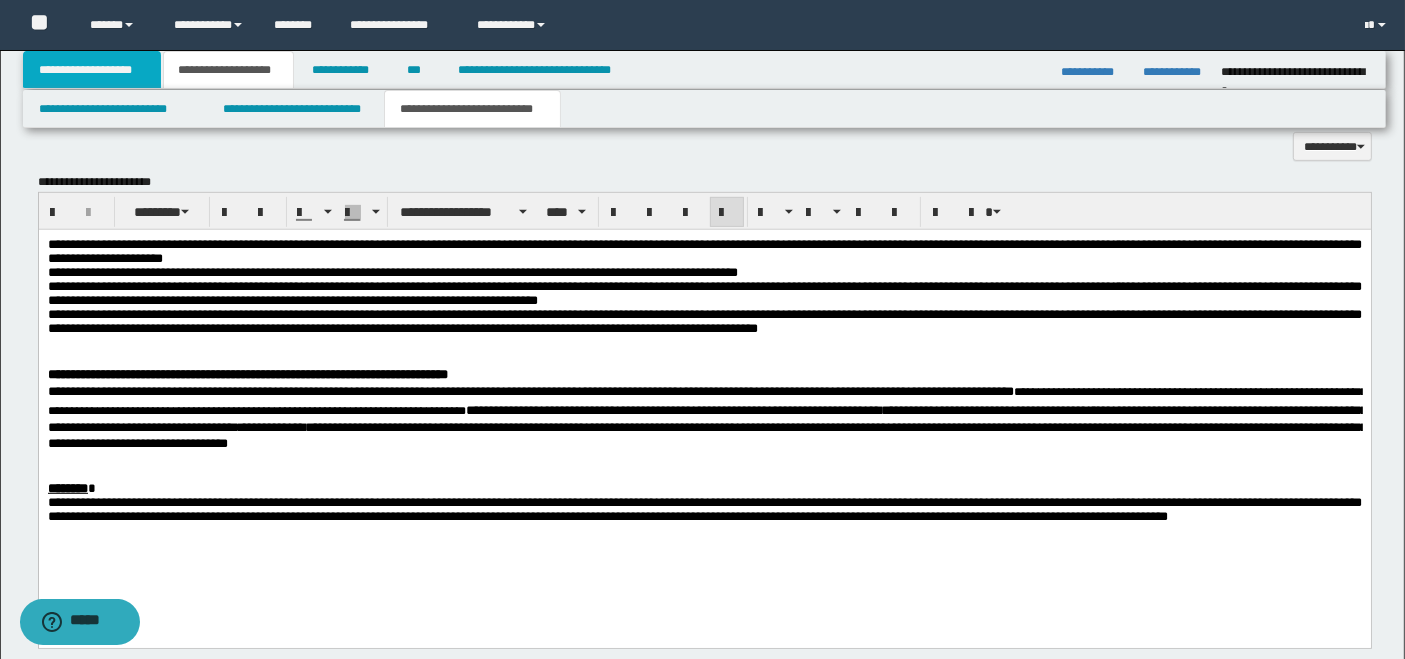 click on "**********" at bounding box center [92, 70] 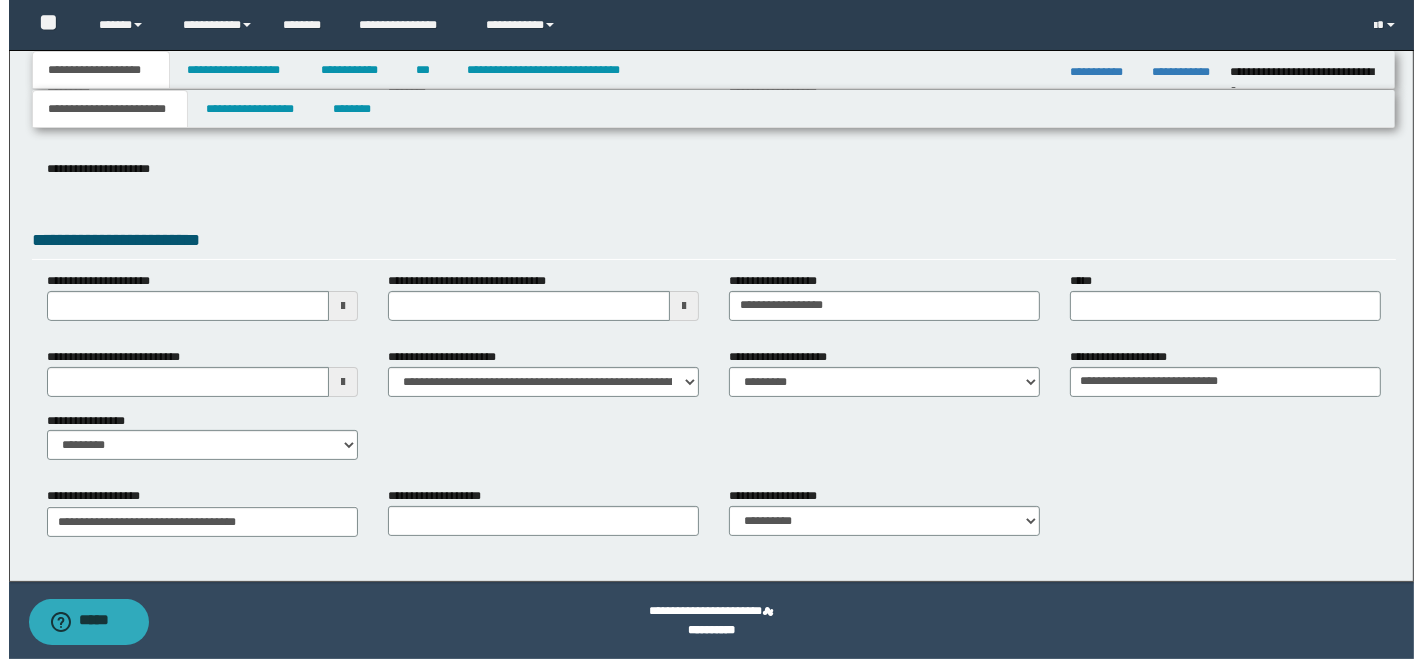scroll, scrollTop: 0, scrollLeft: 0, axis: both 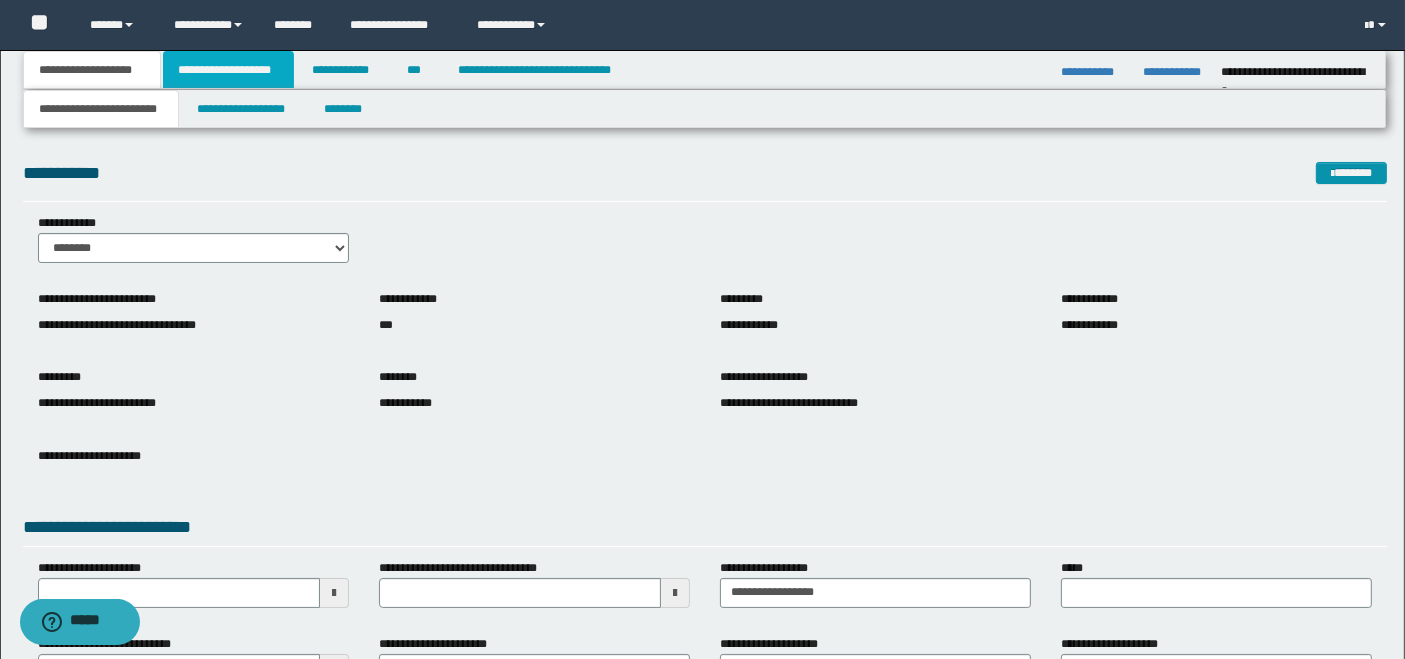 click on "**********" at bounding box center (228, 70) 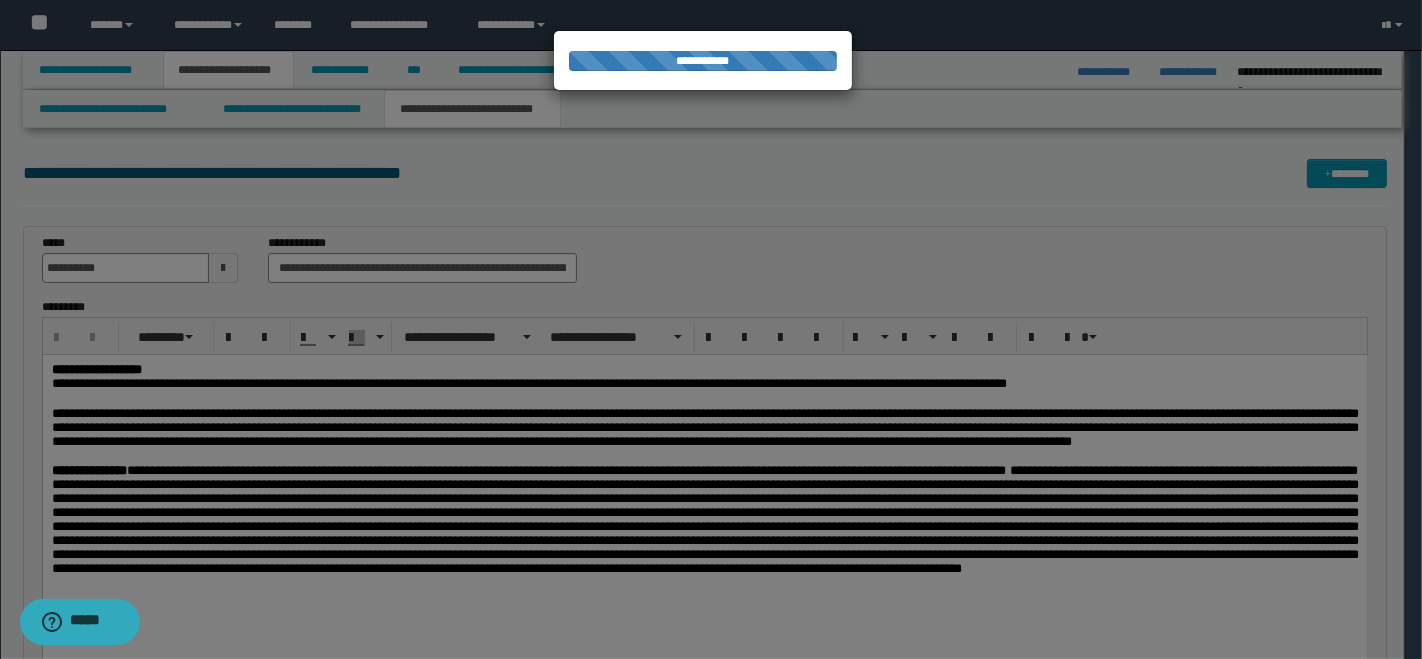 type 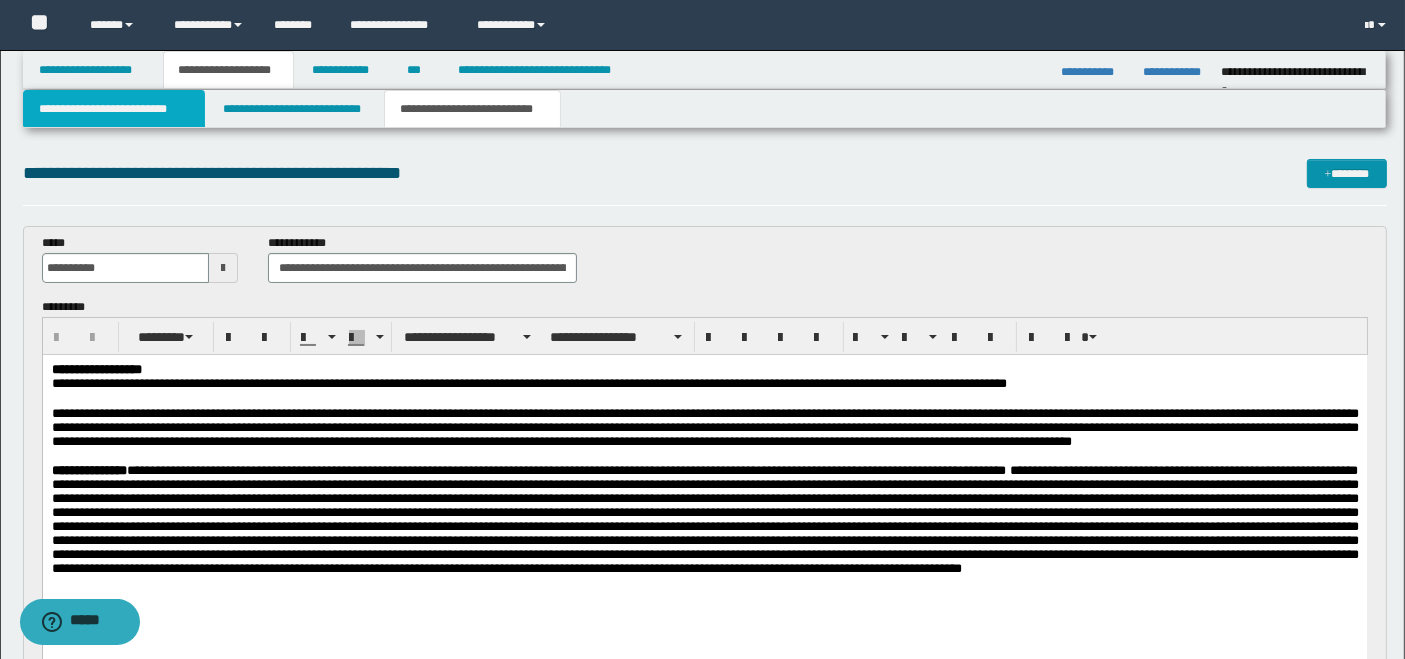 click on "**********" at bounding box center (114, 109) 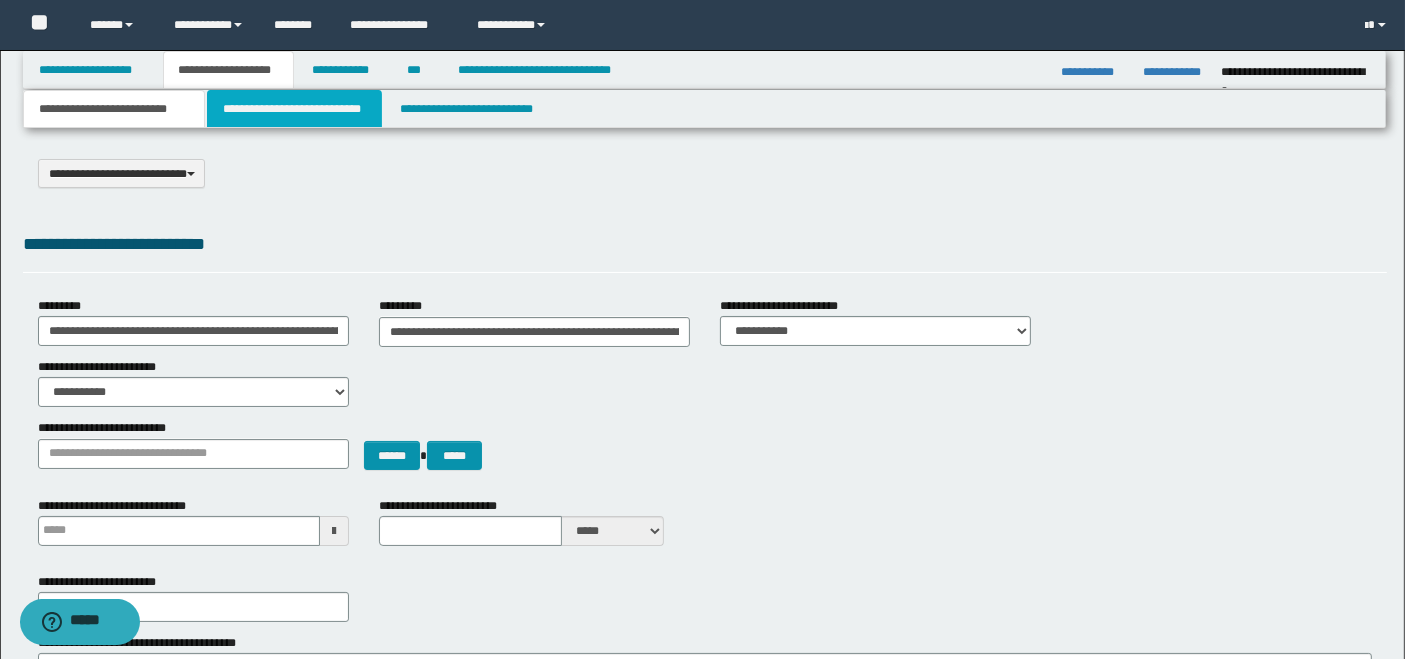 click on "**********" at bounding box center (294, 109) 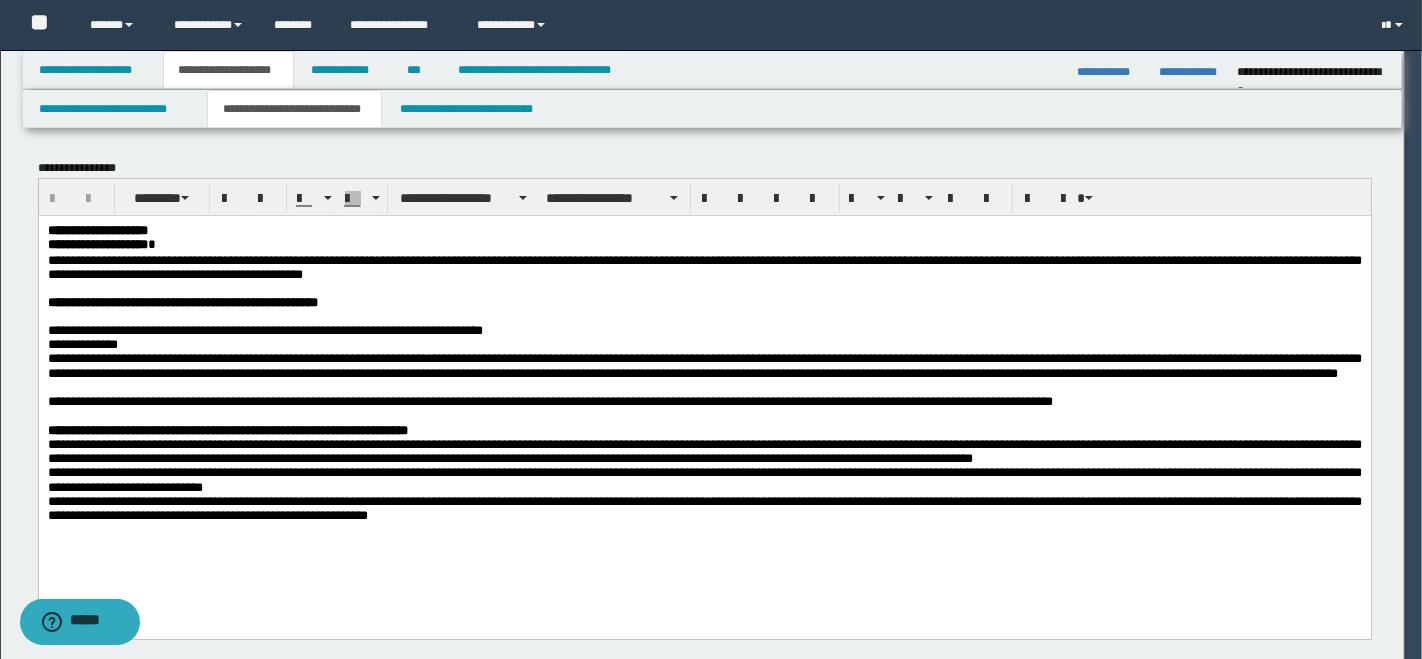 scroll, scrollTop: 0, scrollLeft: 0, axis: both 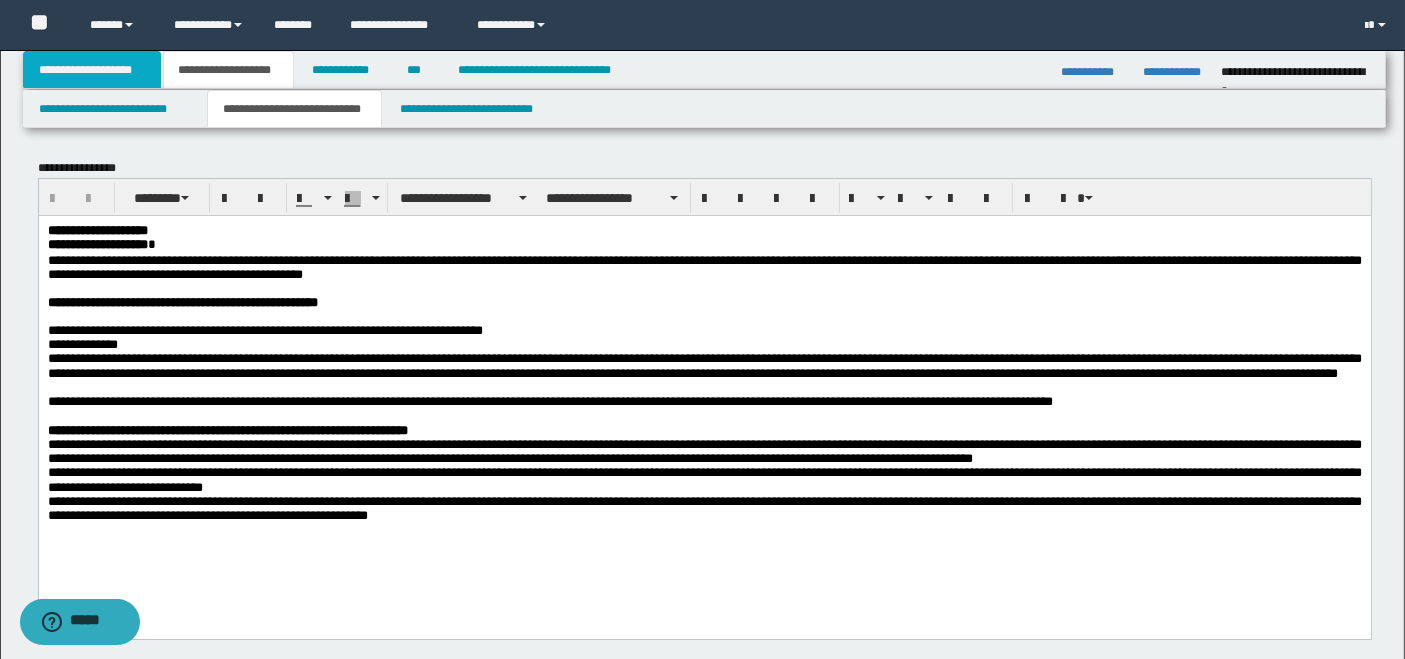 click on "**********" at bounding box center (92, 70) 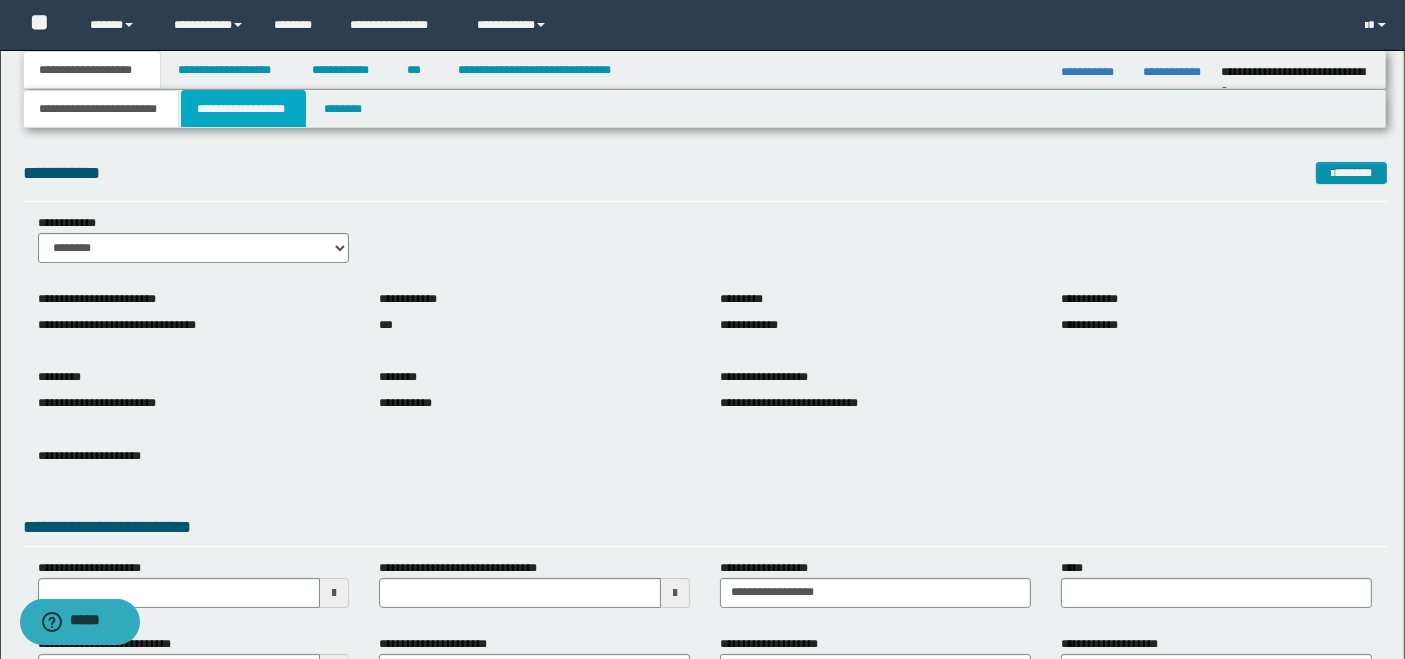 click on "**********" at bounding box center [243, 109] 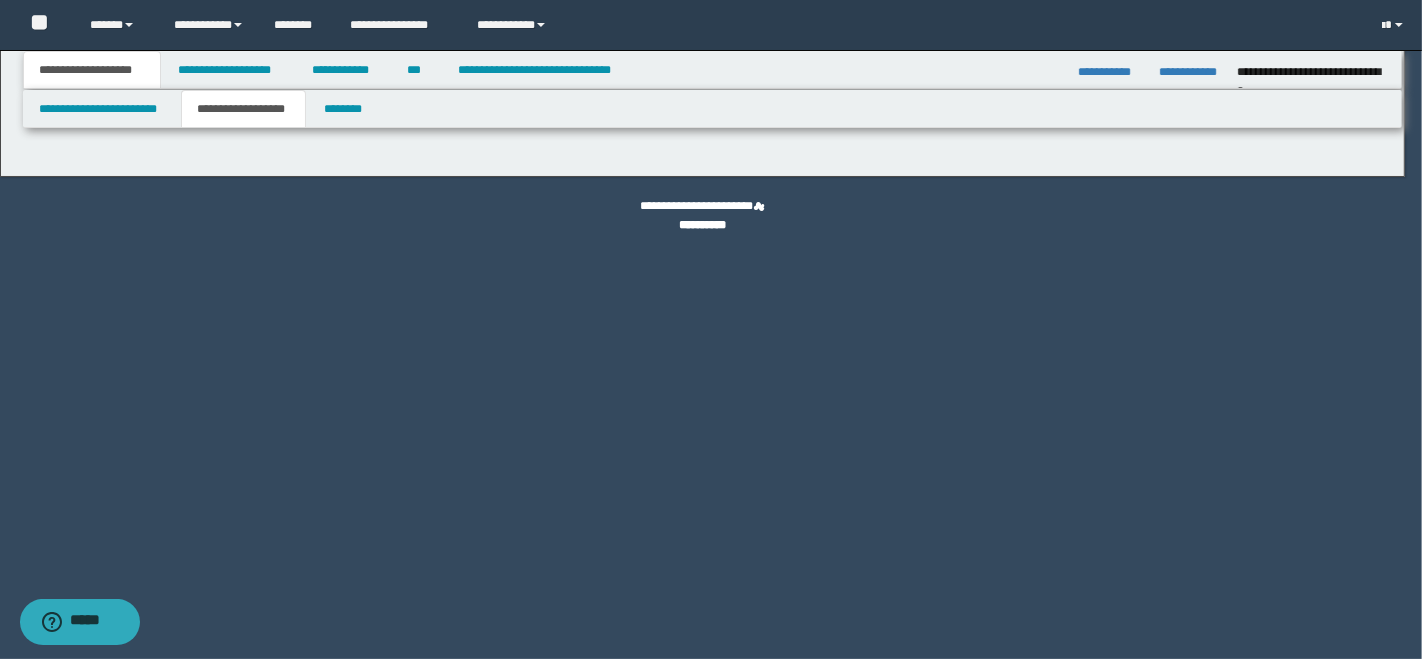 type on "**********" 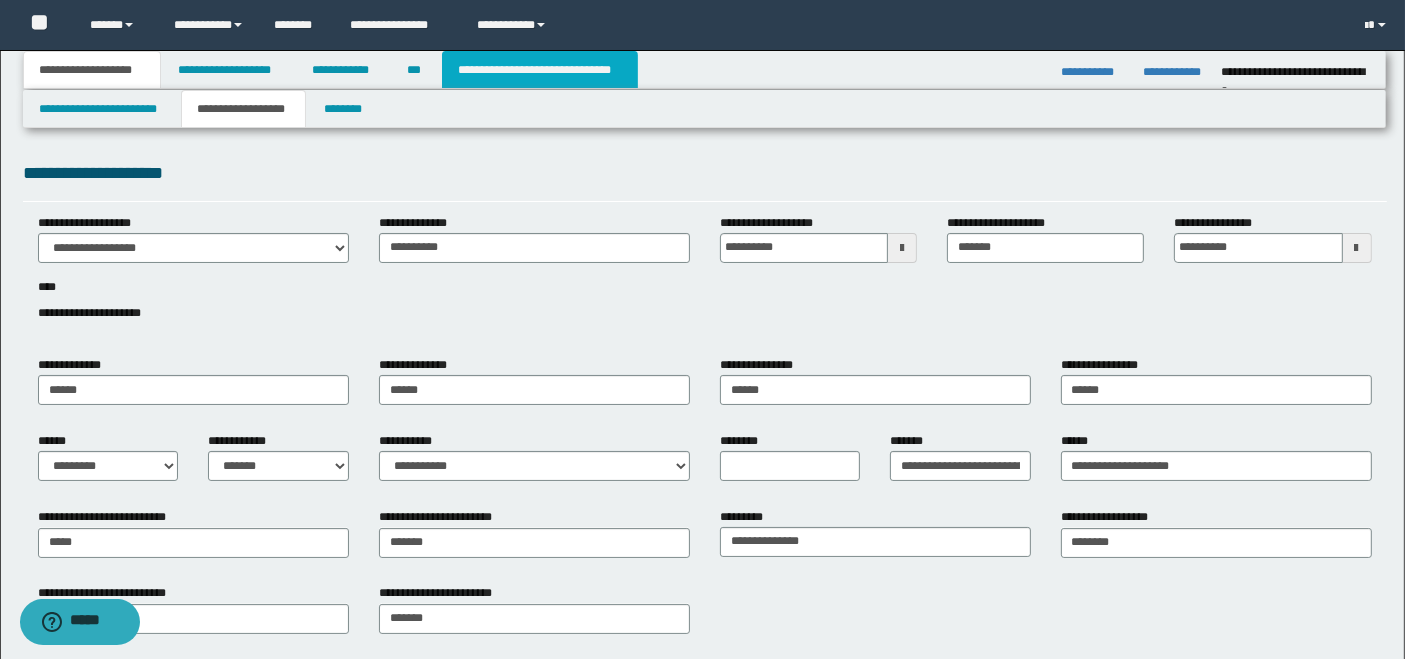 click on "**********" at bounding box center (540, 70) 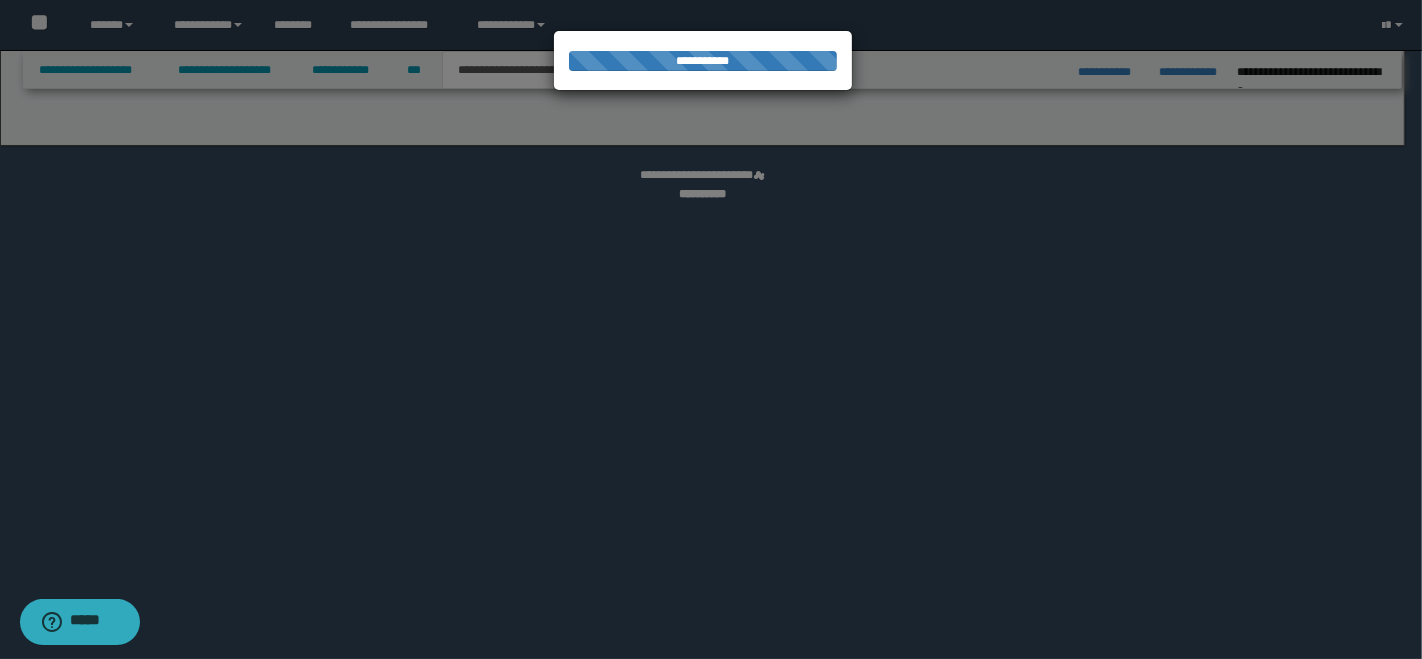 select on "*" 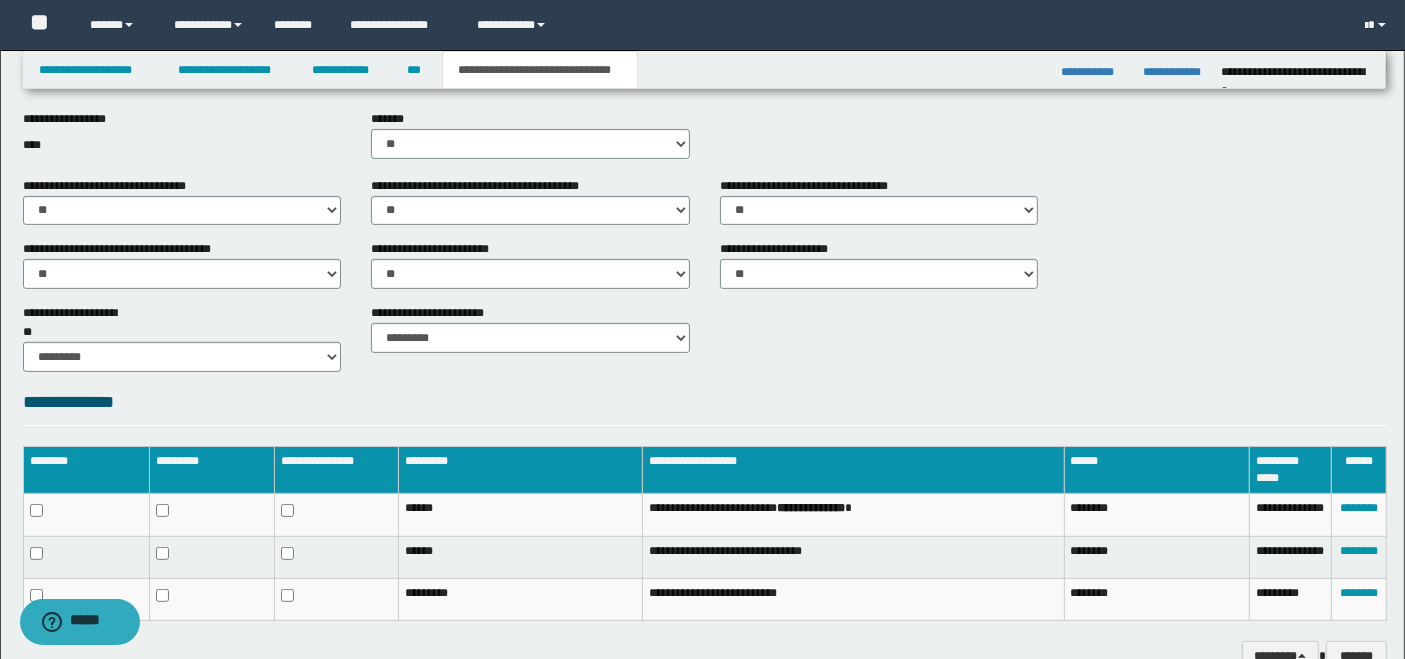 scroll, scrollTop: 774, scrollLeft: 0, axis: vertical 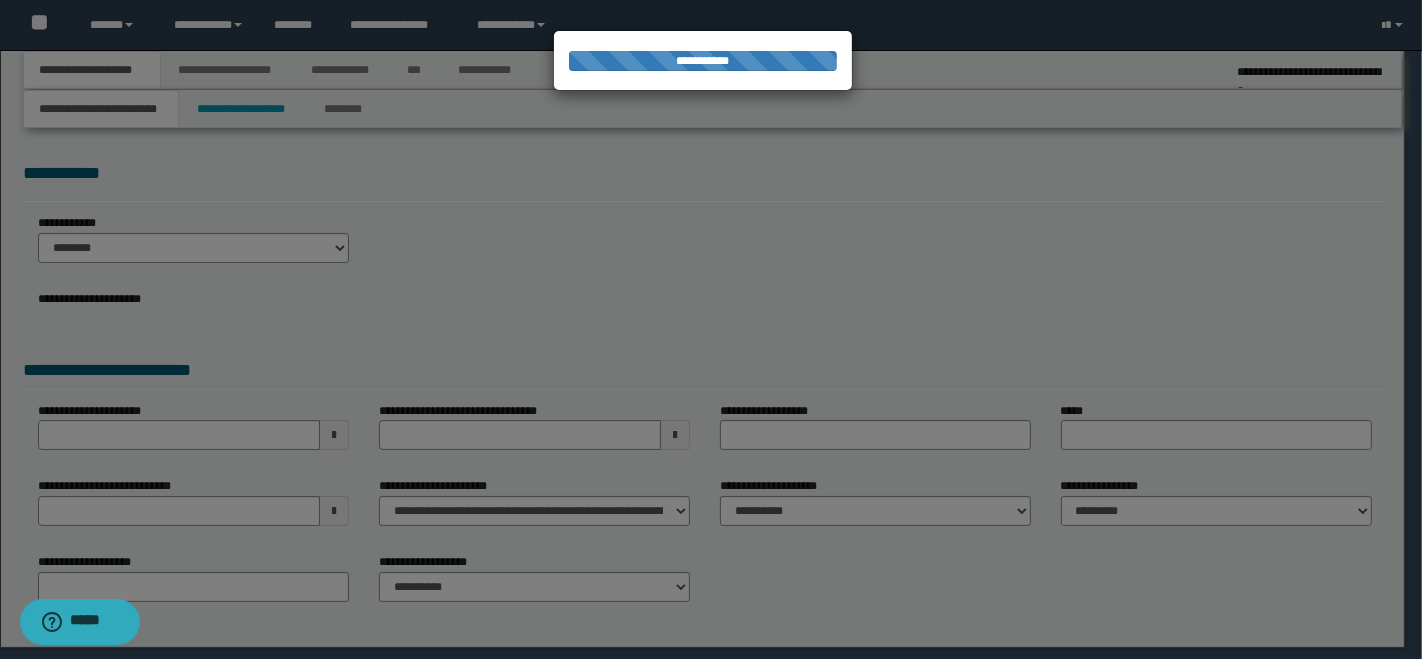type on "**********" 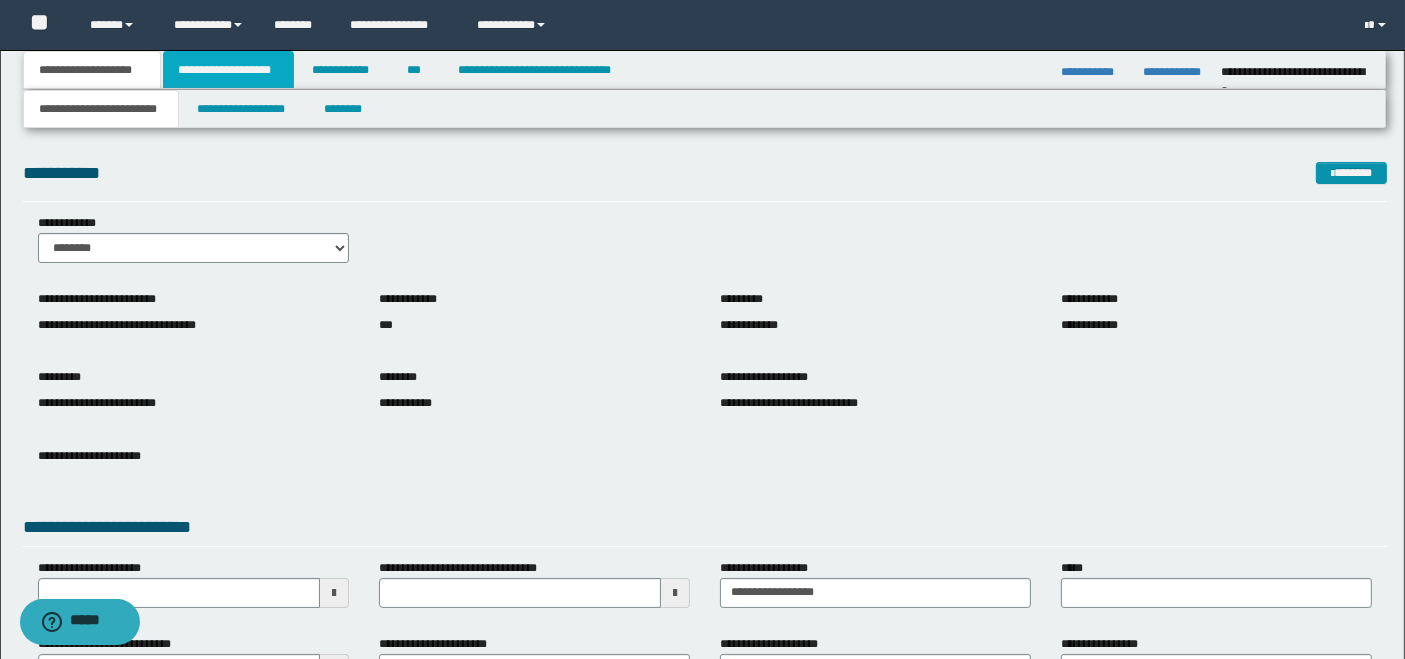 click on "**********" at bounding box center (228, 70) 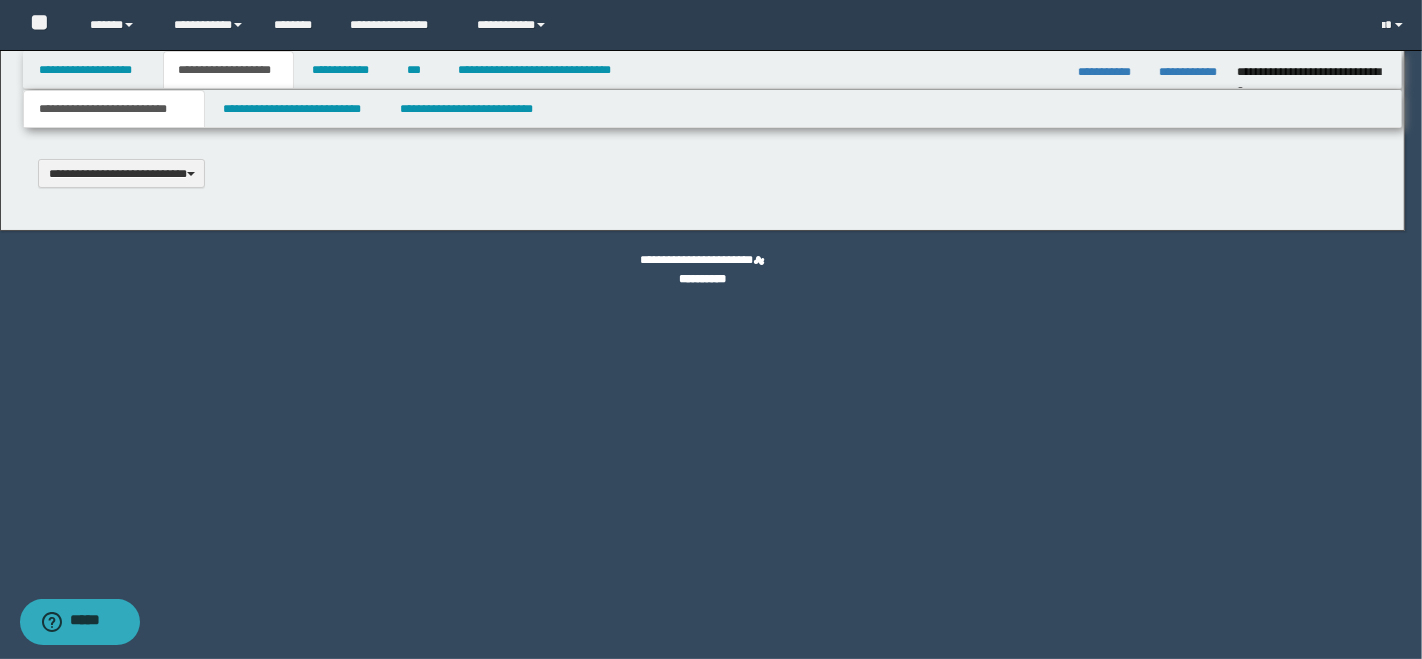 scroll, scrollTop: 0, scrollLeft: 0, axis: both 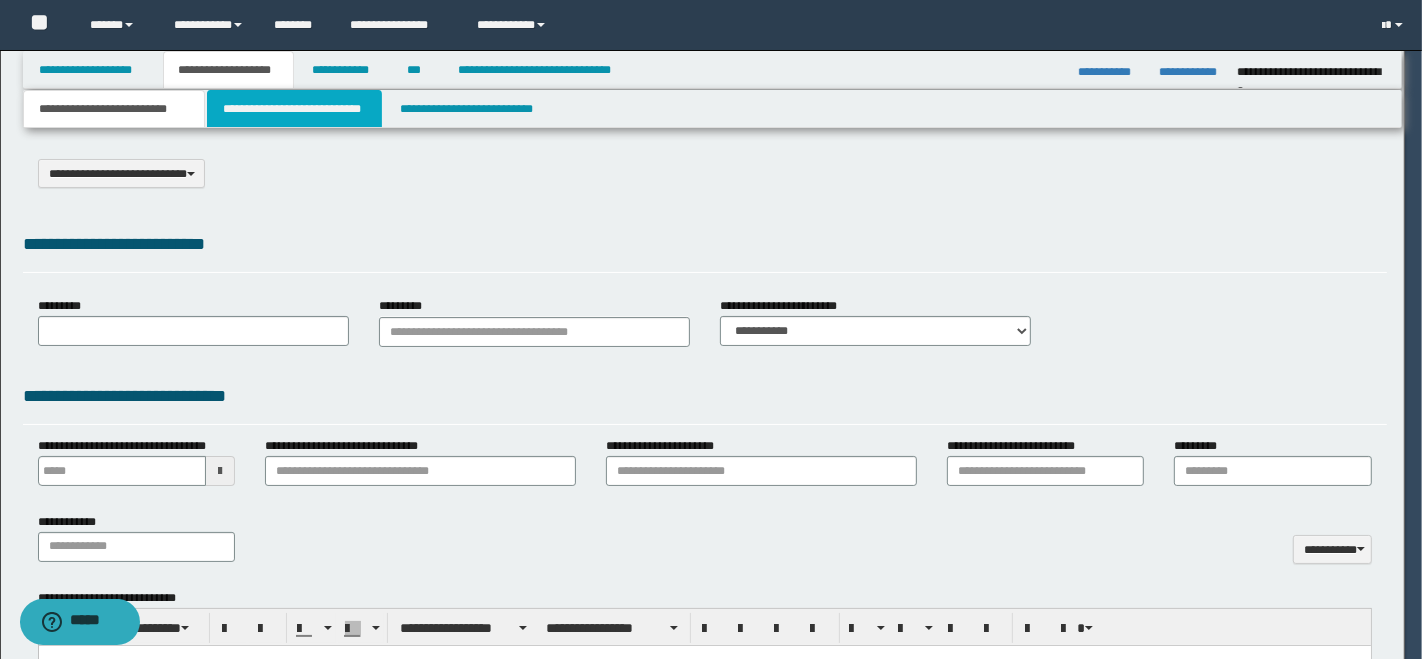 type on "**********" 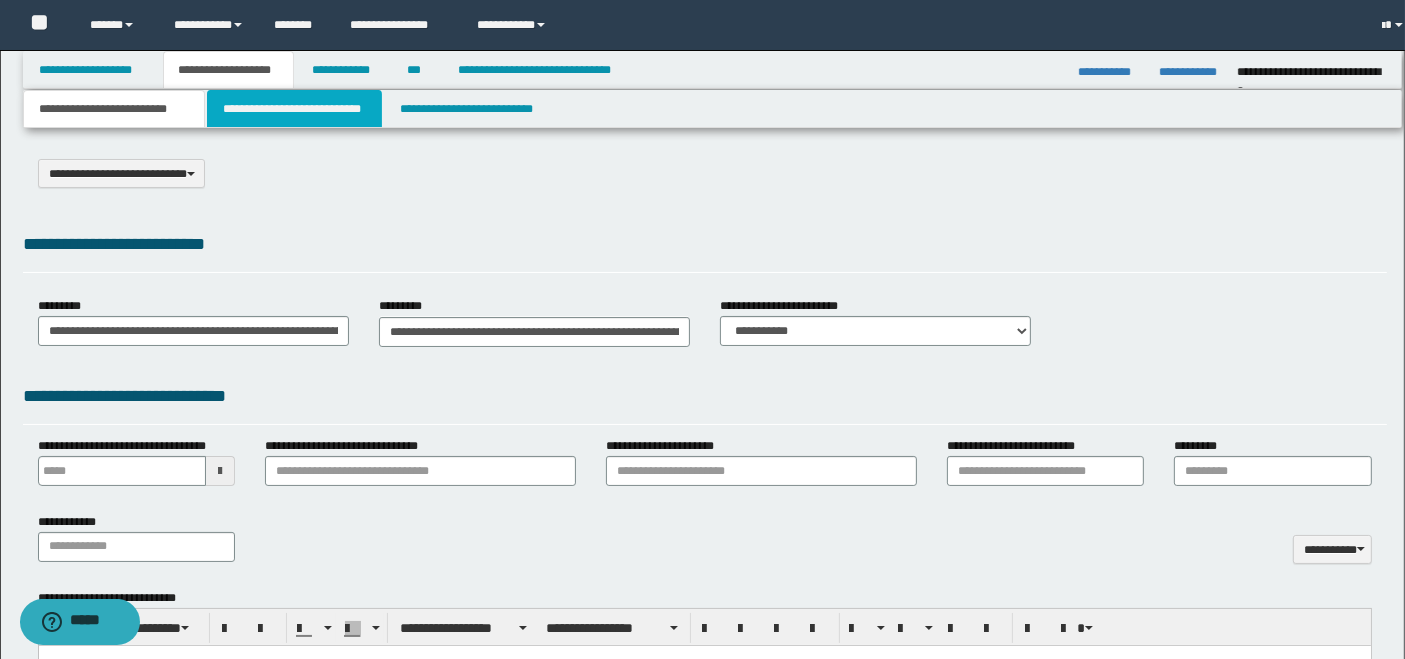 click on "**********" at bounding box center (294, 109) 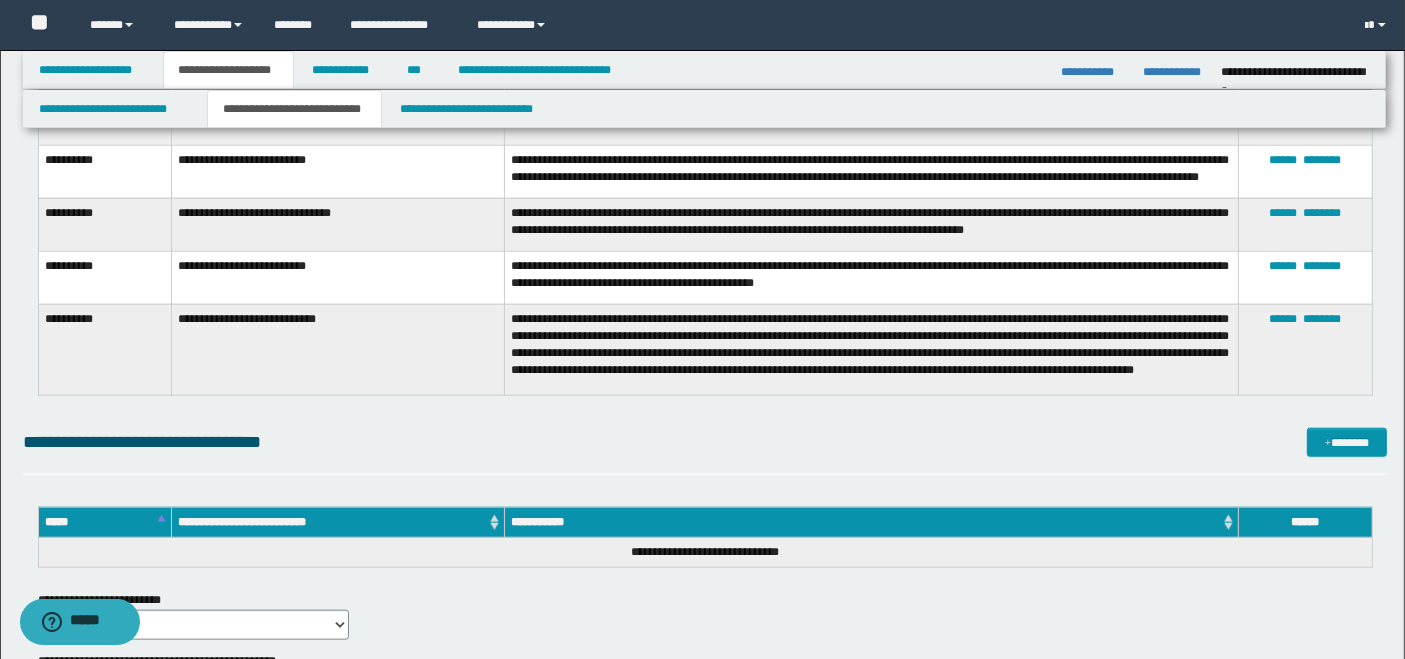 scroll, scrollTop: 2279, scrollLeft: 0, axis: vertical 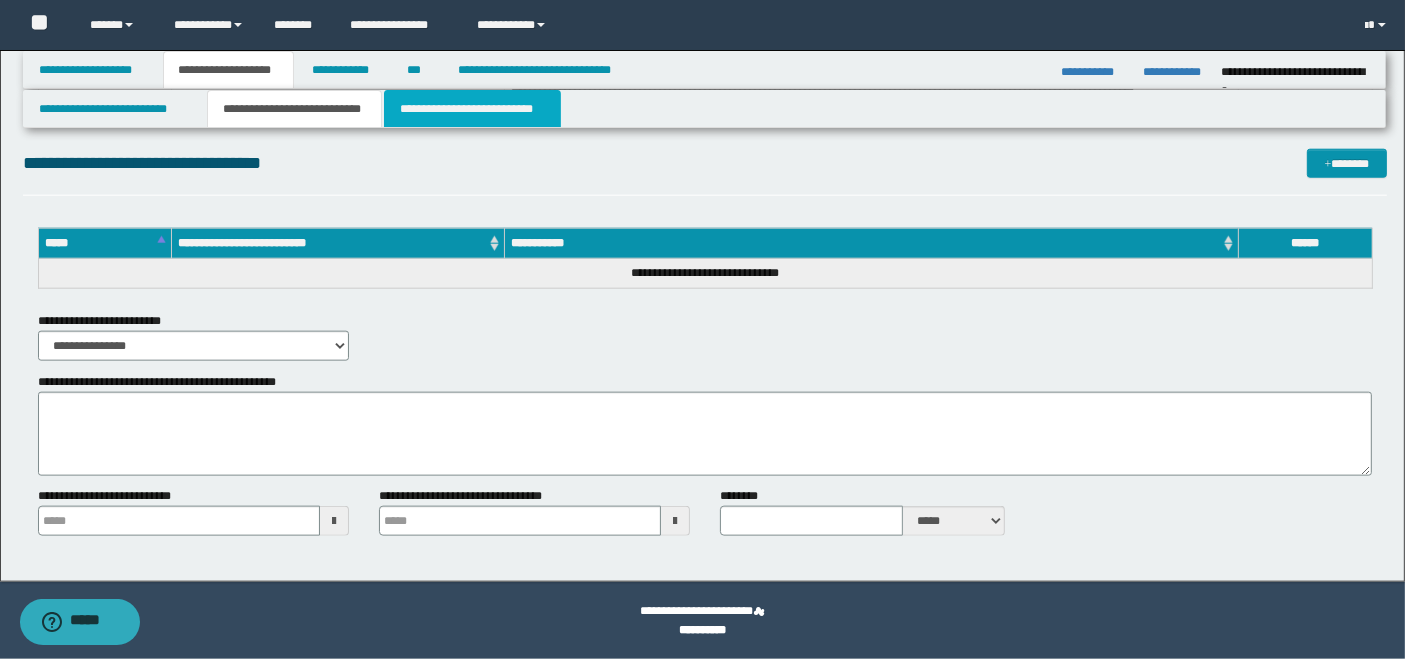 click on "**********" at bounding box center [472, 109] 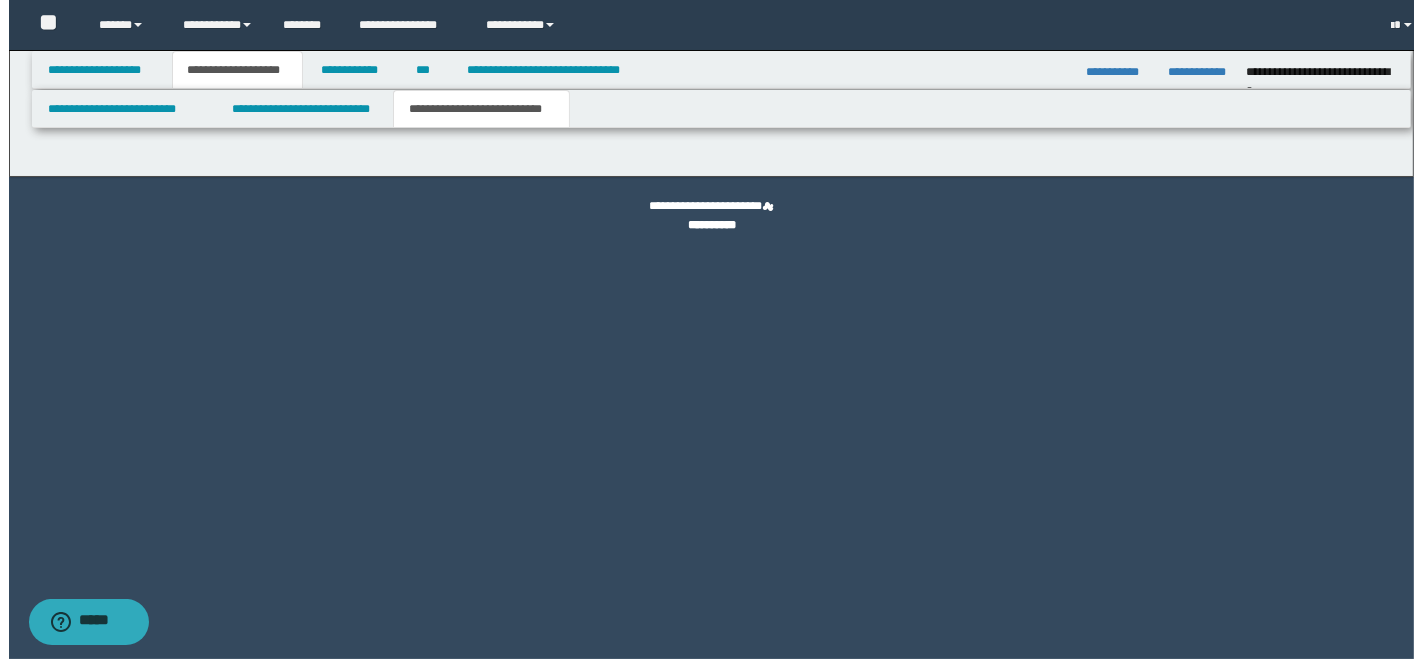 scroll, scrollTop: 0, scrollLeft: 0, axis: both 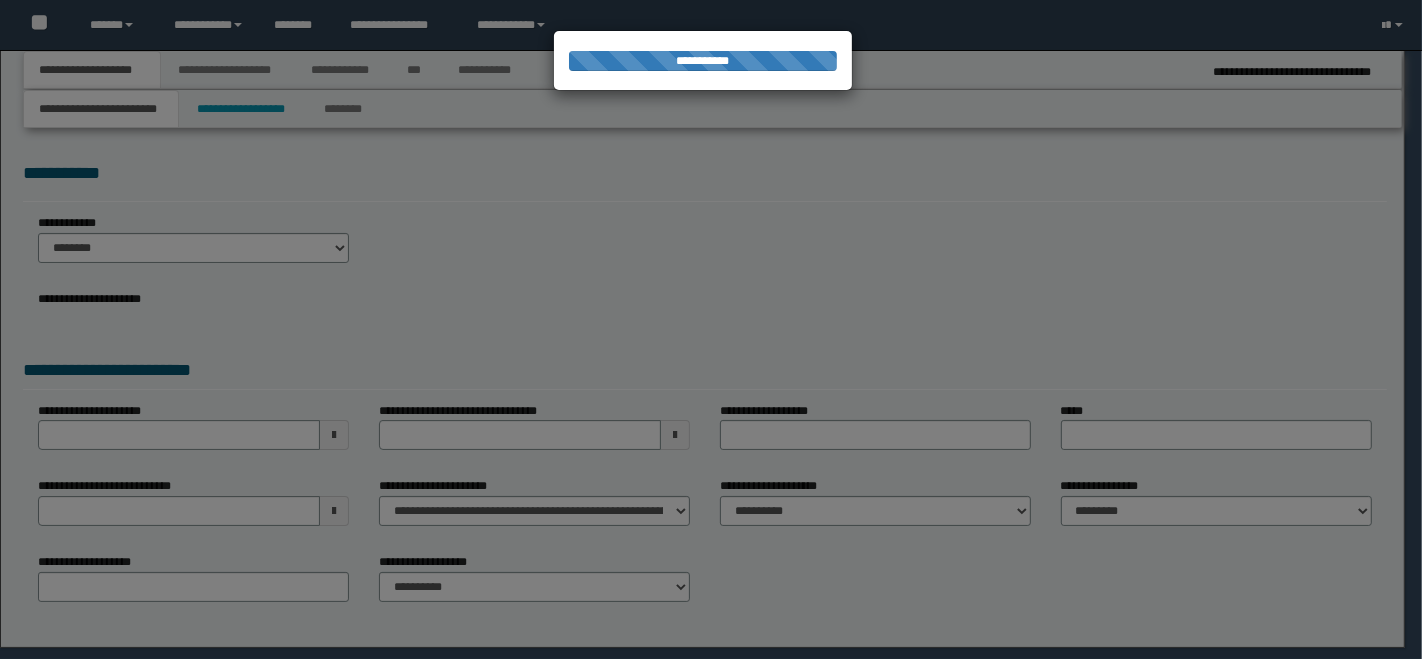 type on "**********" 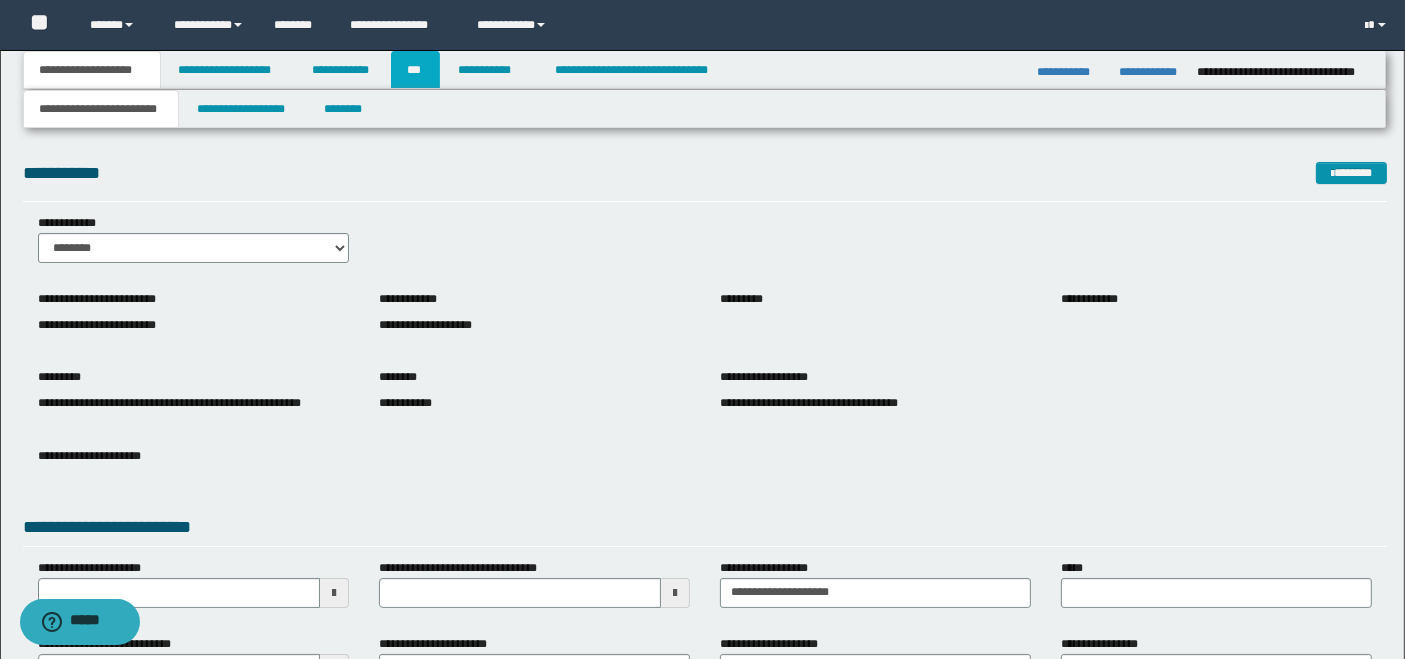 click on "***" at bounding box center (415, 70) 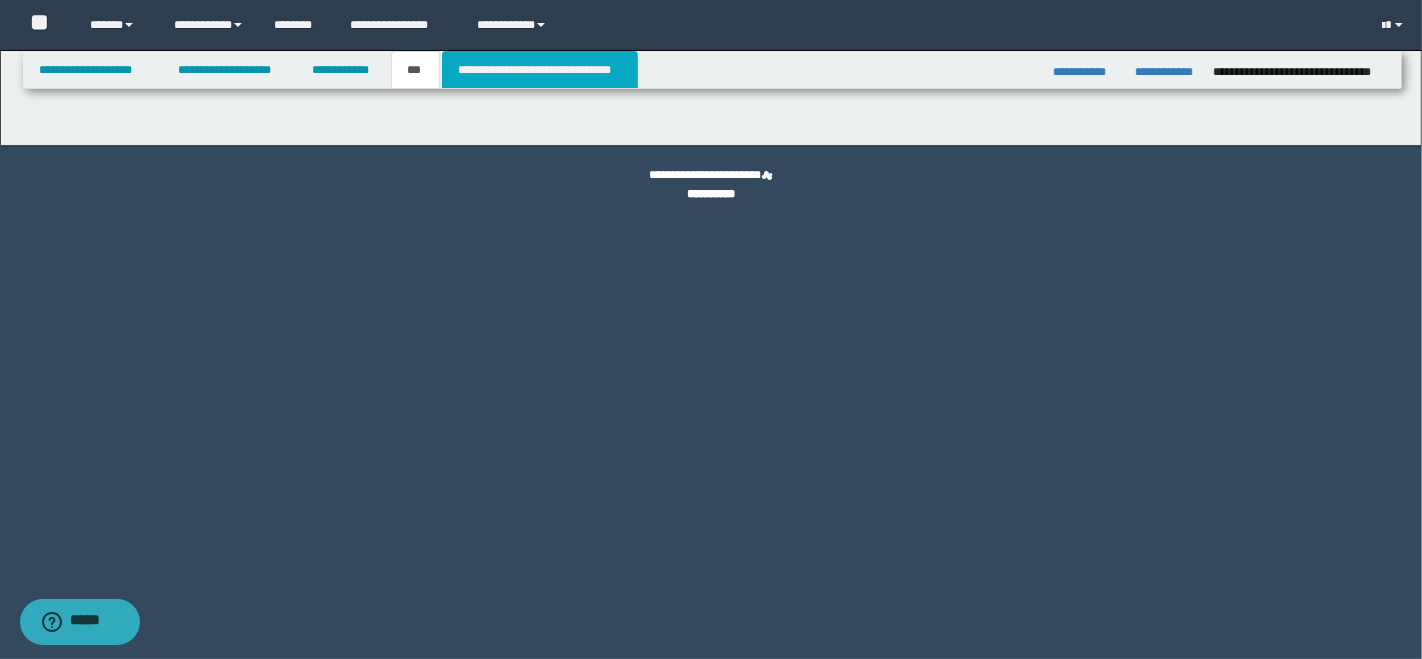 click on "**********" at bounding box center [540, 70] 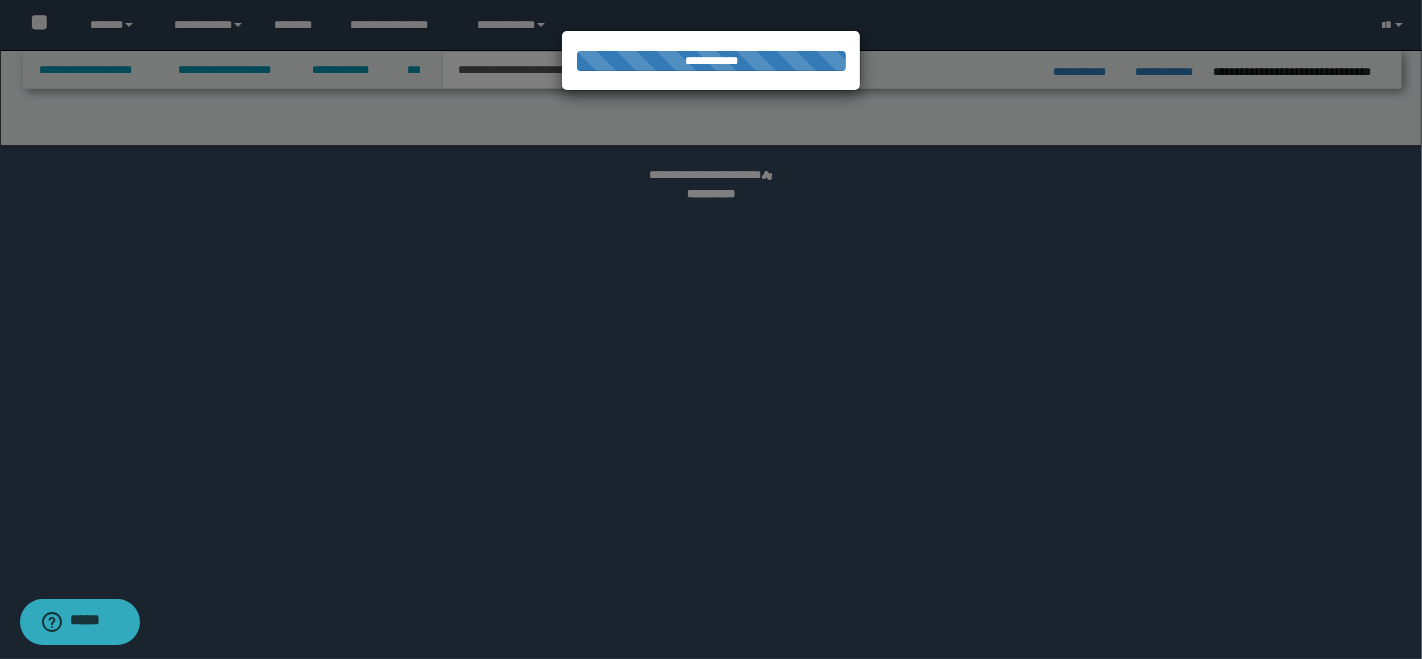 select on "*" 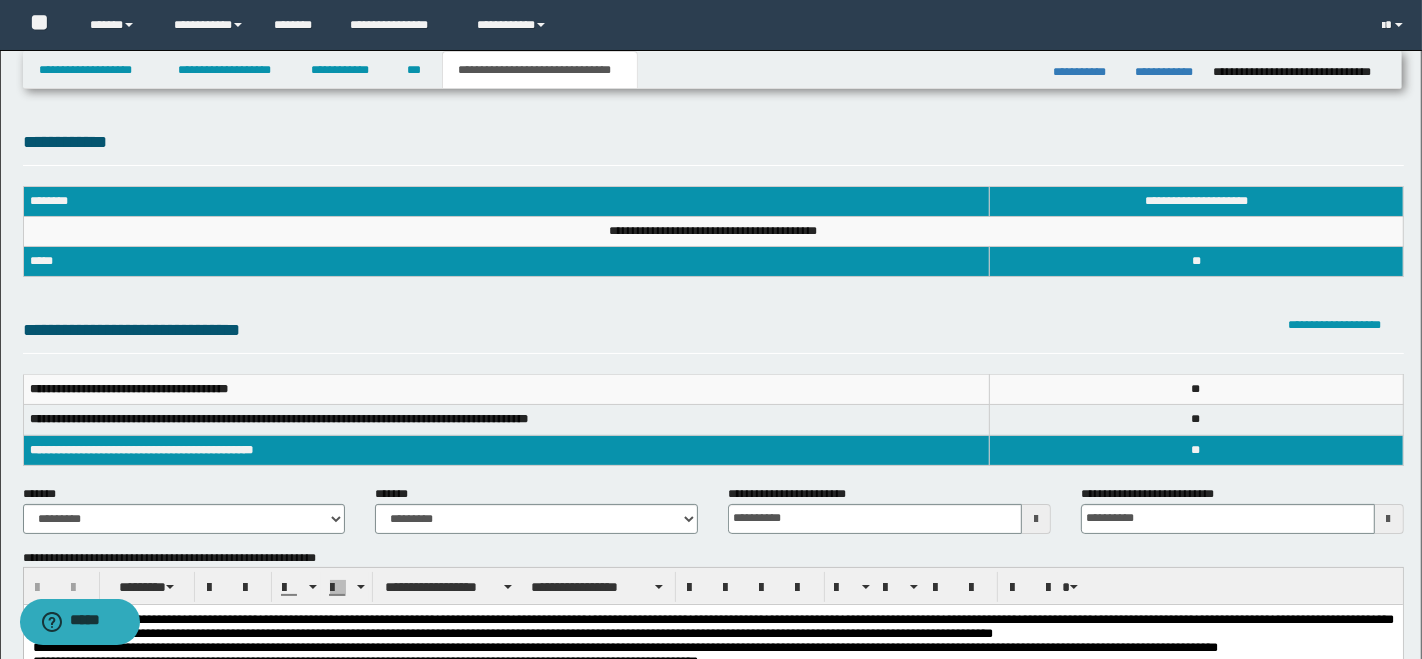 scroll, scrollTop: 0, scrollLeft: 0, axis: both 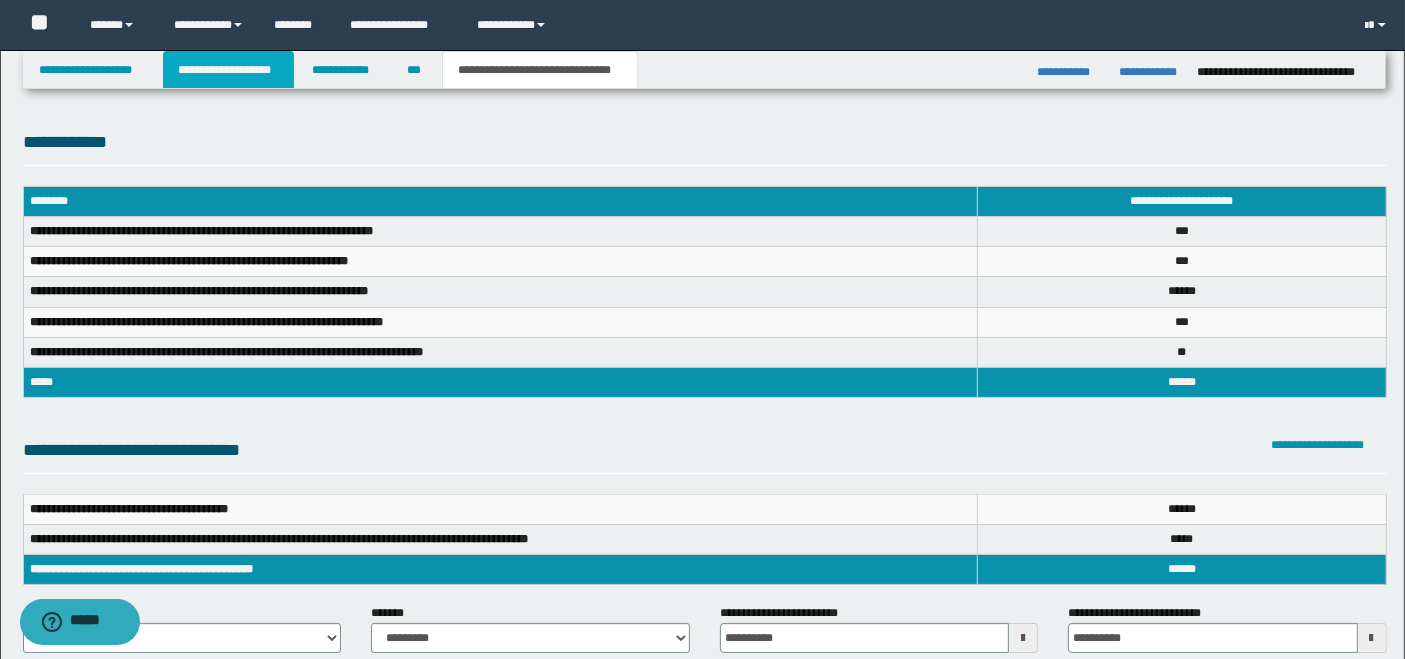click on "**********" at bounding box center [228, 70] 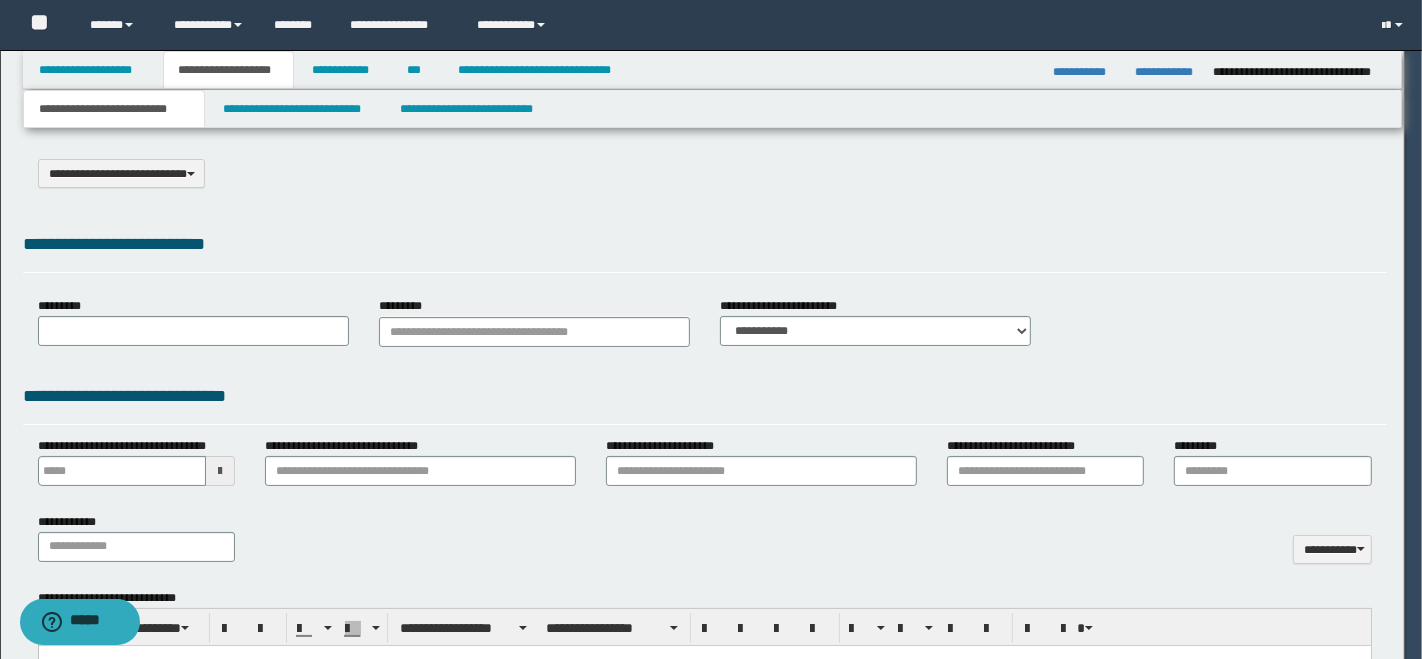 scroll, scrollTop: 0, scrollLeft: 0, axis: both 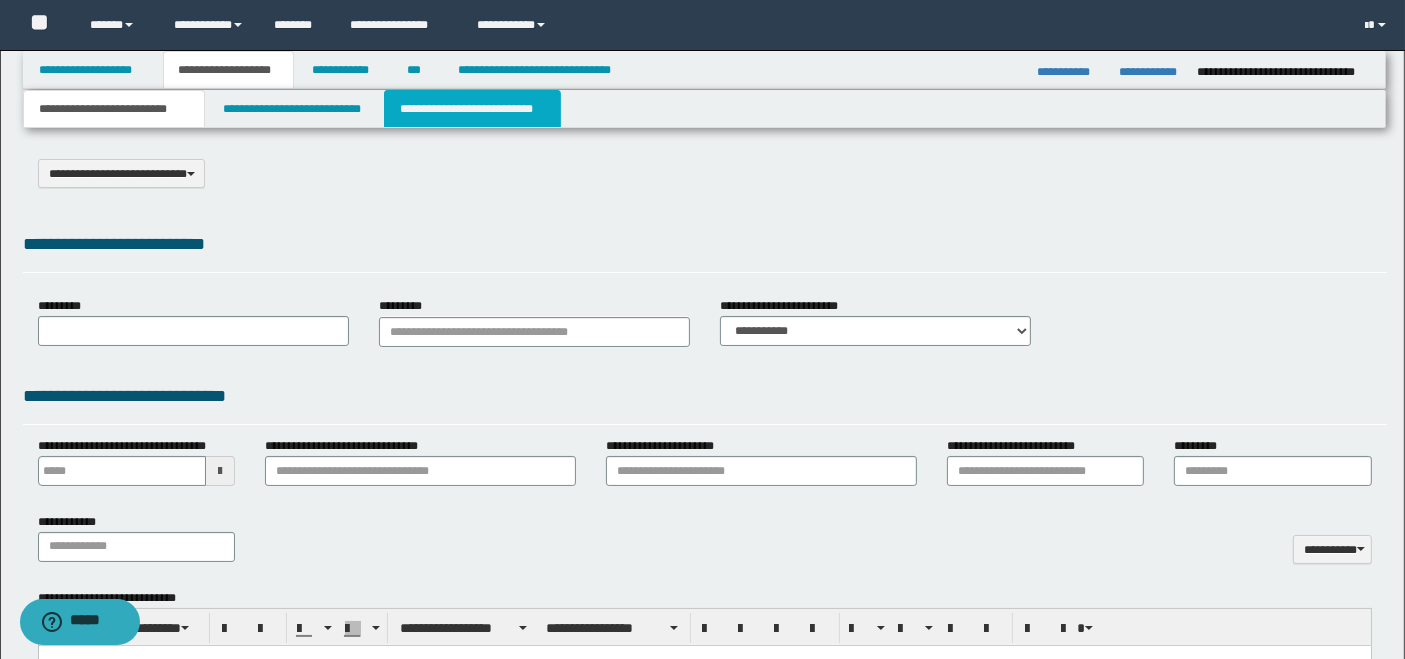 click on "**********" at bounding box center (472, 109) 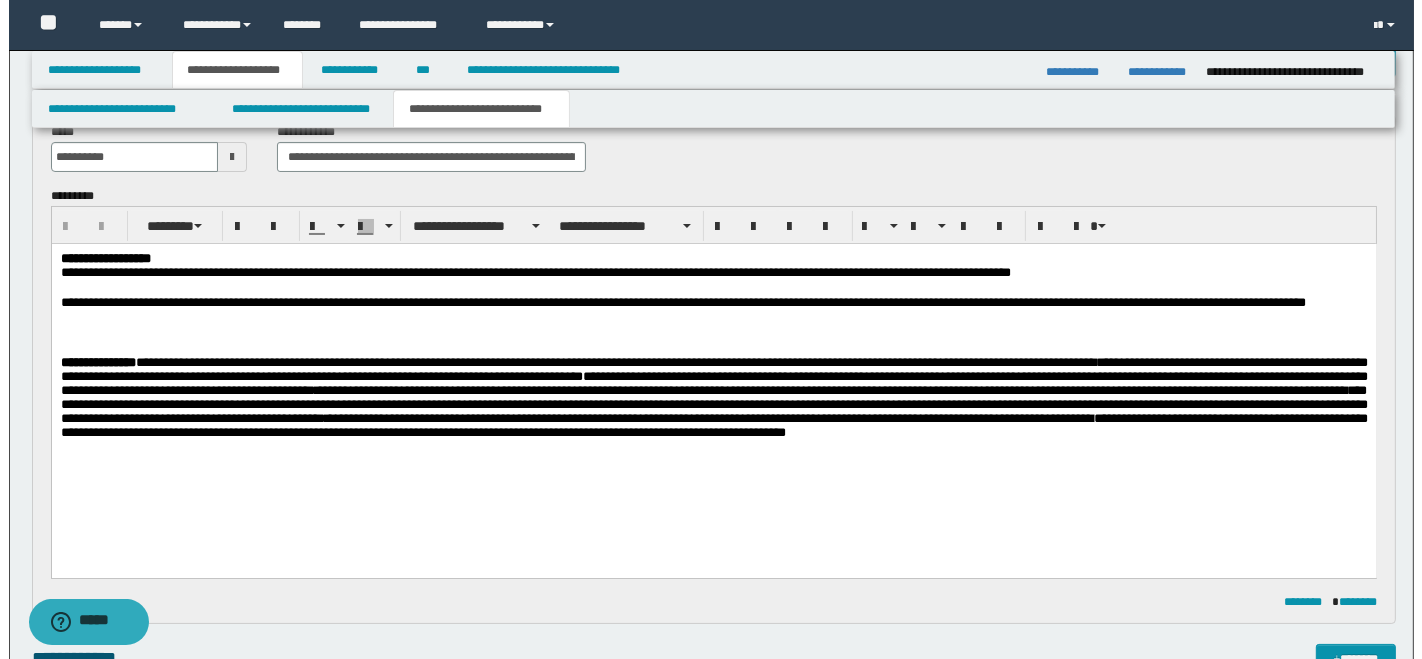 scroll, scrollTop: 0, scrollLeft: 0, axis: both 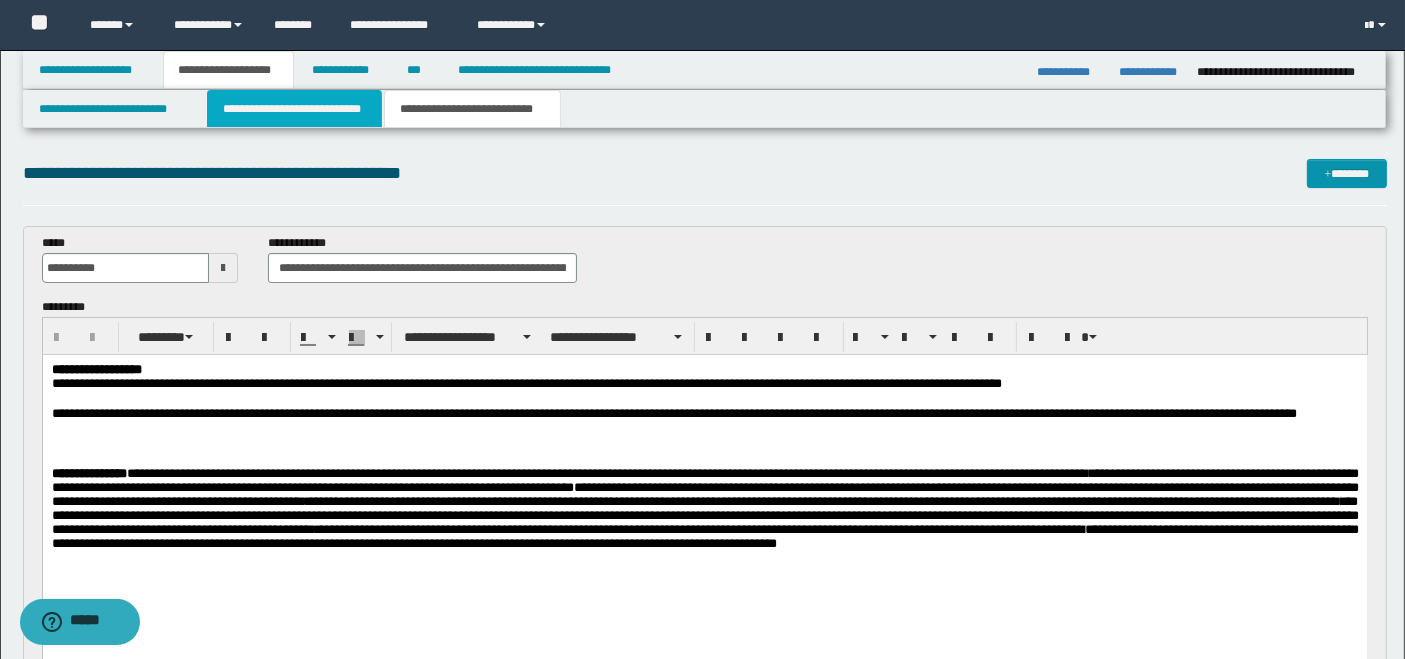 click on "**********" at bounding box center (294, 109) 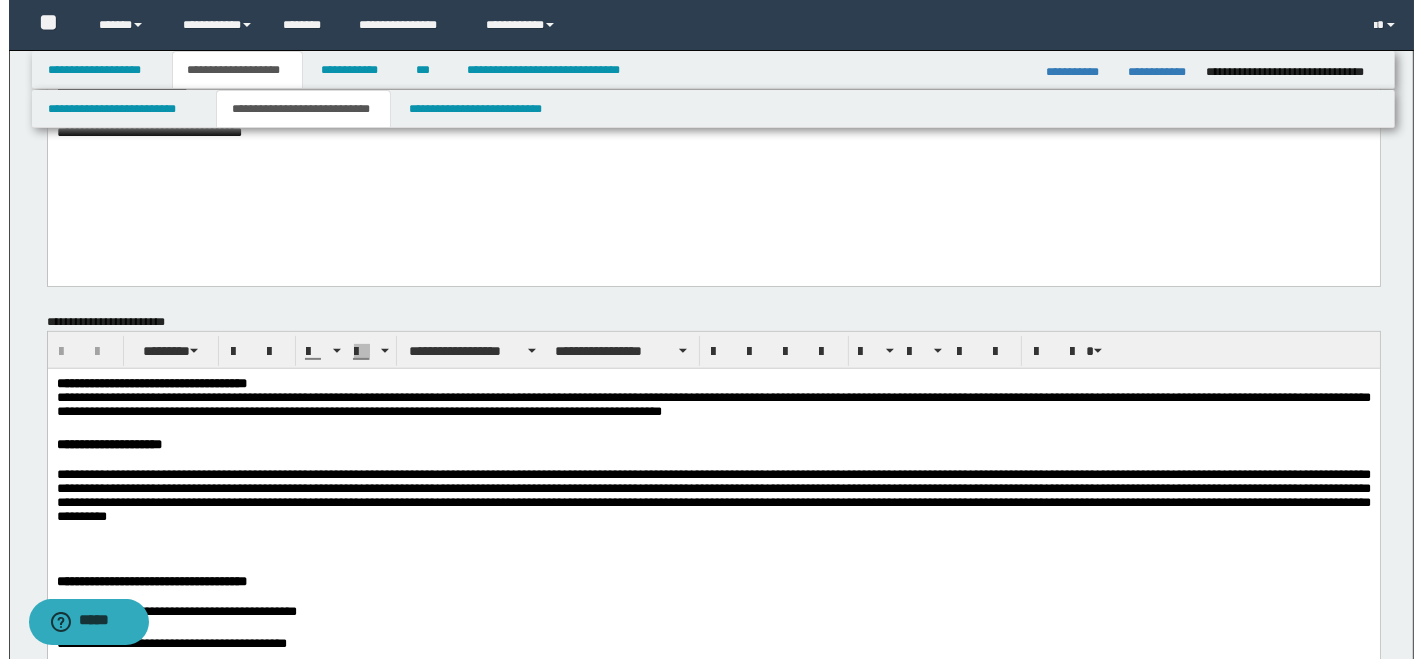 scroll, scrollTop: 777, scrollLeft: 0, axis: vertical 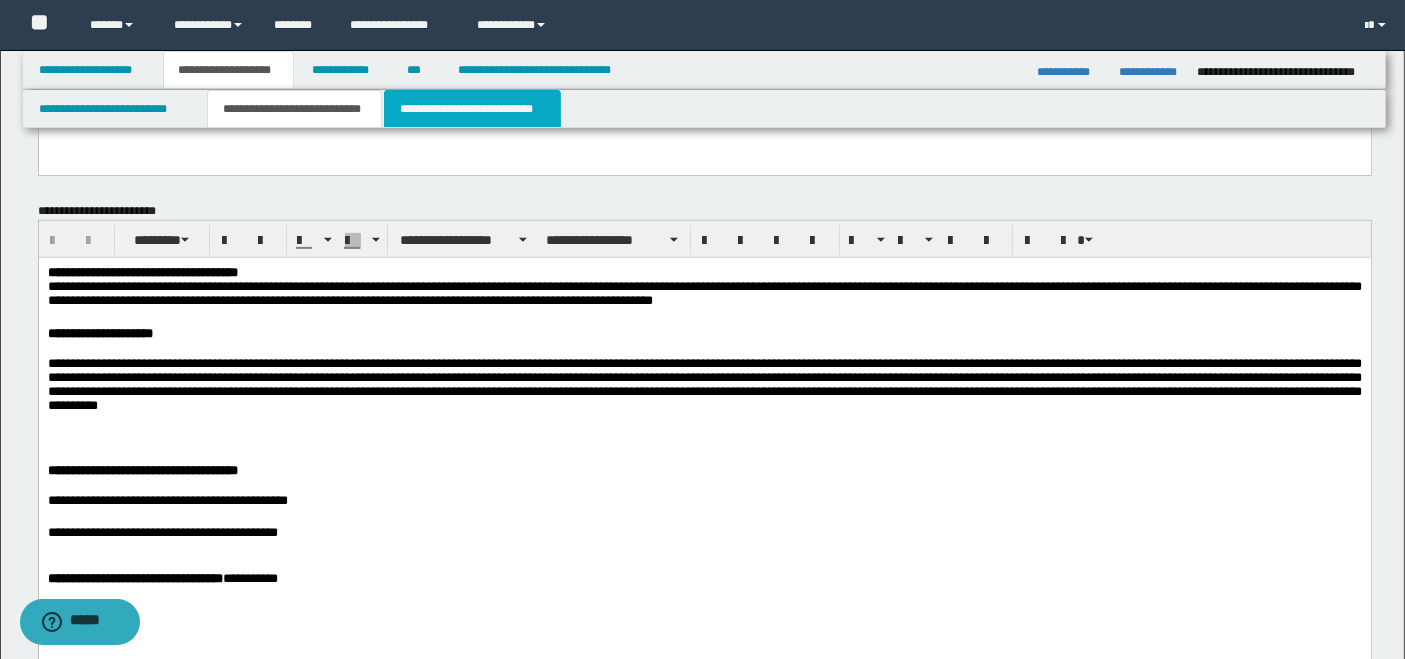 click on "**********" at bounding box center [472, 109] 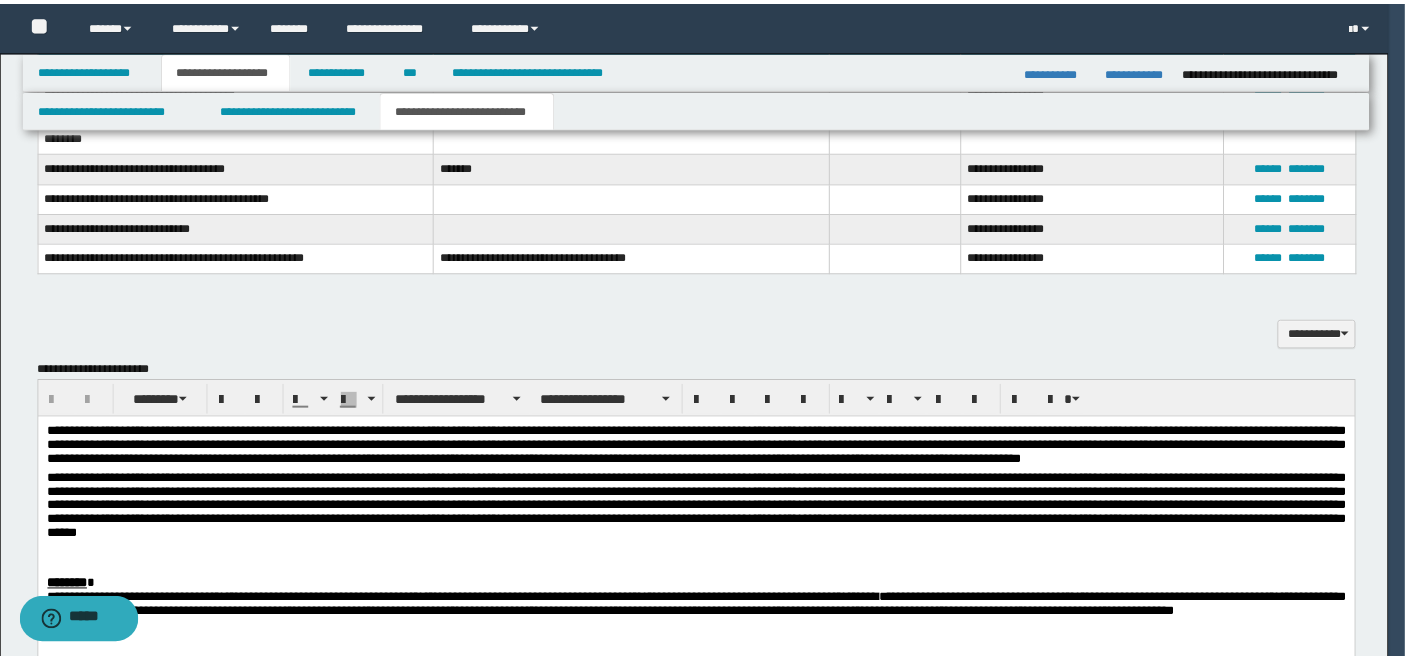 scroll, scrollTop: 555, scrollLeft: 0, axis: vertical 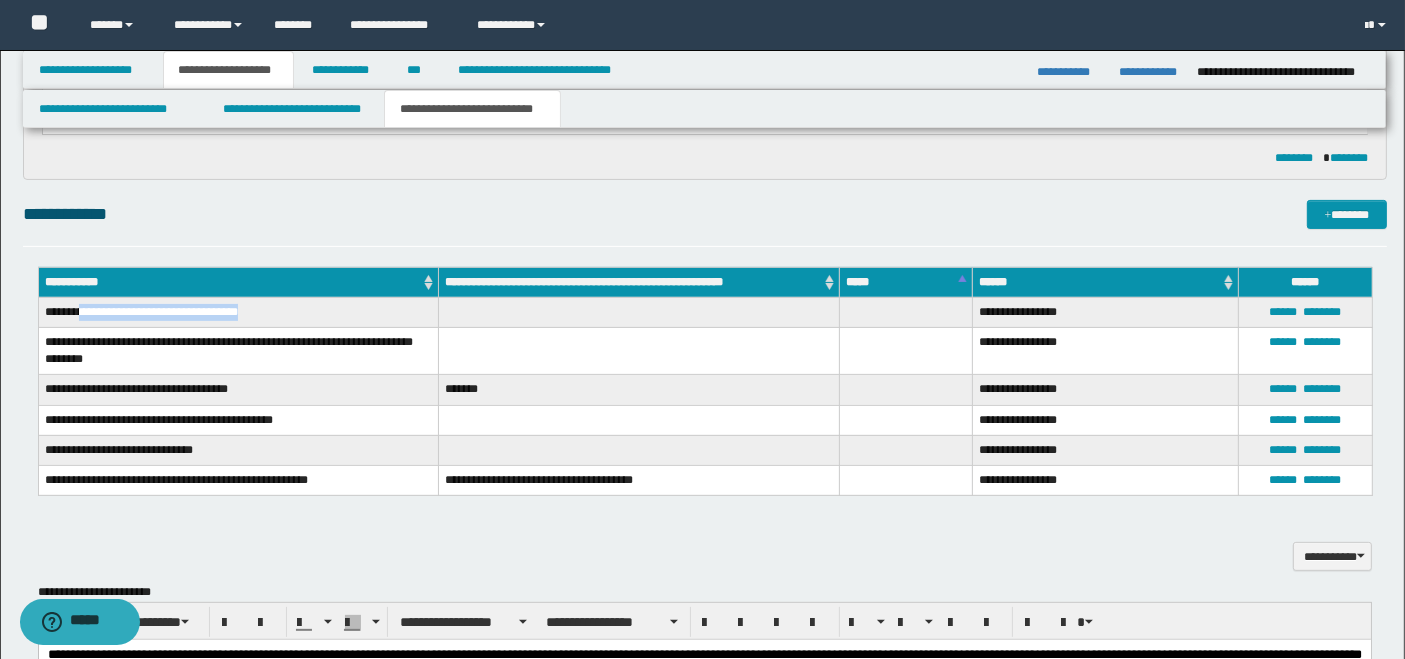 drag, startPoint x: 78, startPoint y: 314, endPoint x: 285, endPoint y: 309, distance: 207.06038 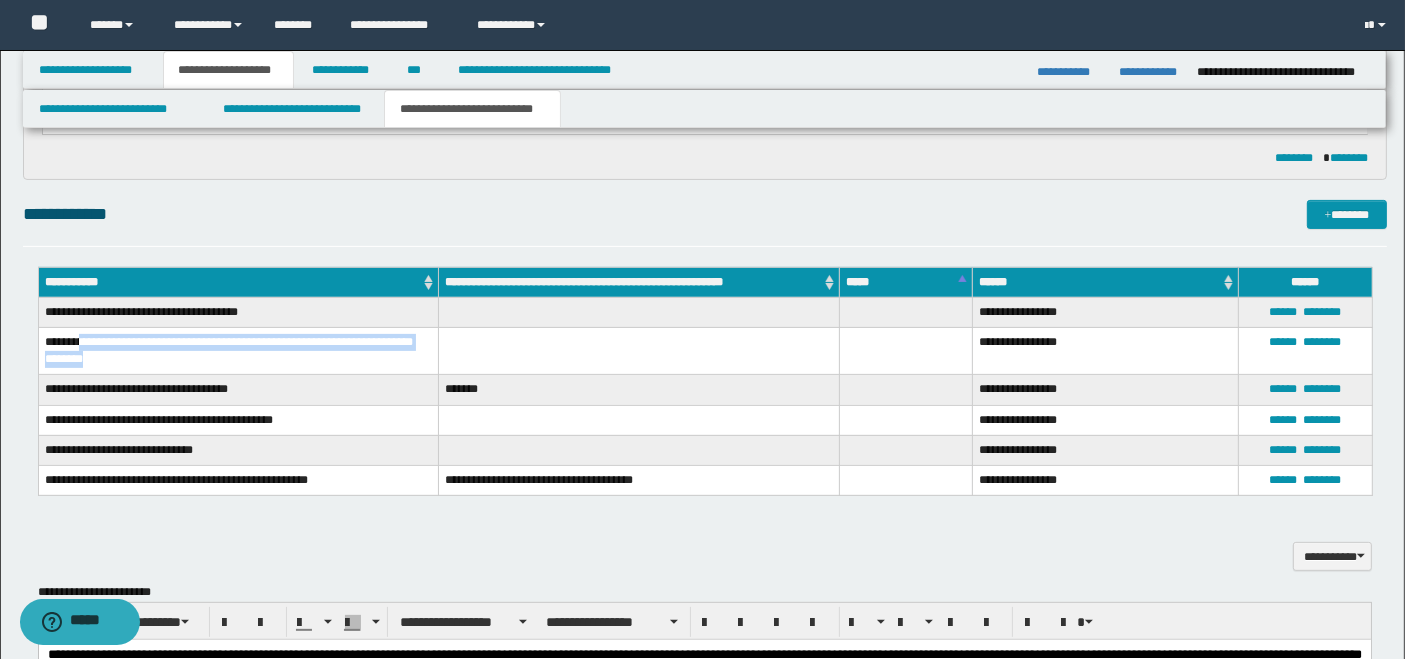 drag, startPoint x: 81, startPoint y: 341, endPoint x: 145, endPoint y: 362, distance: 67.357254 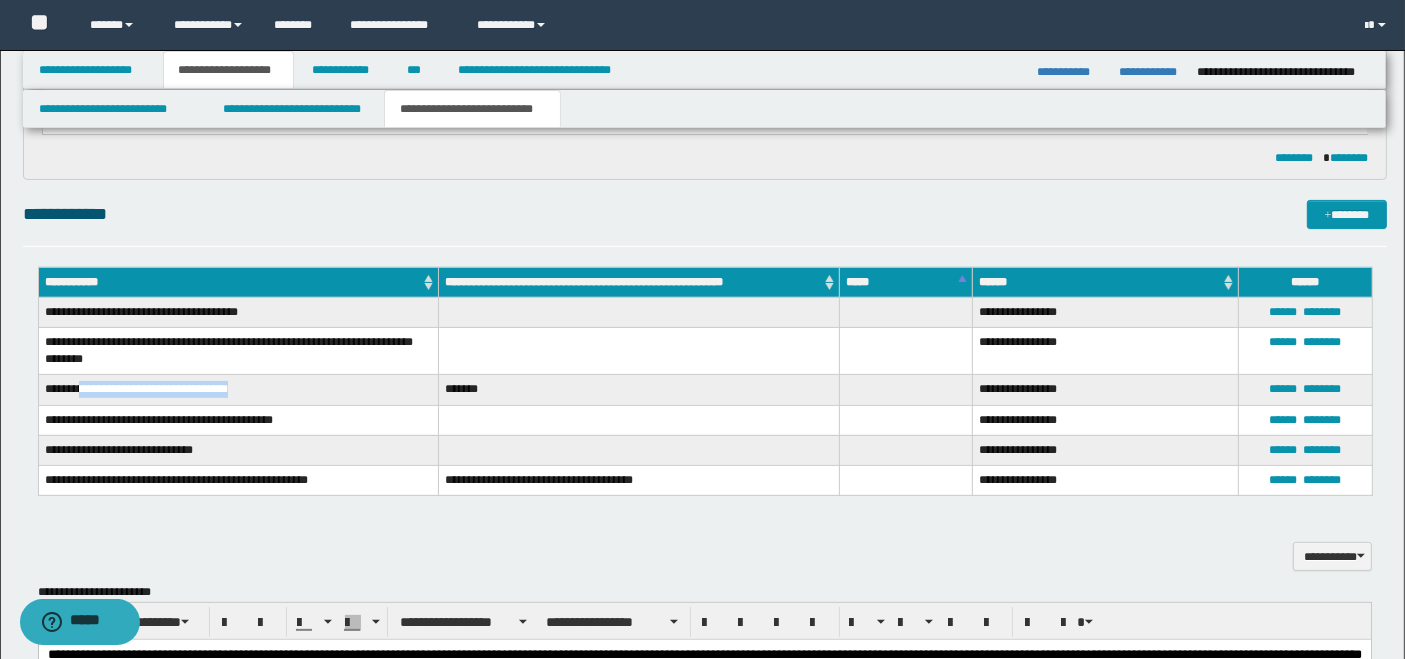 drag, startPoint x: 84, startPoint y: 390, endPoint x: 288, endPoint y: 389, distance: 204.00246 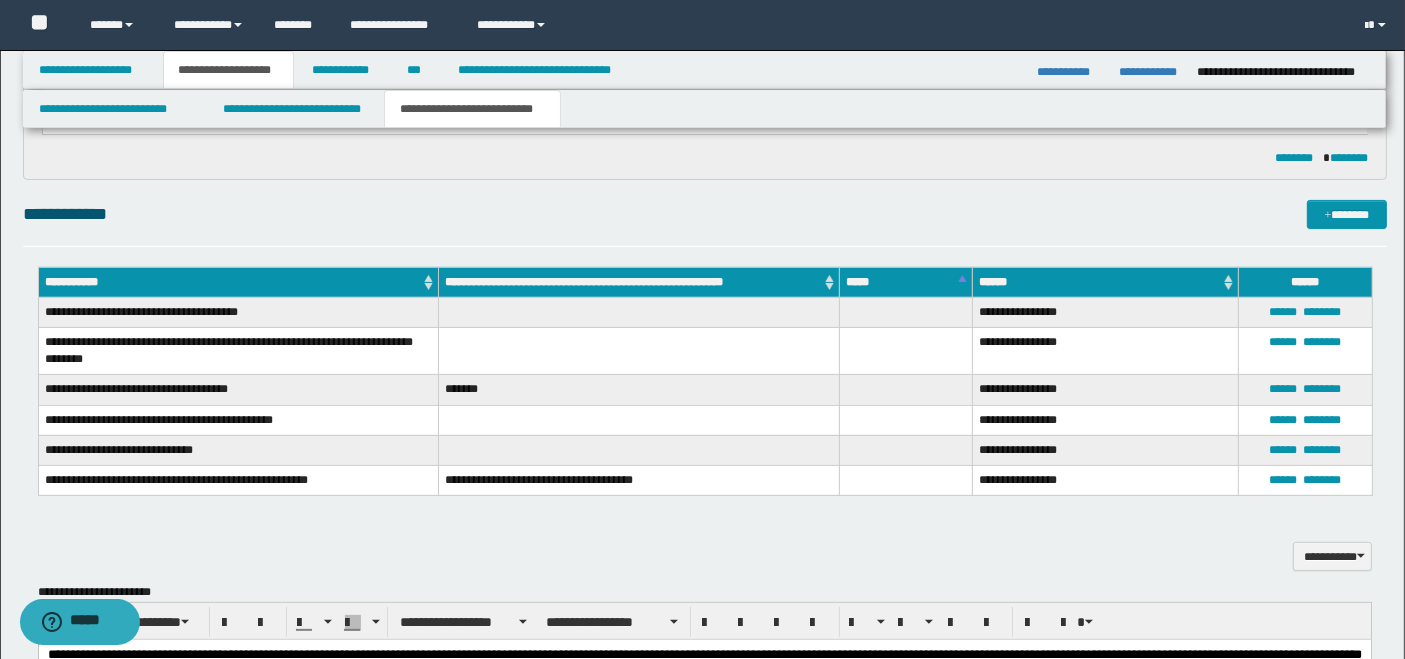 click on "**********" at bounding box center [238, 420] 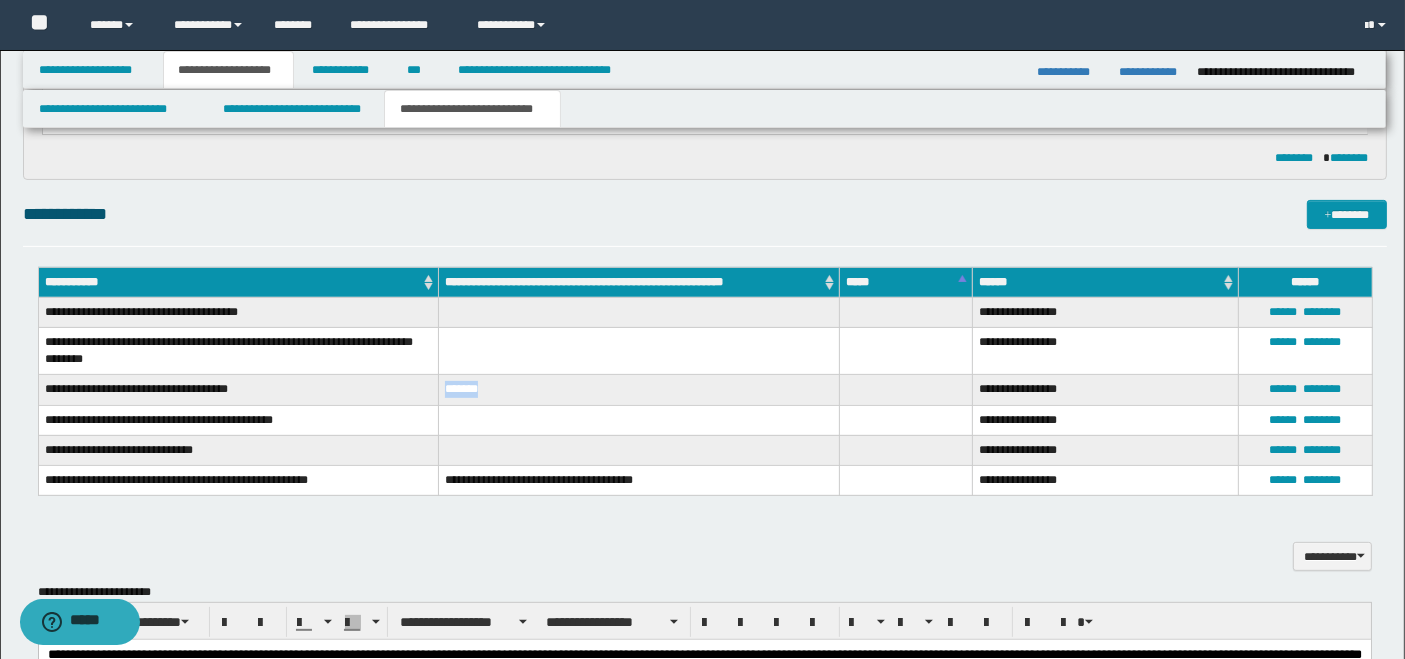 drag, startPoint x: 443, startPoint y: 386, endPoint x: 498, endPoint y: 390, distance: 55.145264 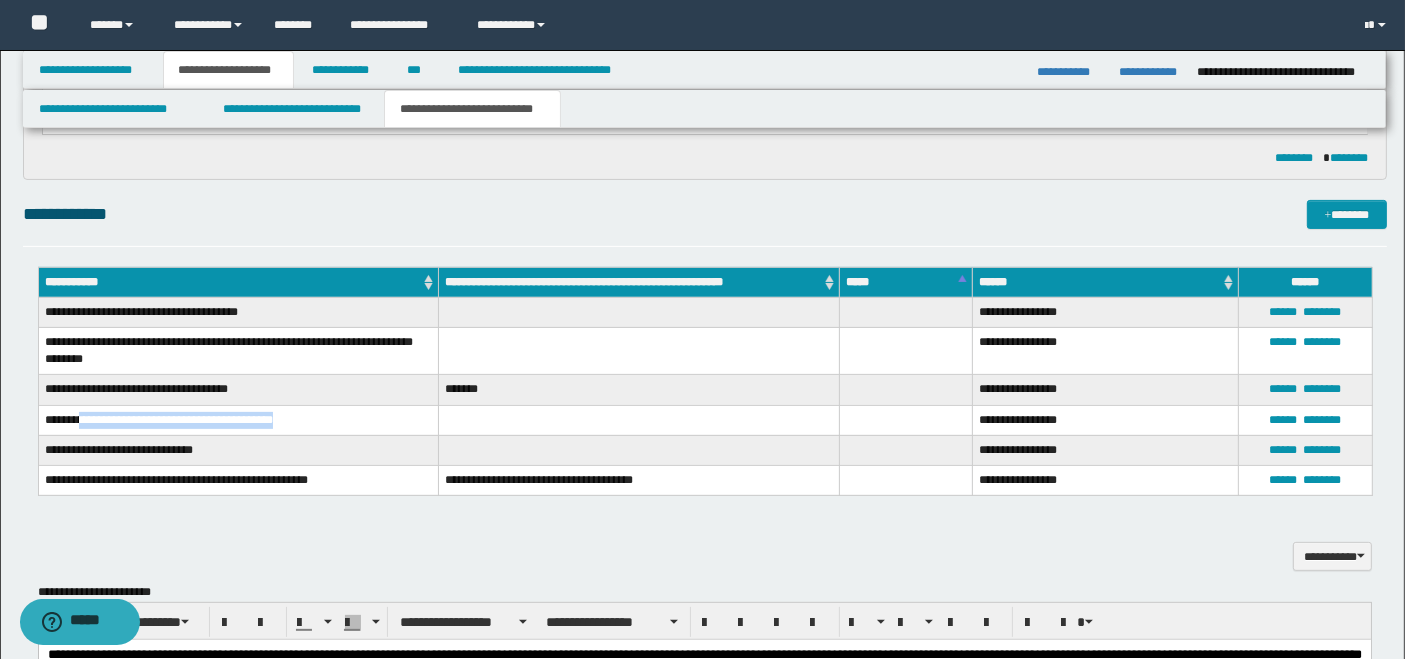 drag, startPoint x: 81, startPoint y: 419, endPoint x: 313, endPoint y: 422, distance: 232.0194 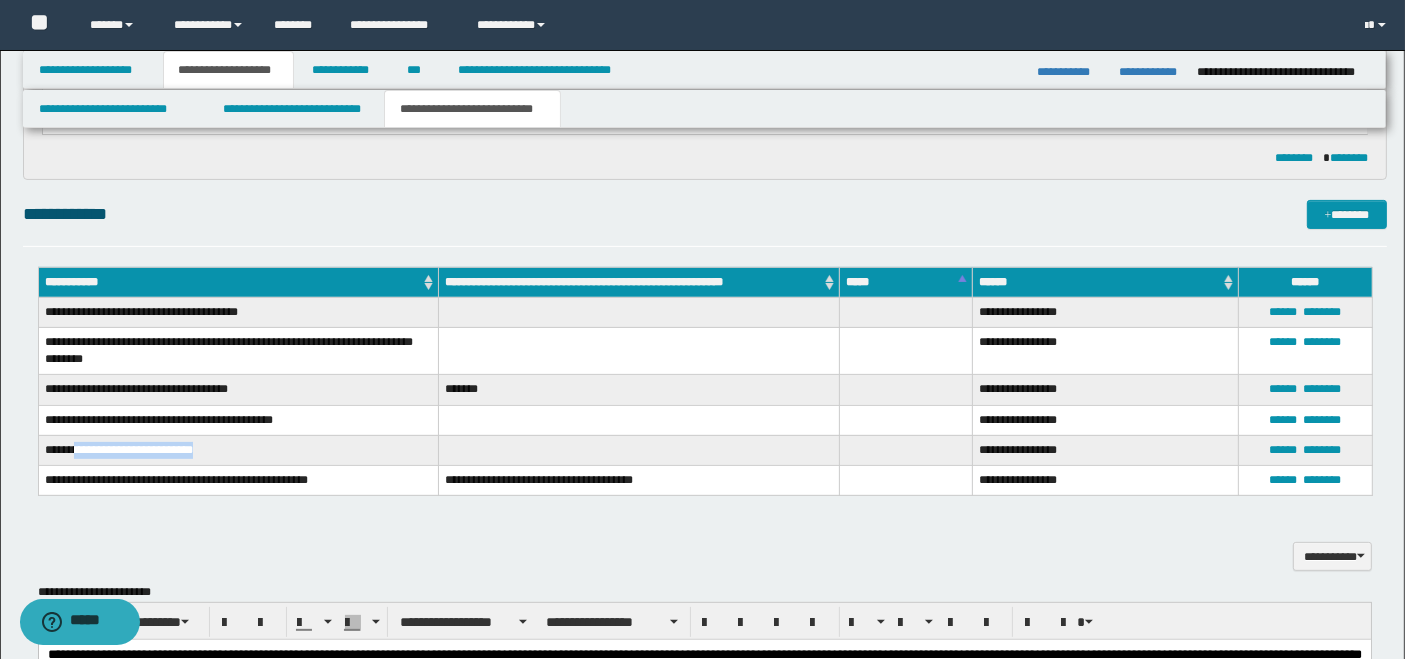 drag, startPoint x: 83, startPoint y: 445, endPoint x: 252, endPoint y: 457, distance: 169.4255 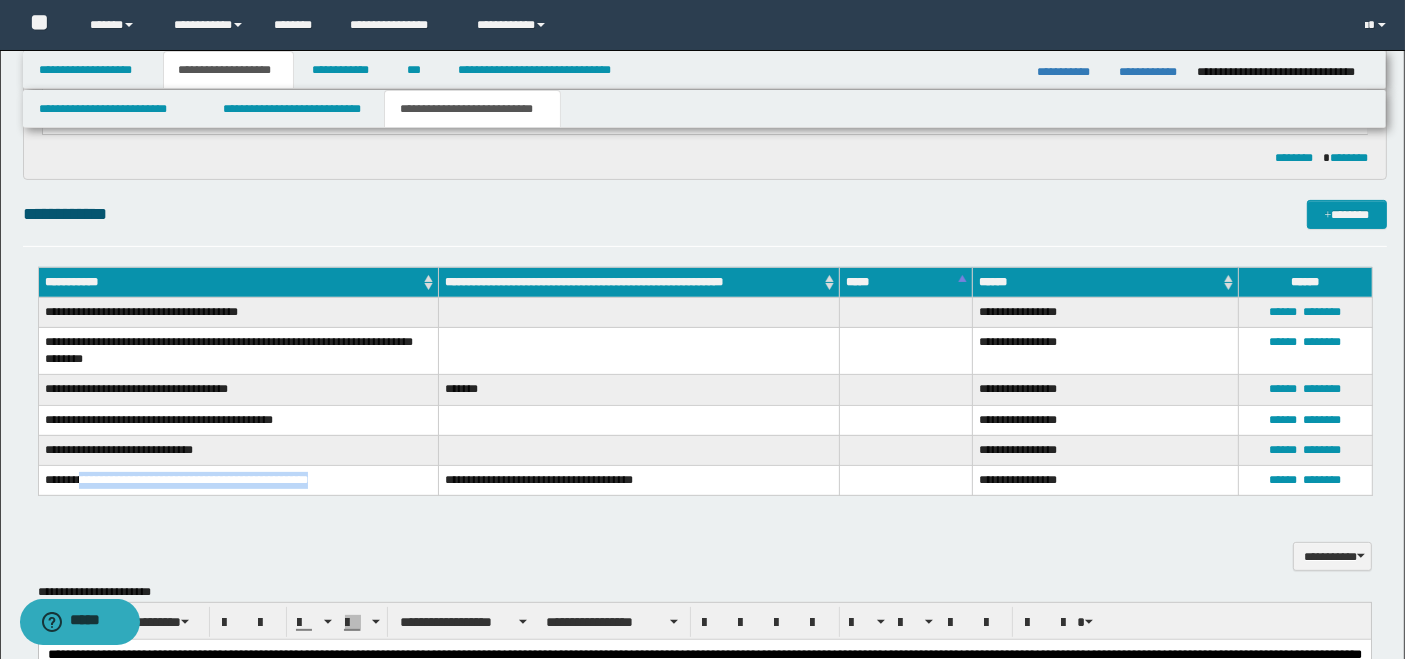 drag, startPoint x: 80, startPoint y: 475, endPoint x: 382, endPoint y: 488, distance: 302.27966 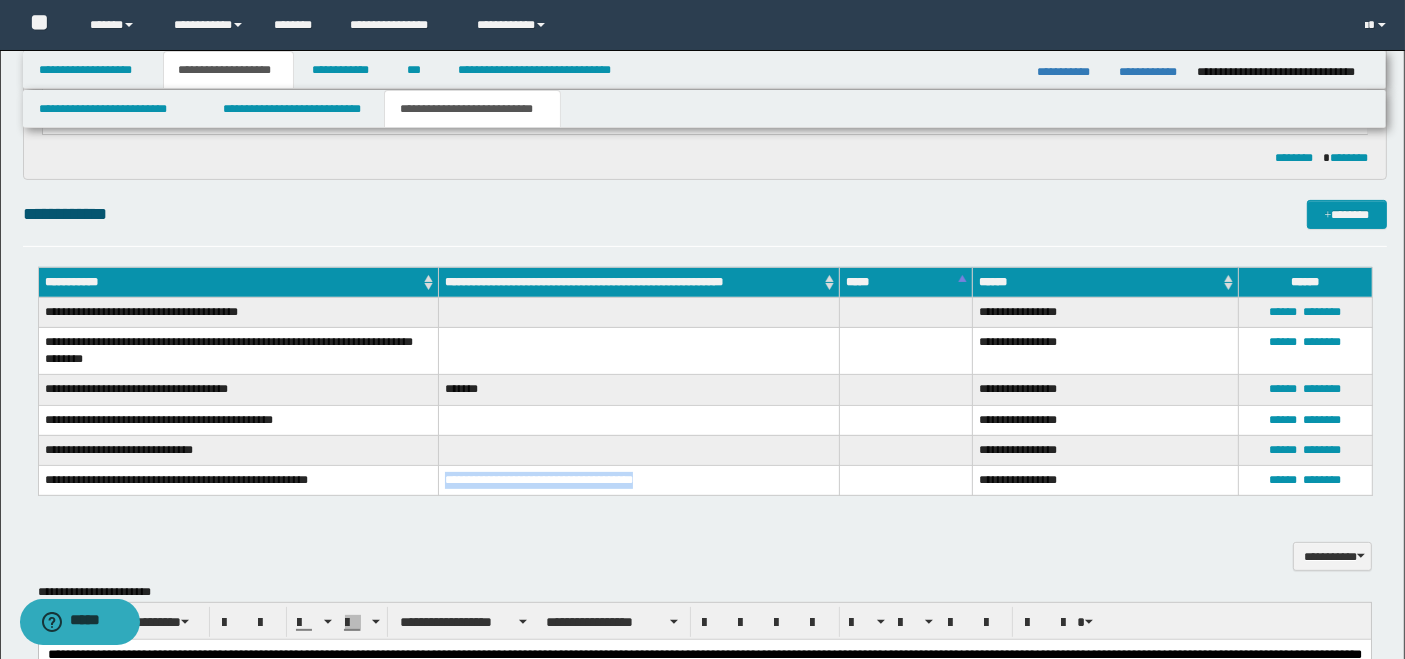 drag, startPoint x: 445, startPoint y: 481, endPoint x: 737, endPoint y: 483, distance: 292.00684 